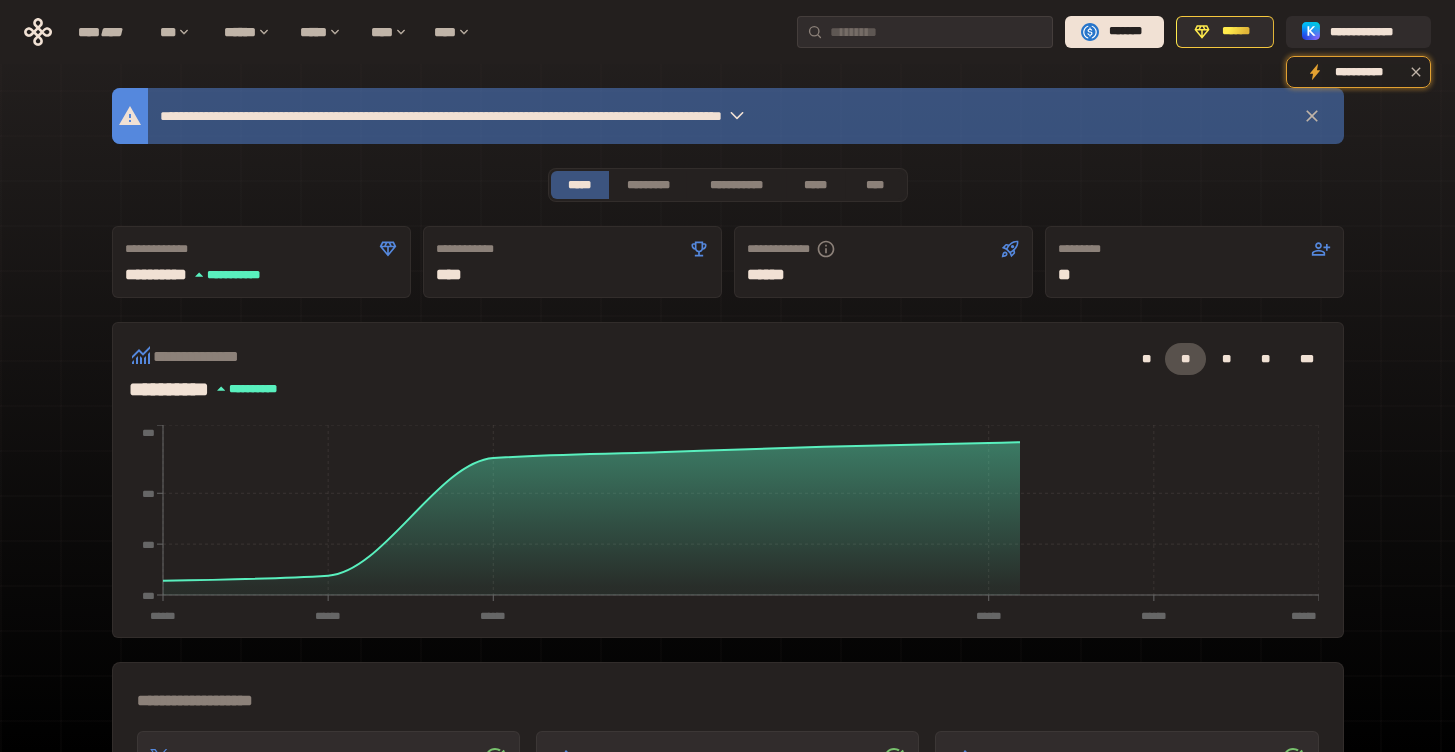 scroll, scrollTop: 0, scrollLeft: 0, axis: both 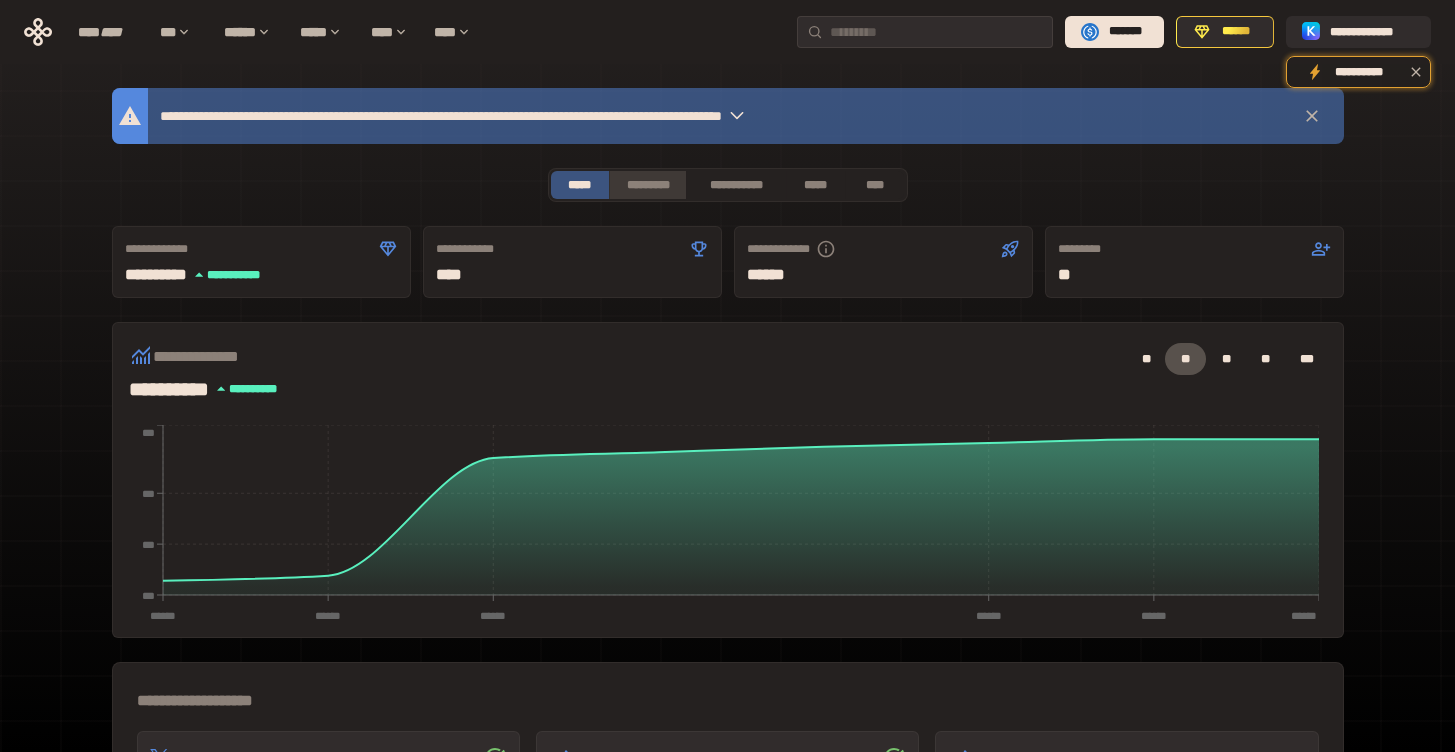 click on "*********" at bounding box center (647, 185) 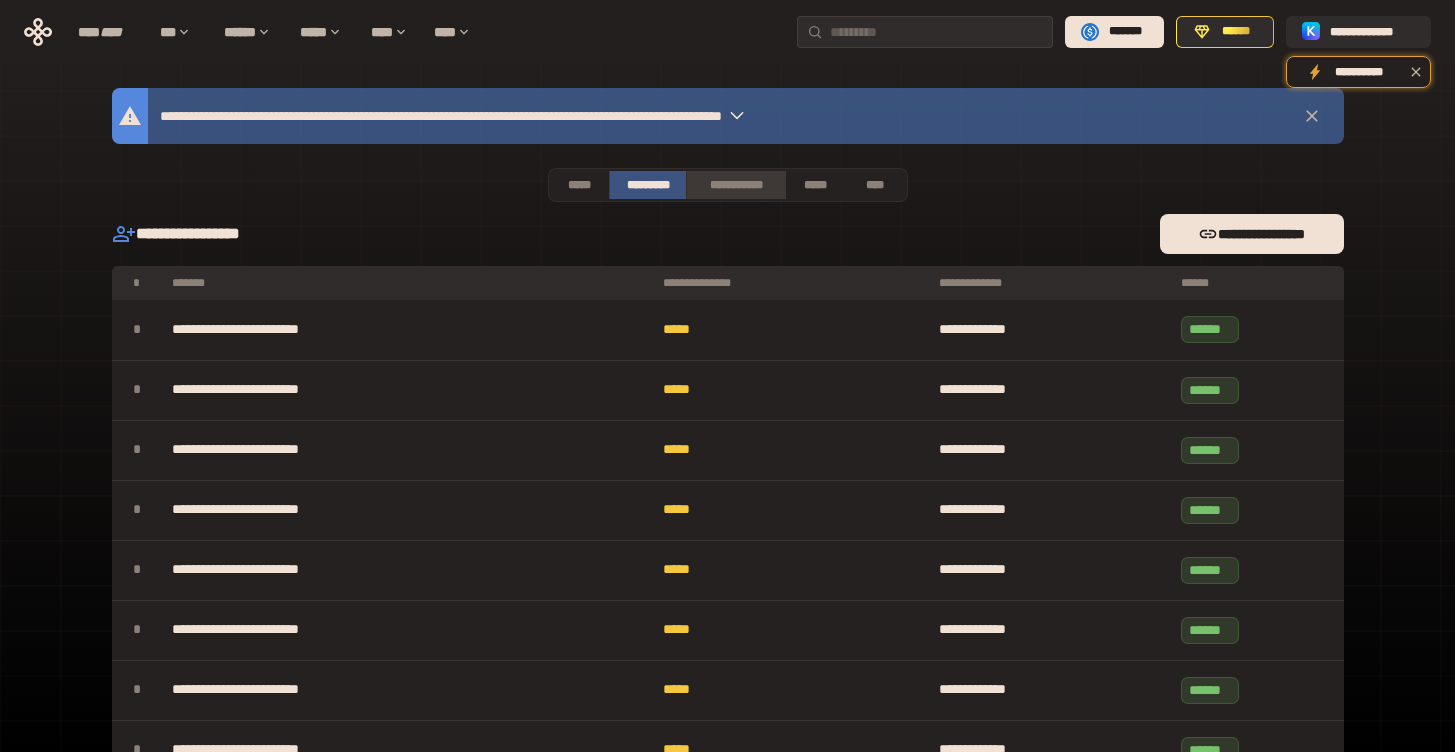 click on "**********" at bounding box center [735, 185] 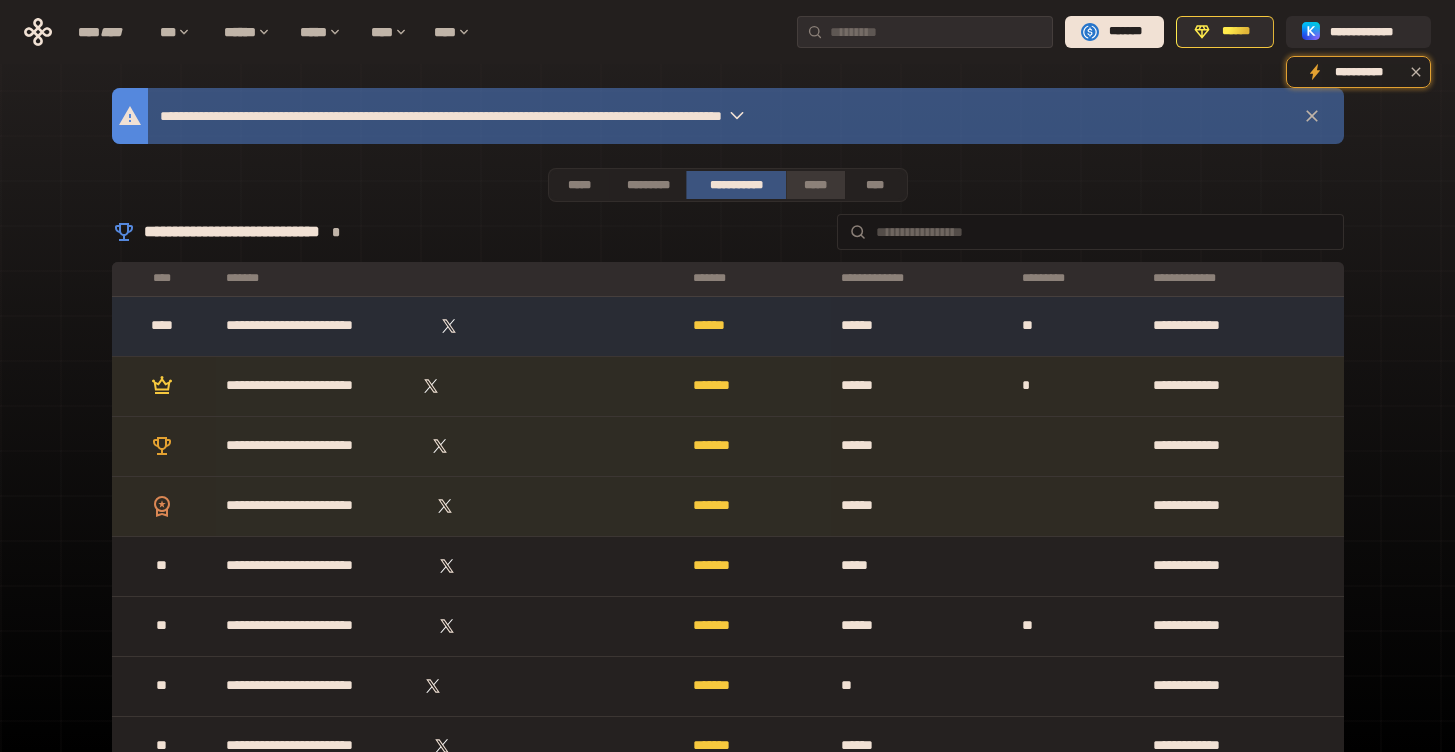 click on "*****" at bounding box center [815, 185] 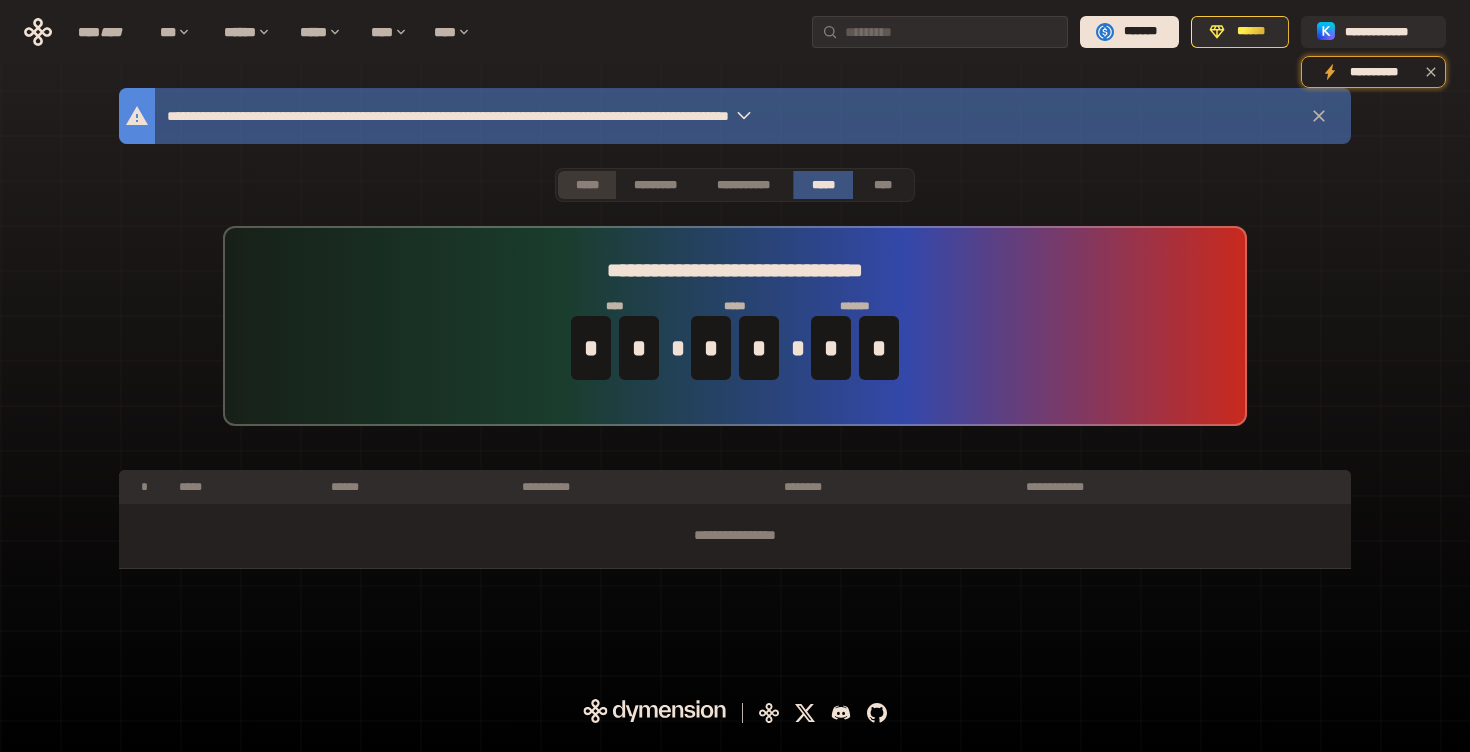 click on "*****" at bounding box center [587, 185] 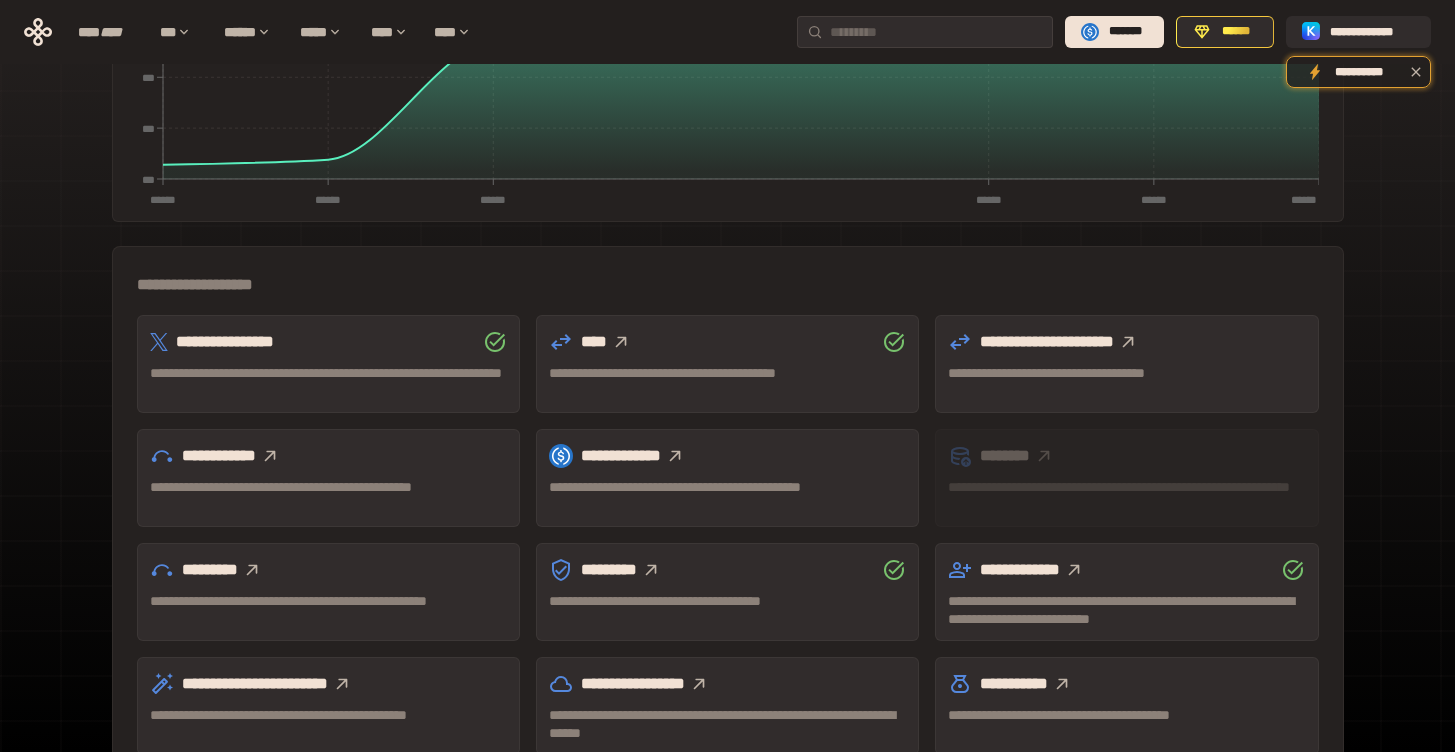 scroll, scrollTop: 536, scrollLeft: 0, axis: vertical 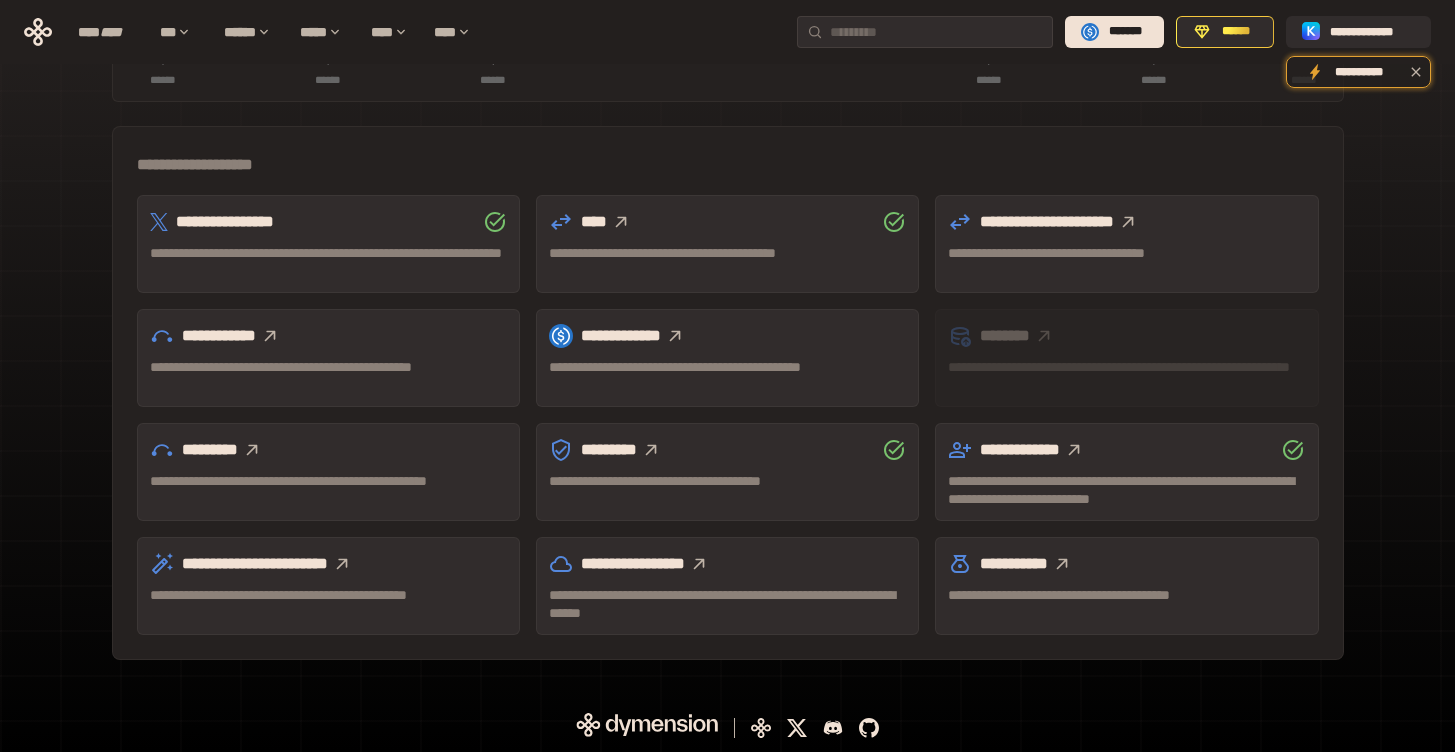 click 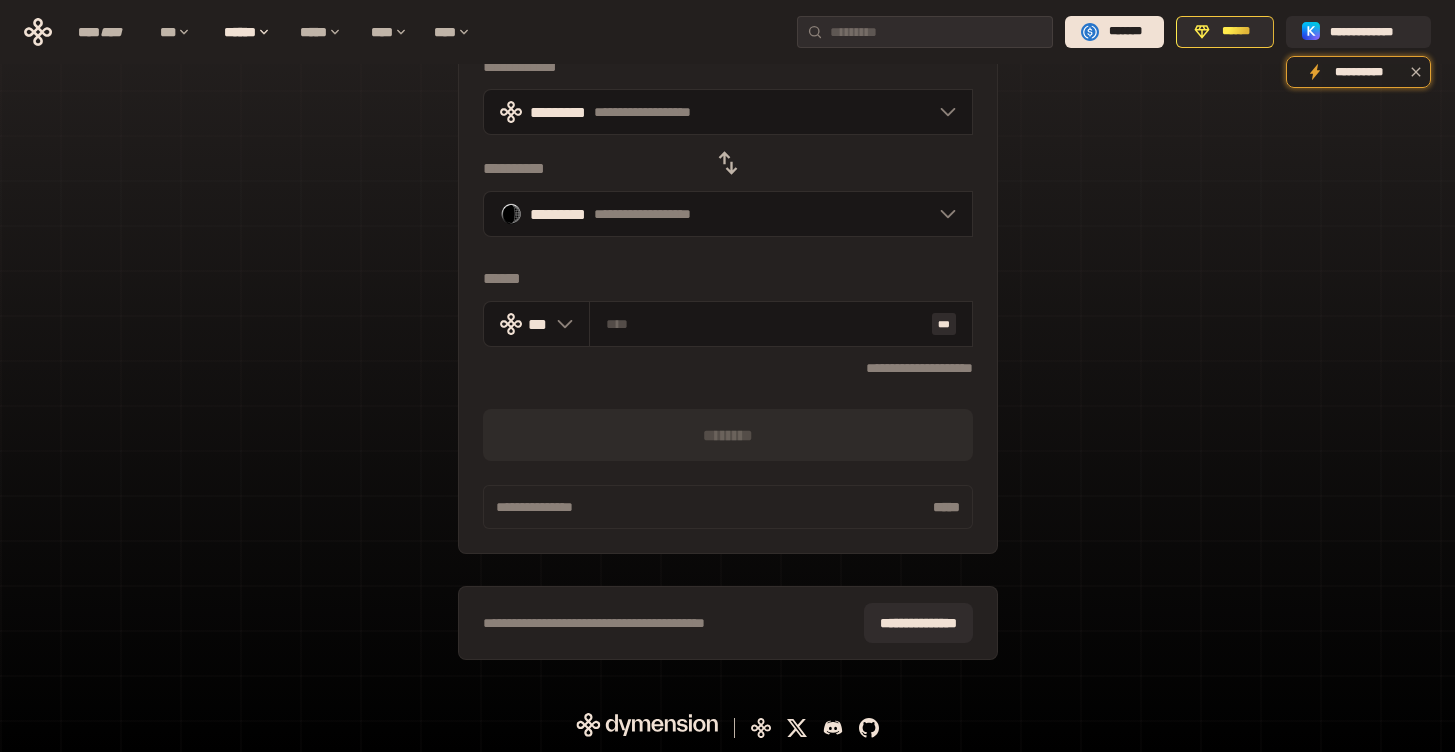 scroll, scrollTop: 122, scrollLeft: 0, axis: vertical 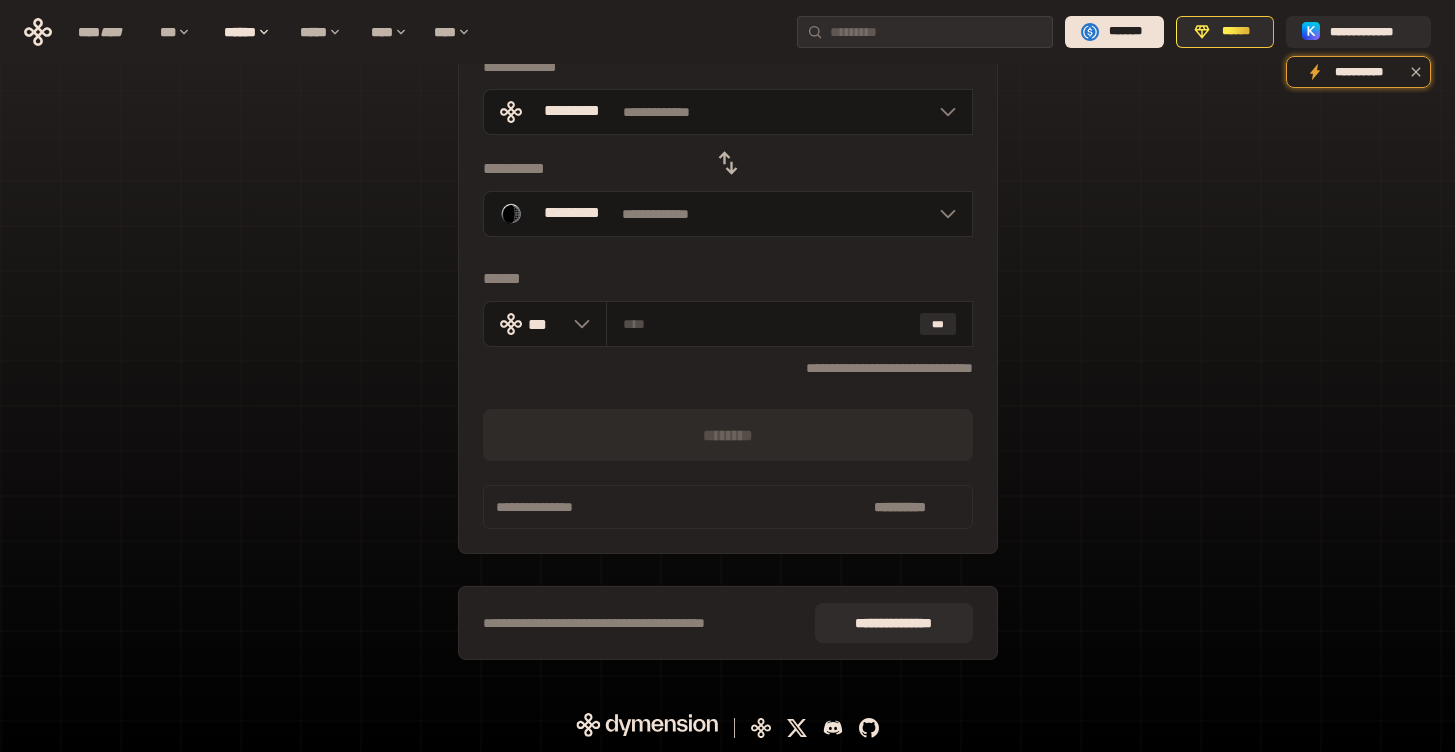 click 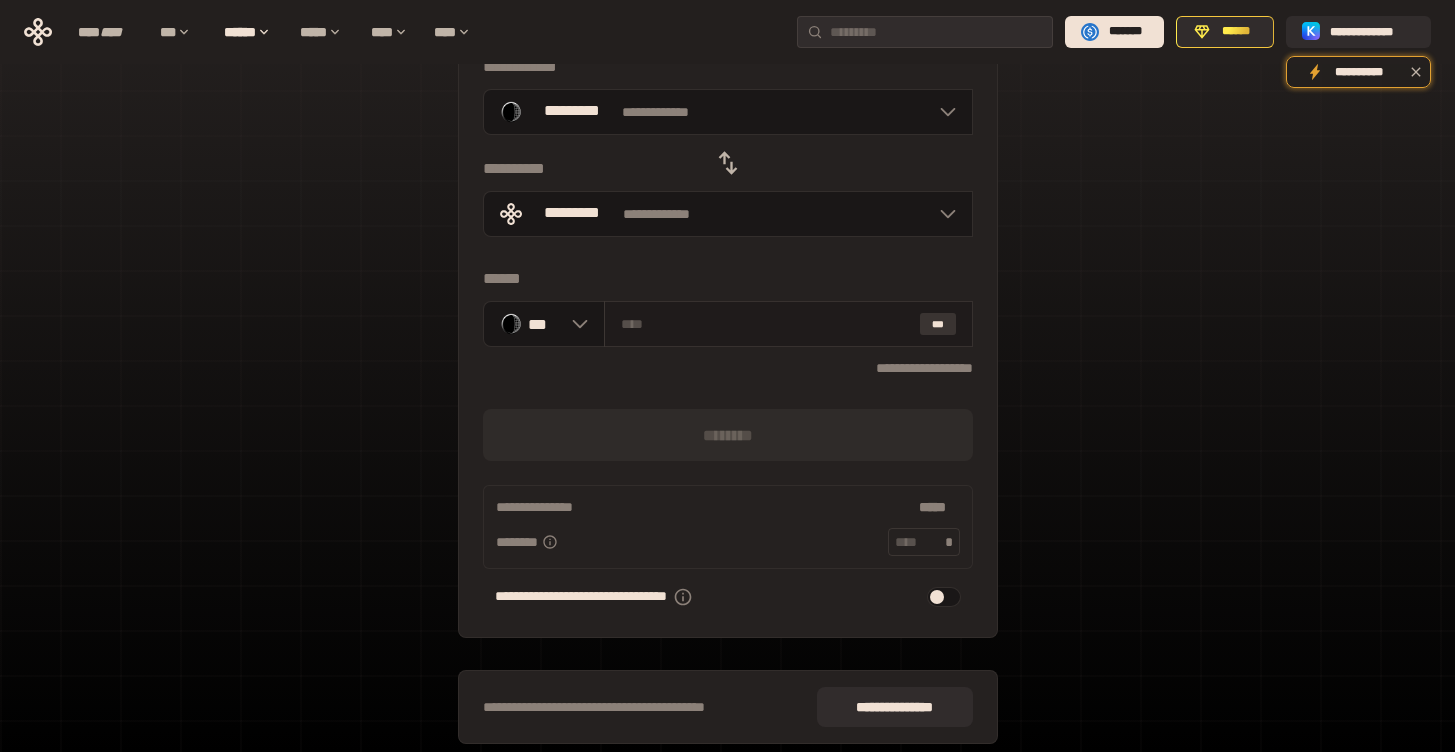click on "***" at bounding box center [938, 324] 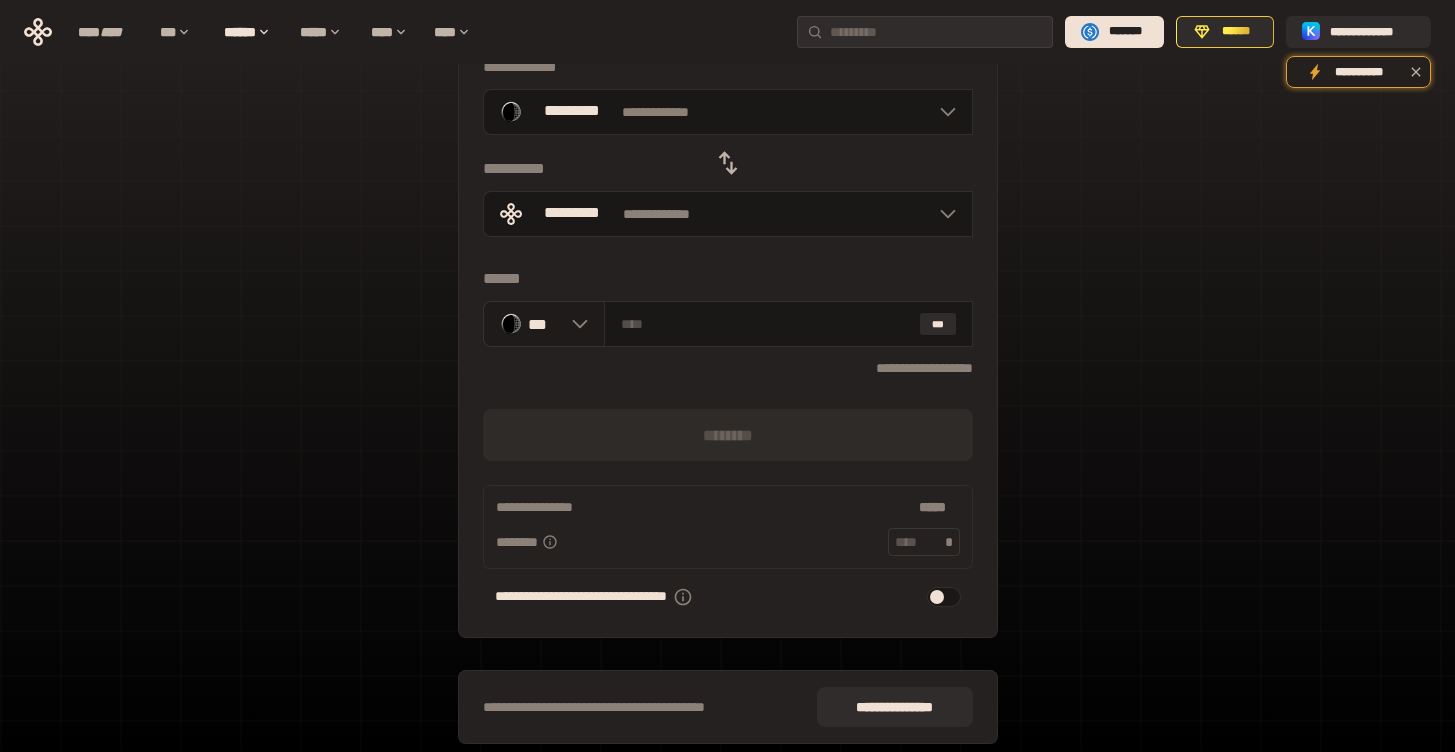 click on "***" at bounding box center (544, 324) 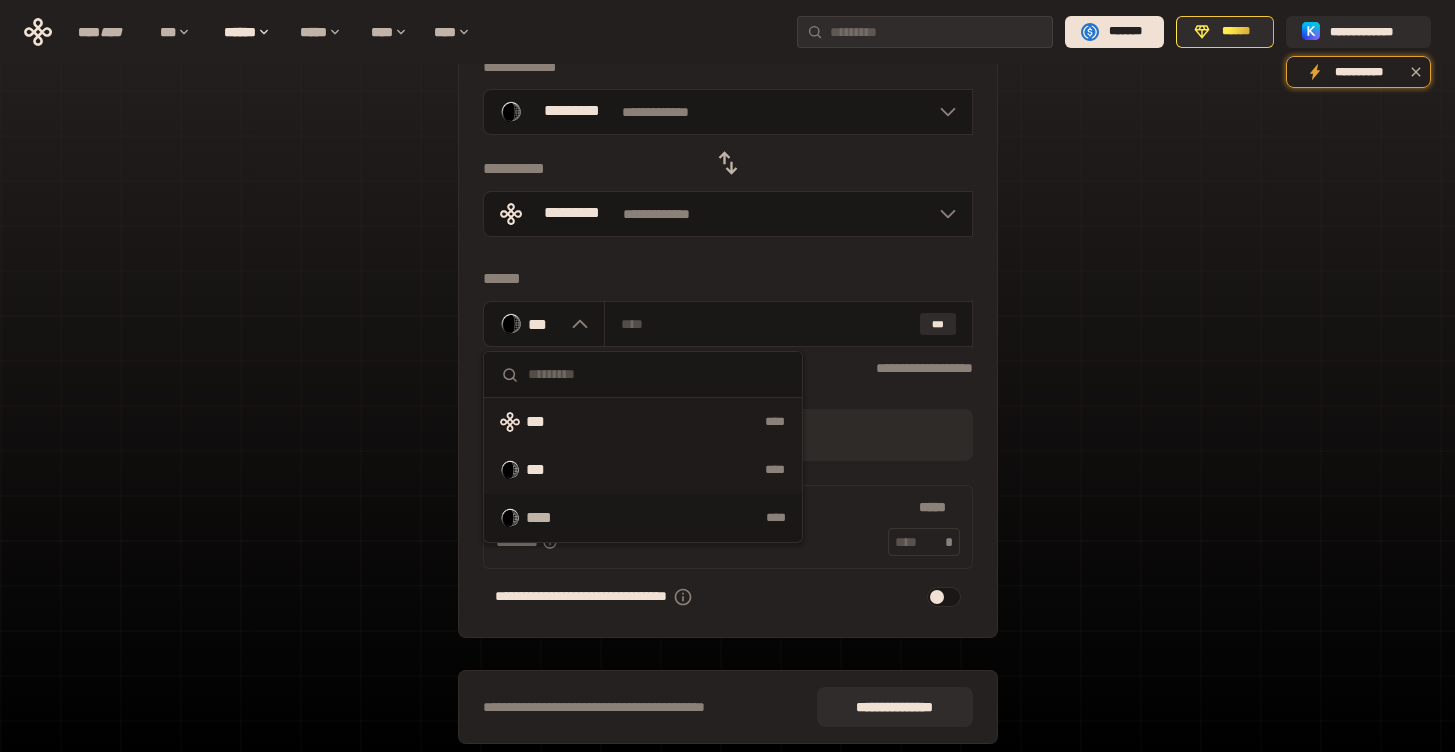 click on "****" at bounding box center (685, 422) 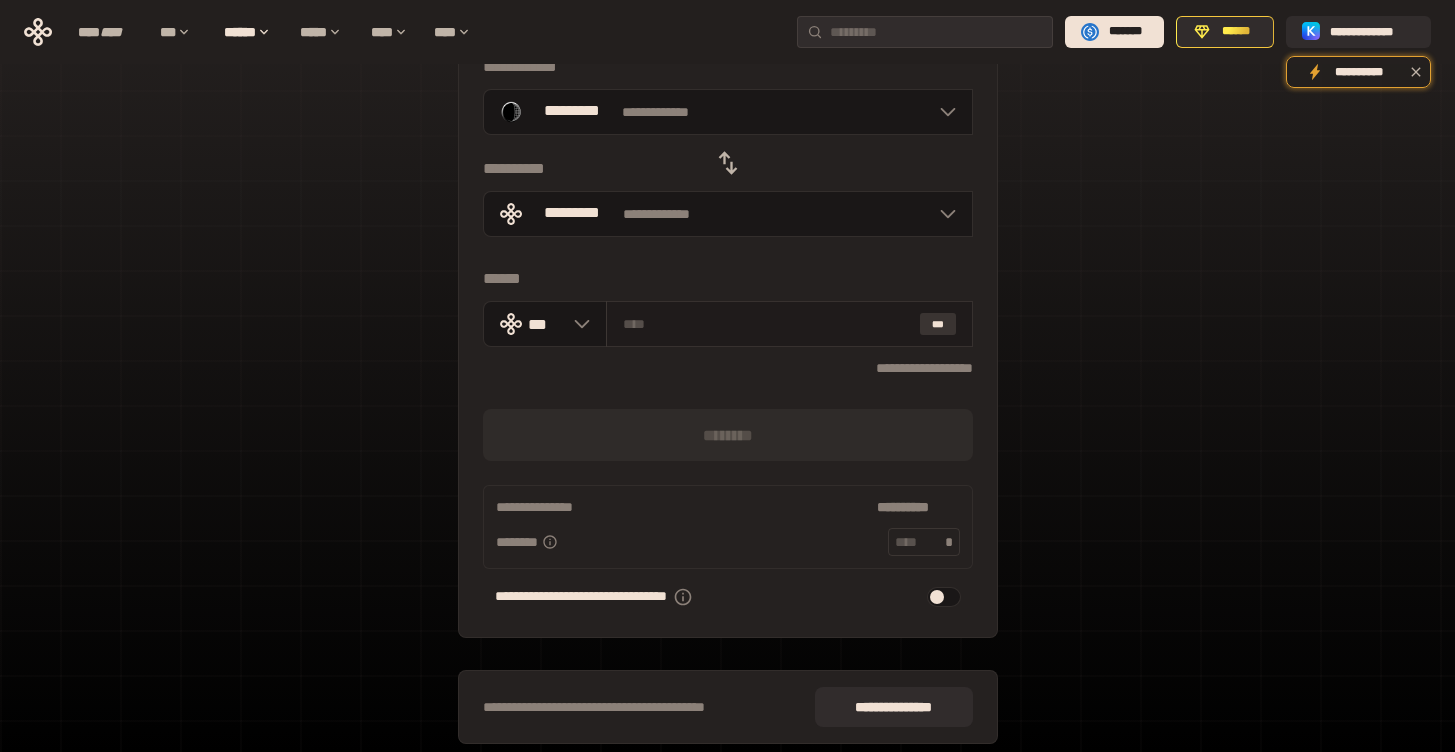 click on "***" at bounding box center (938, 324) 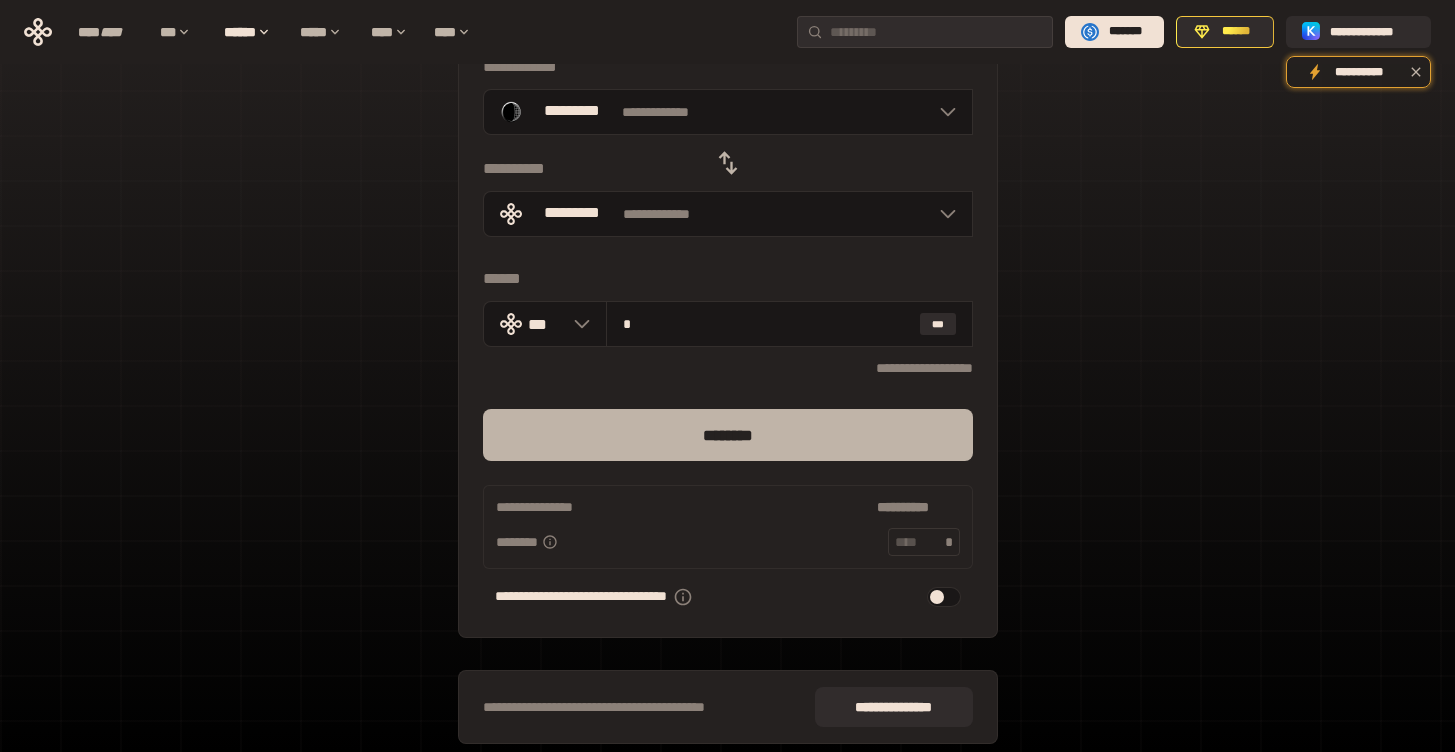click on "********" at bounding box center [728, 435] 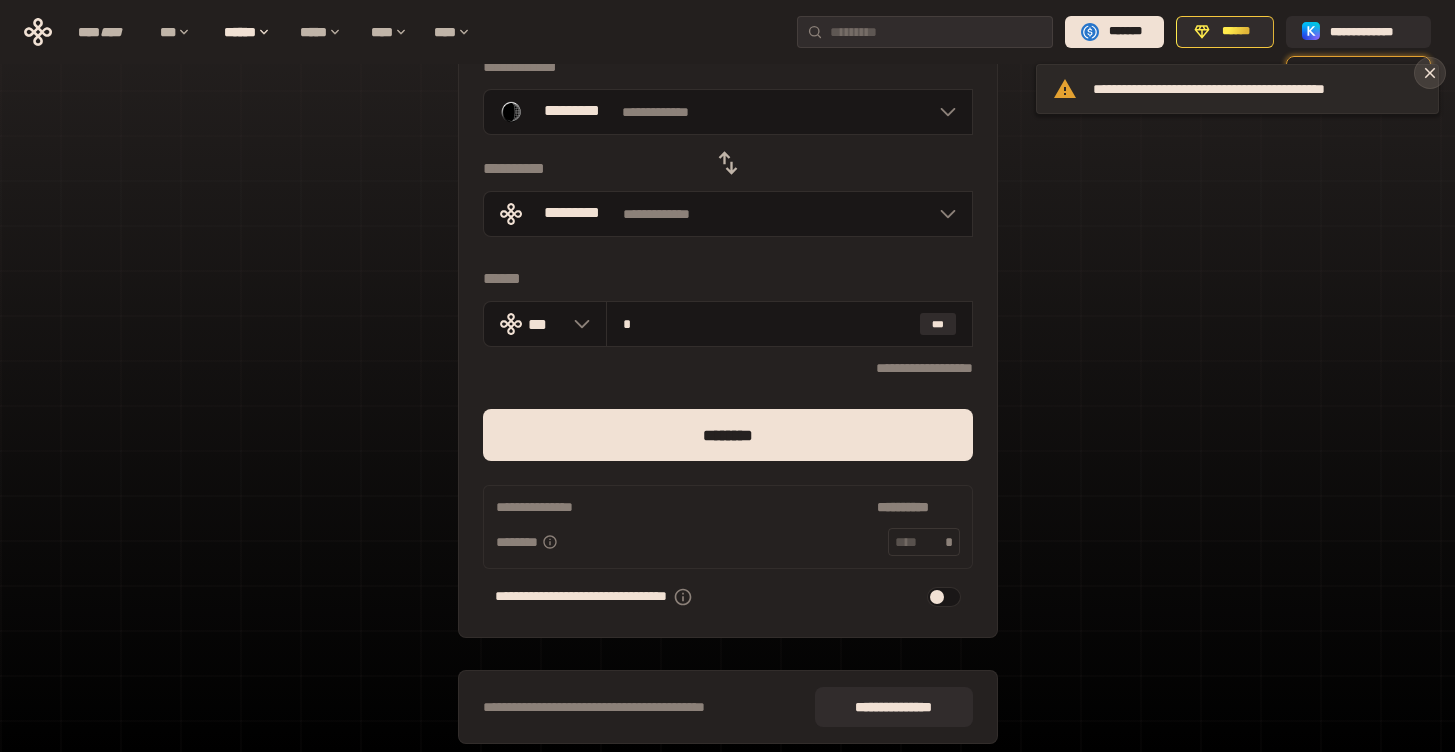 click 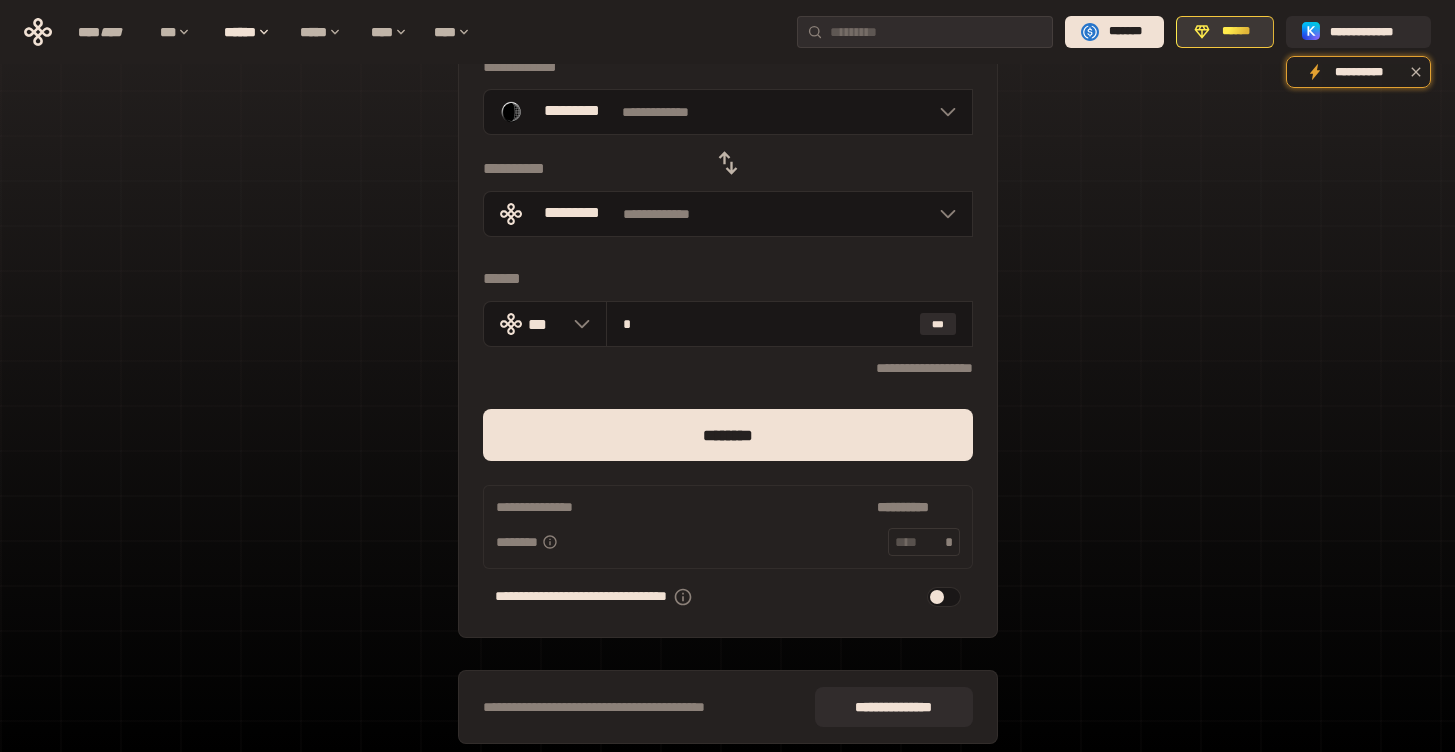 click on "******" at bounding box center [1225, 32] 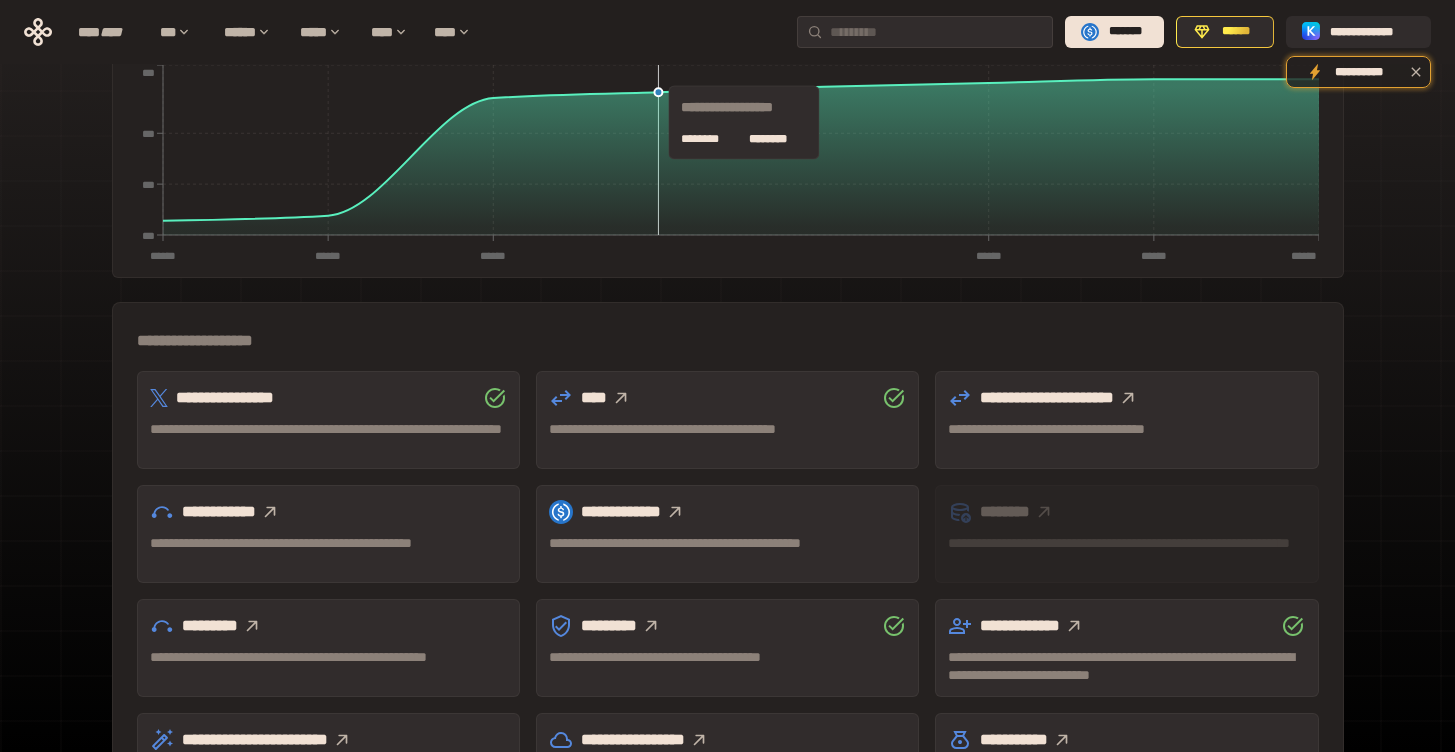 scroll, scrollTop: 374, scrollLeft: 0, axis: vertical 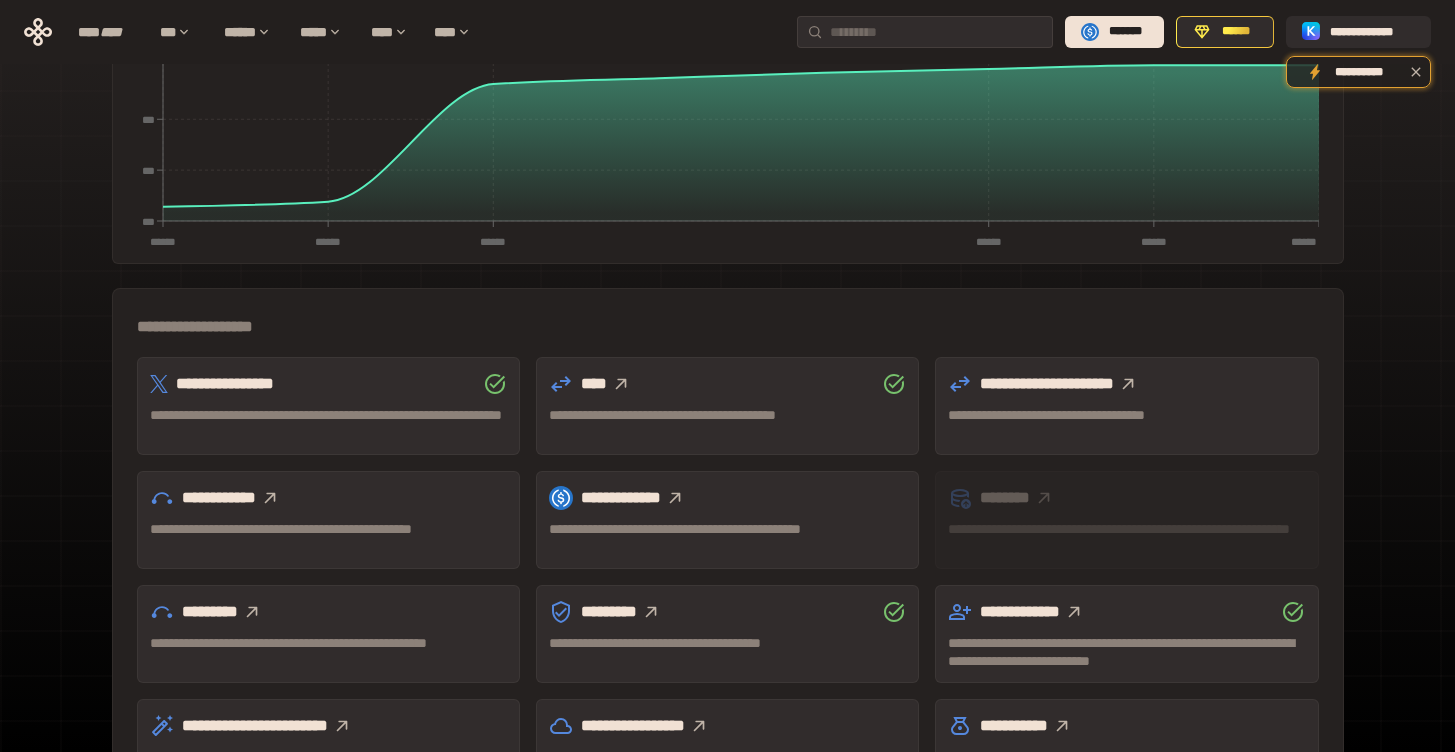 click 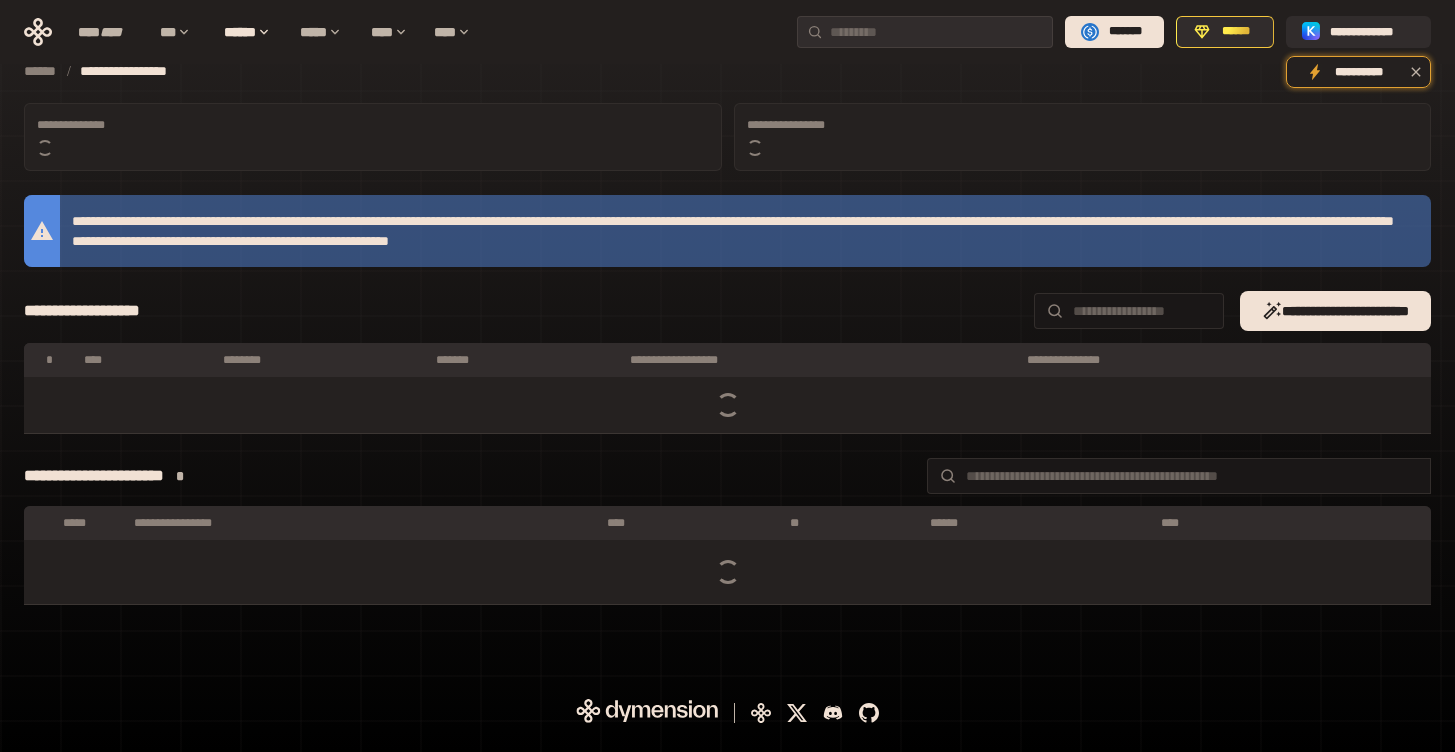 scroll, scrollTop: 0, scrollLeft: 0, axis: both 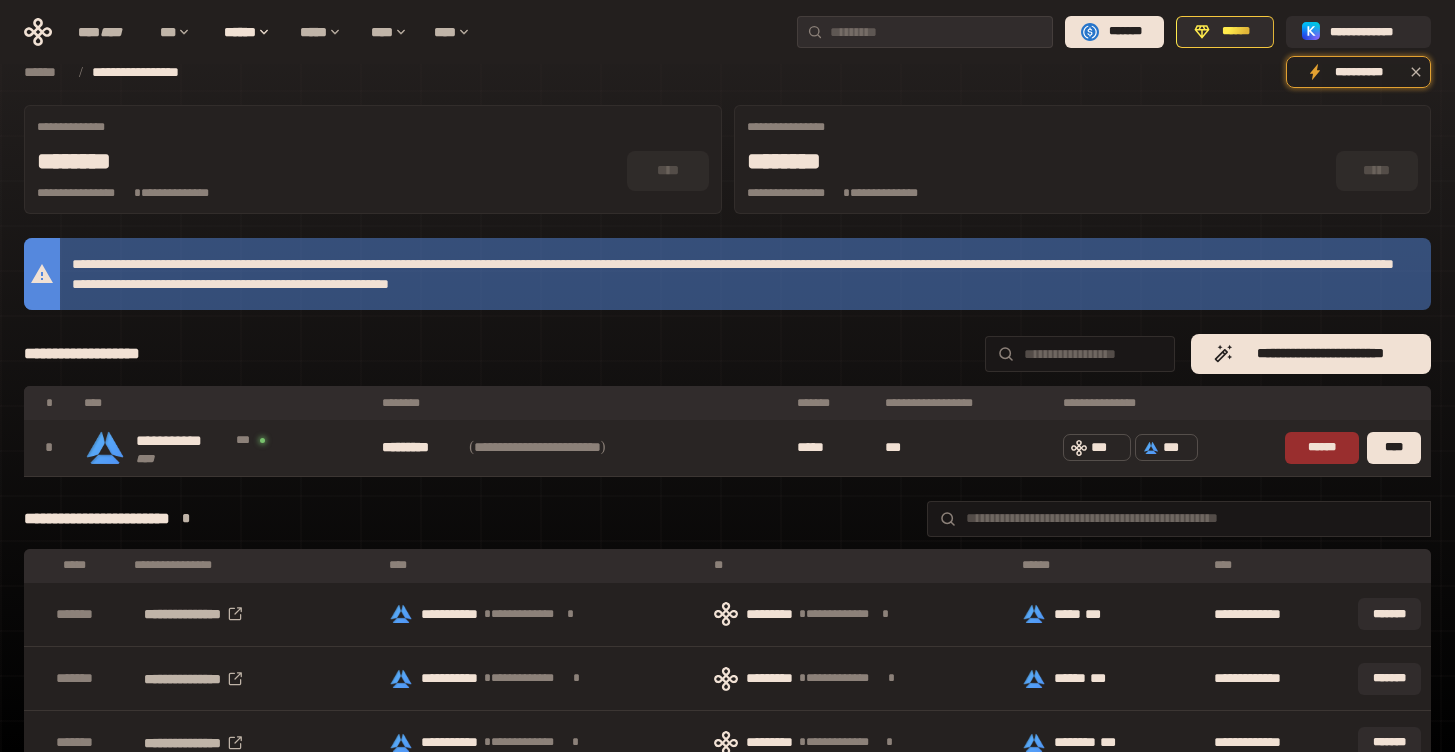 click on "******" at bounding box center [1322, 448] 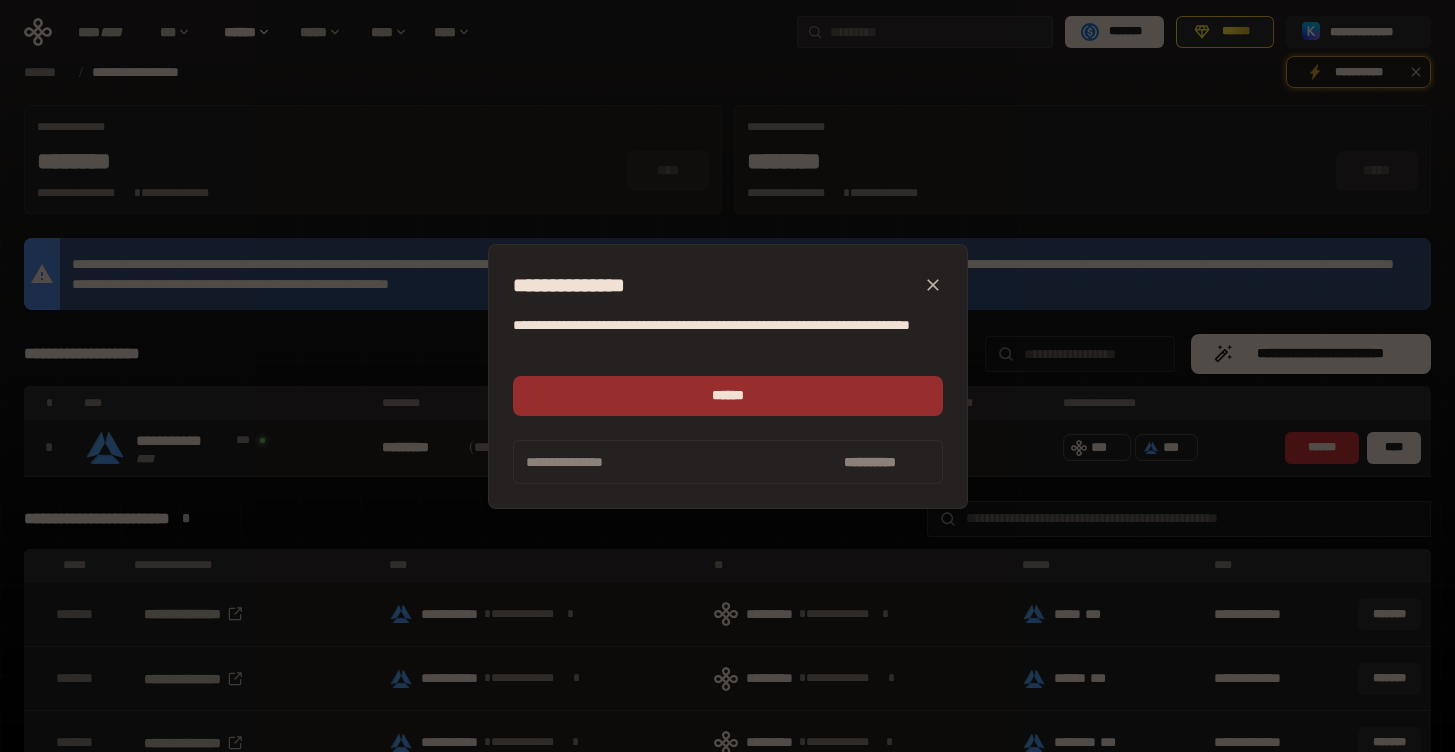 click on "******" at bounding box center [728, 396] 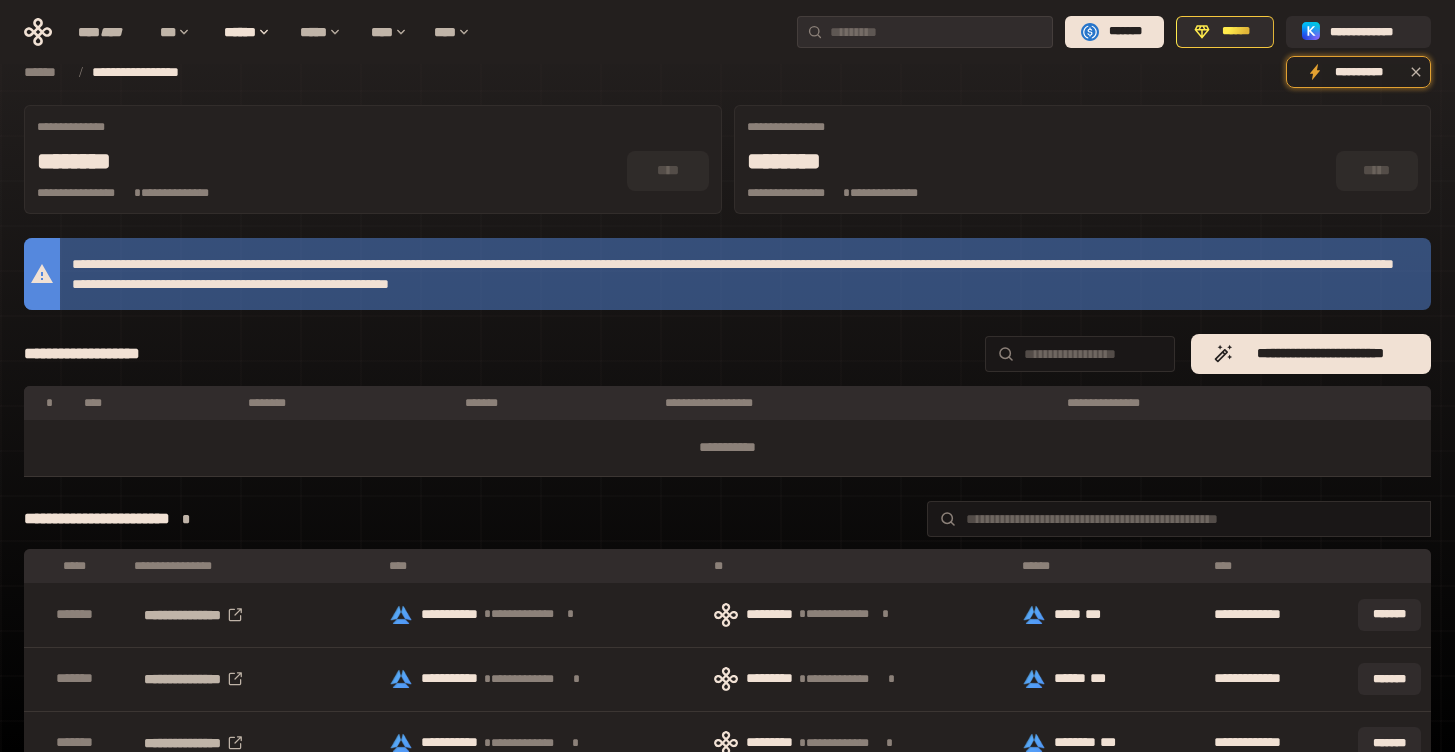 click 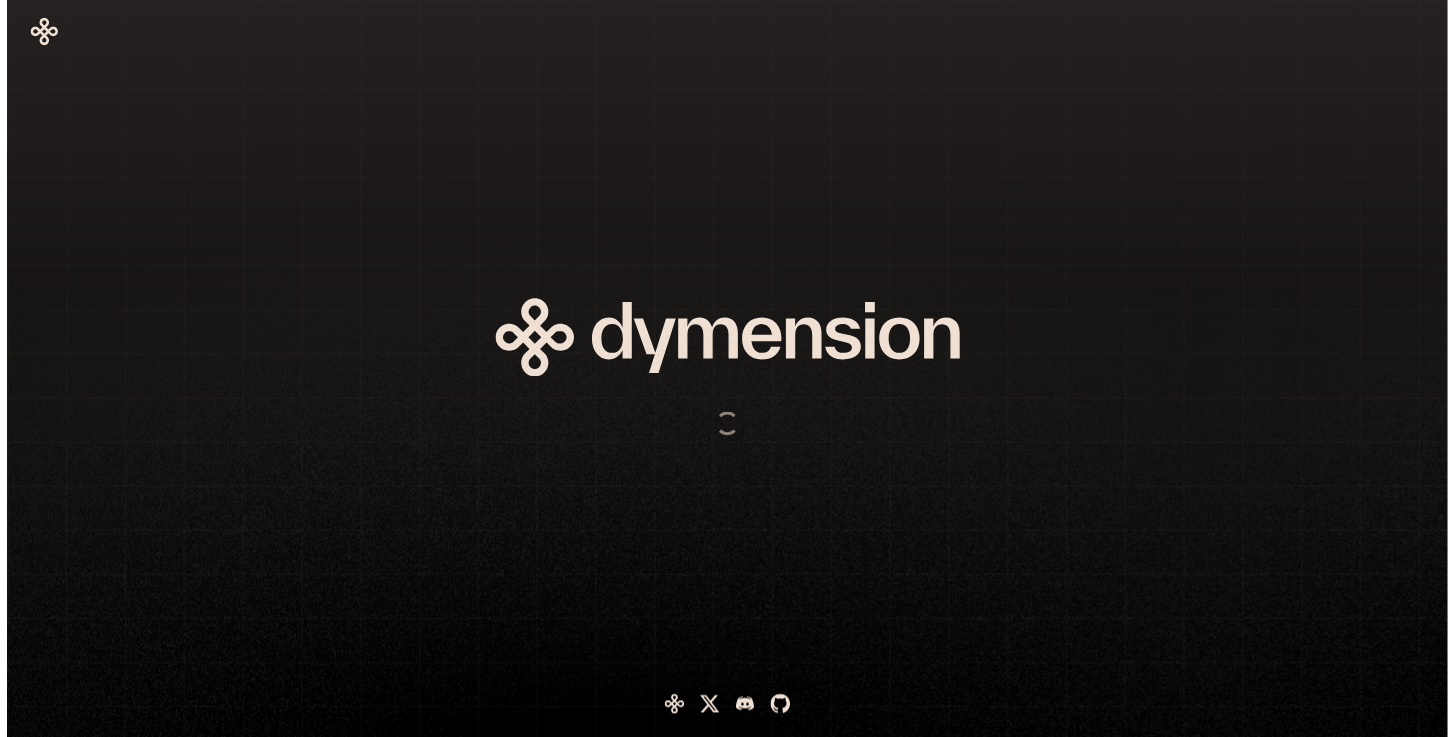 scroll, scrollTop: 0, scrollLeft: 0, axis: both 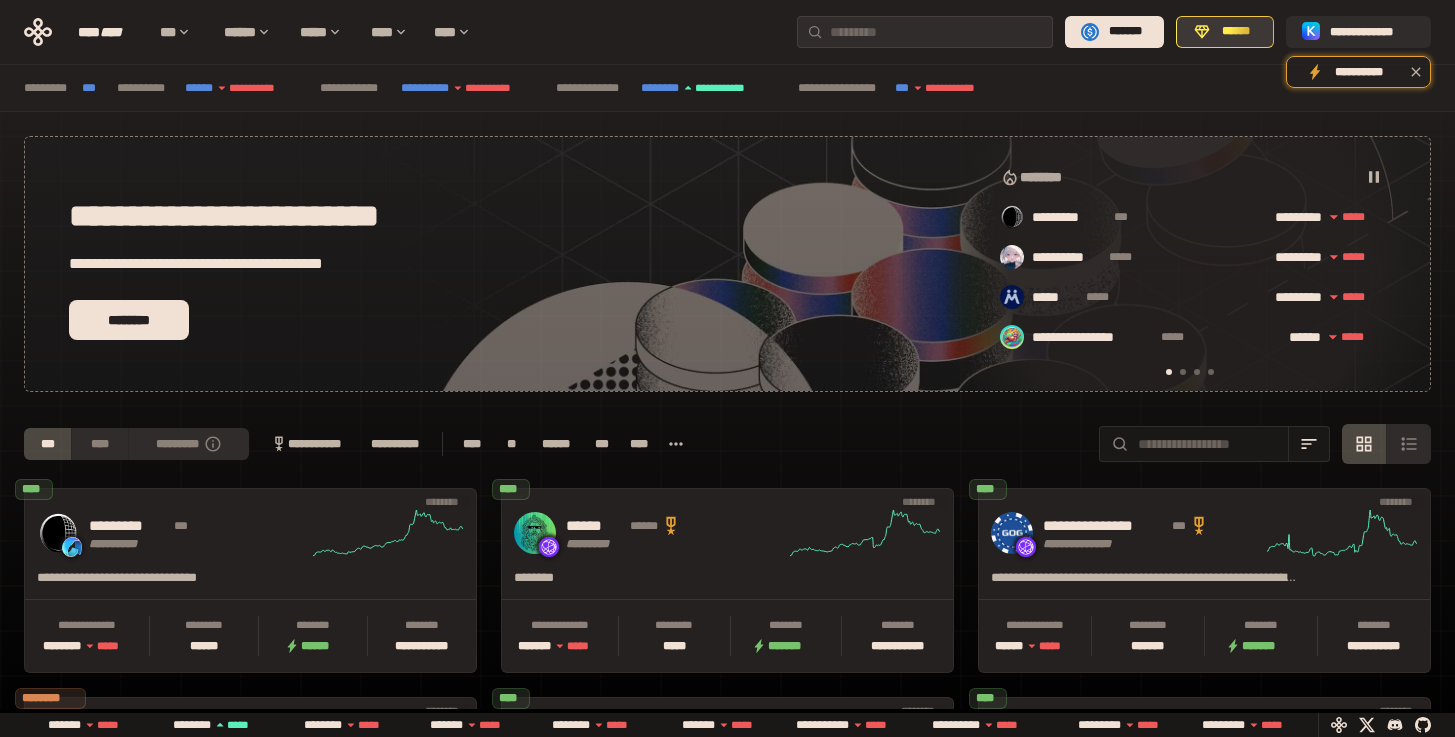 click on "******" at bounding box center (1225, 32) 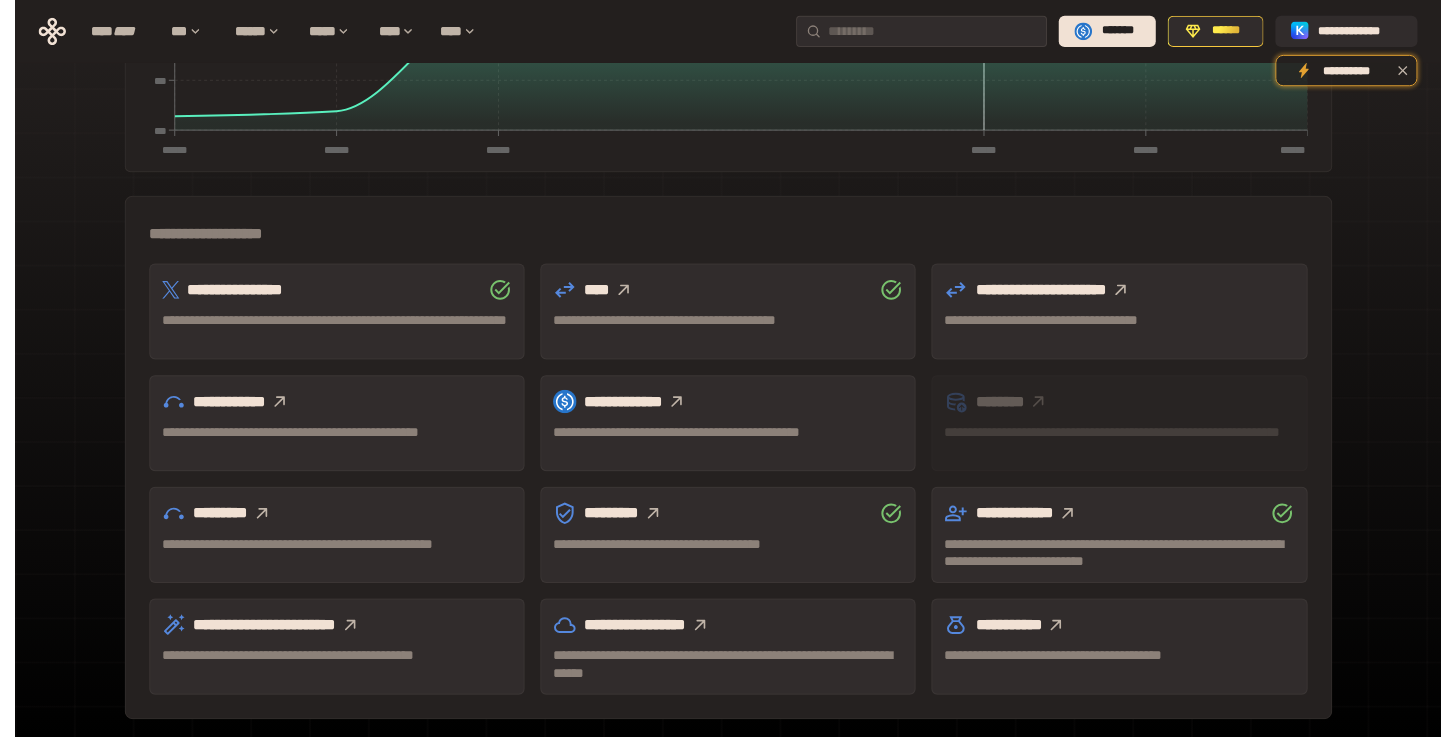 scroll, scrollTop: 466, scrollLeft: 0, axis: vertical 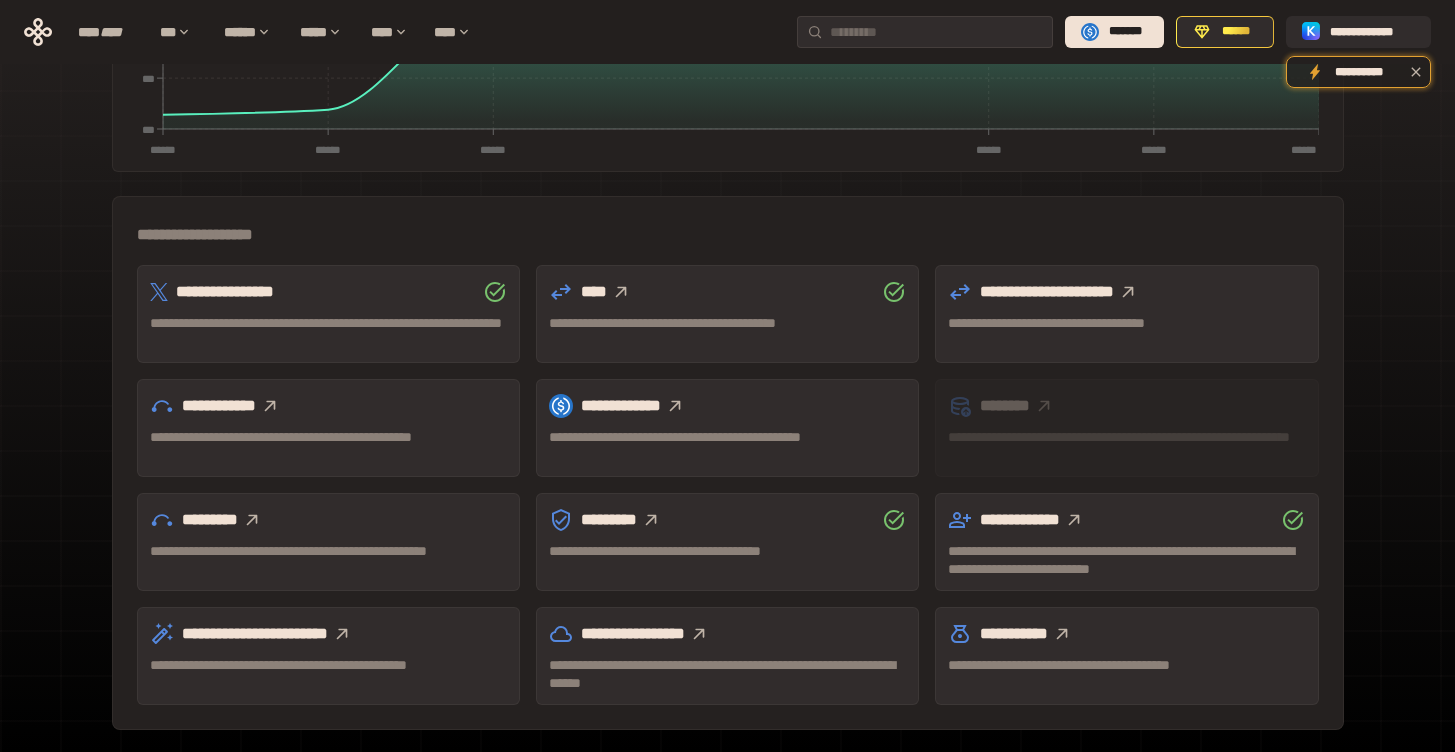 click 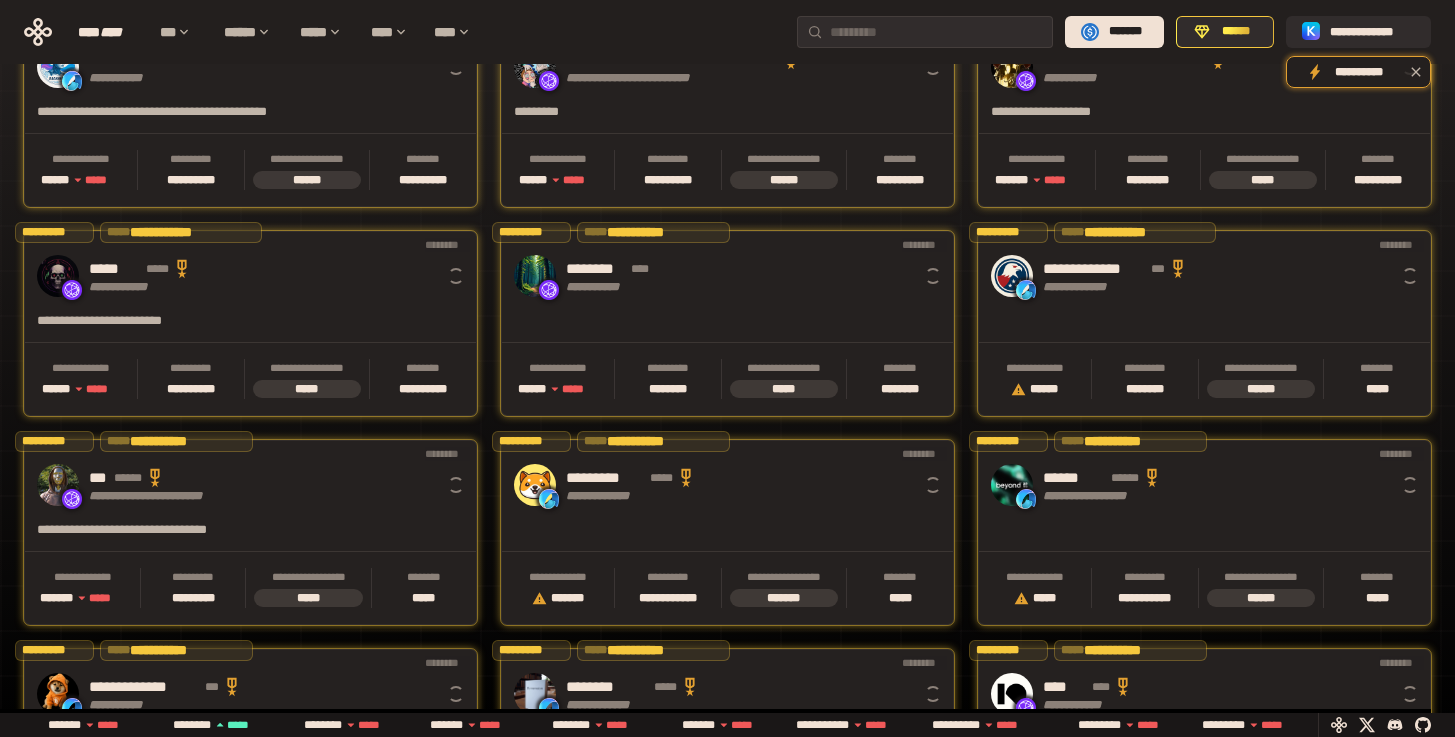scroll, scrollTop: 0, scrollLeft: 16, axis: horizontal 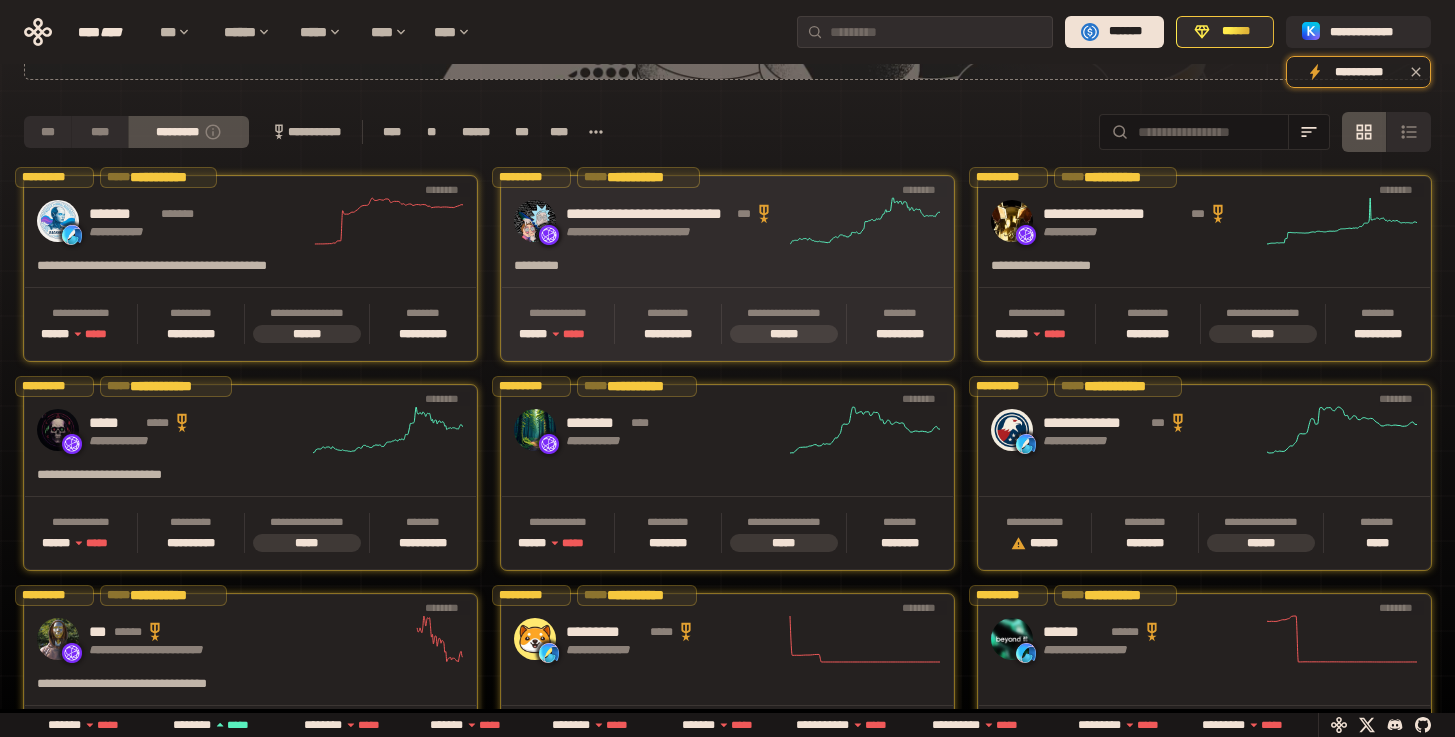 click on "**********" at bounding box center [727, 221] 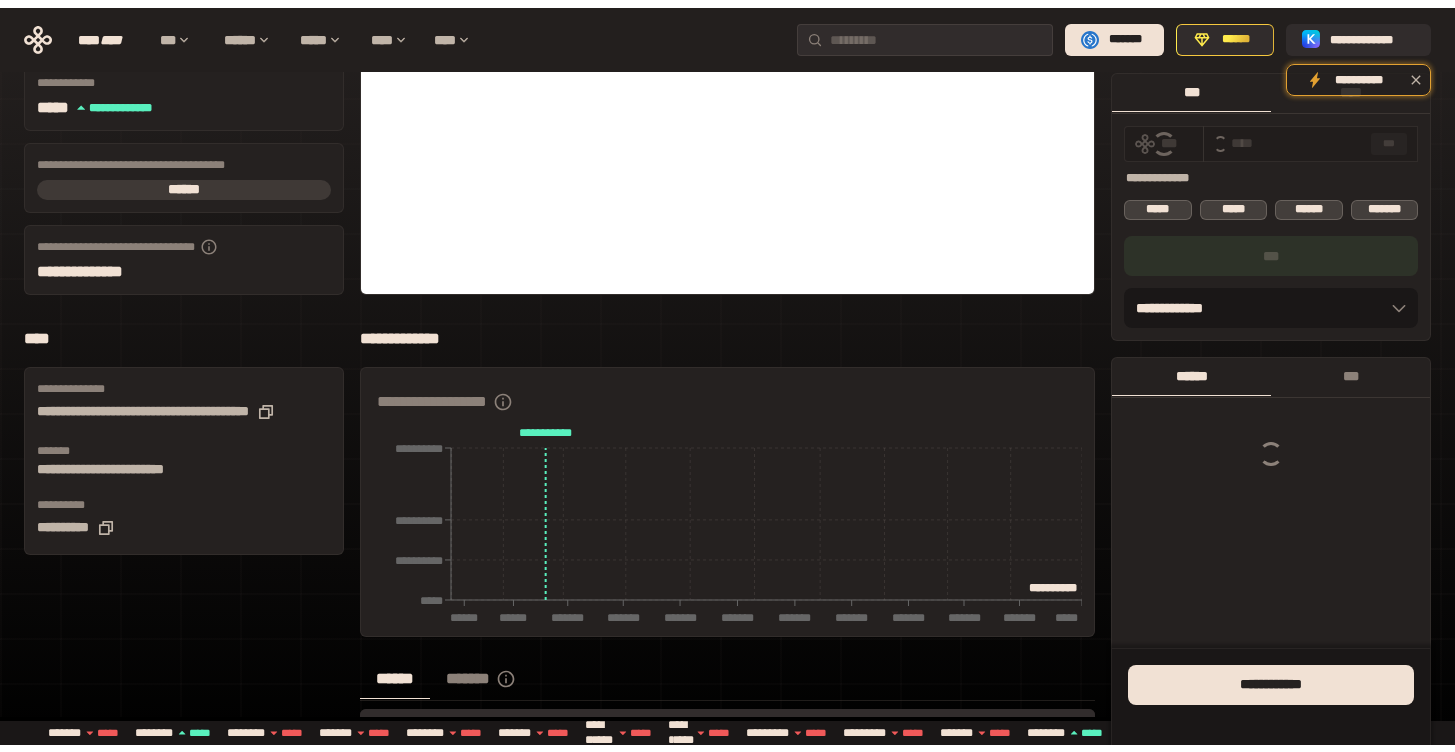 scroll, scrollTop: 0, scrollLeft: 0, axis: both 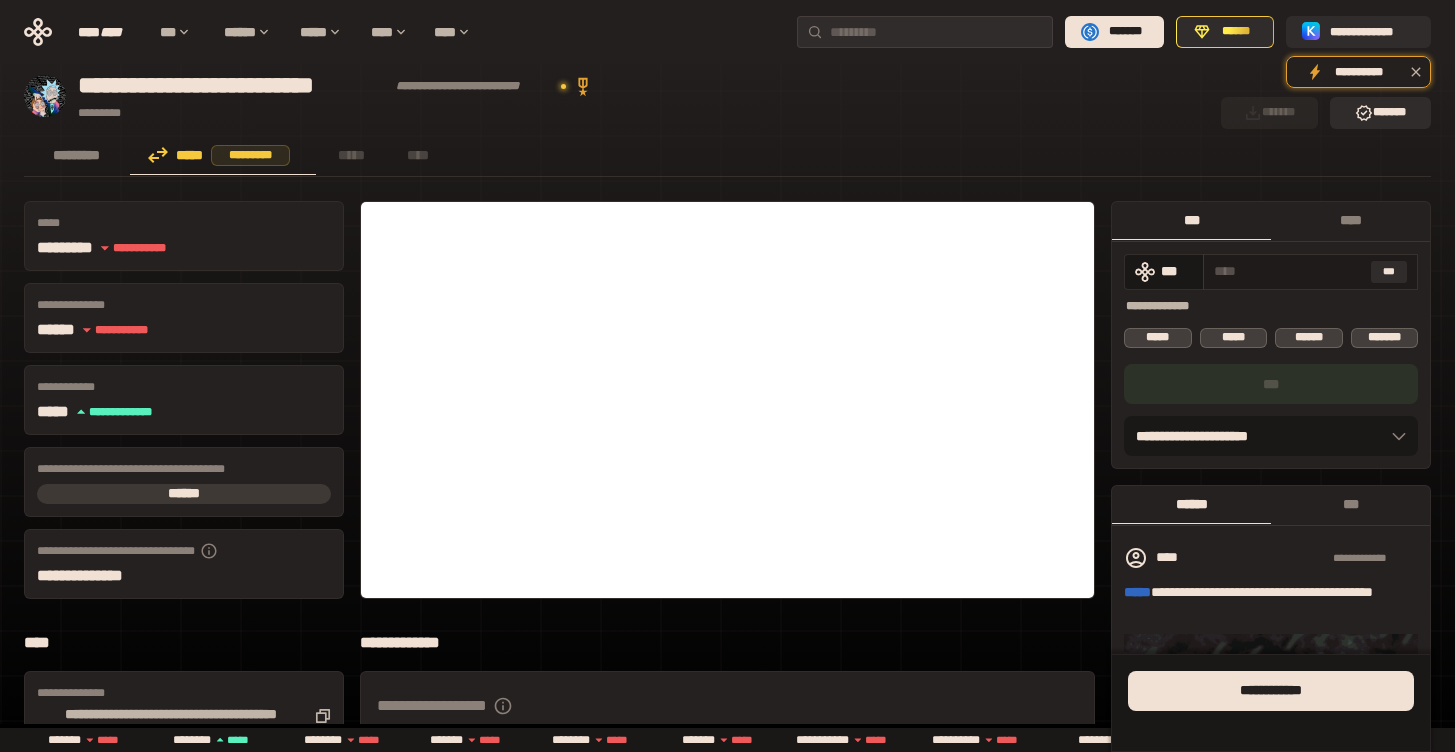 click at bounding box center (1288, 271) 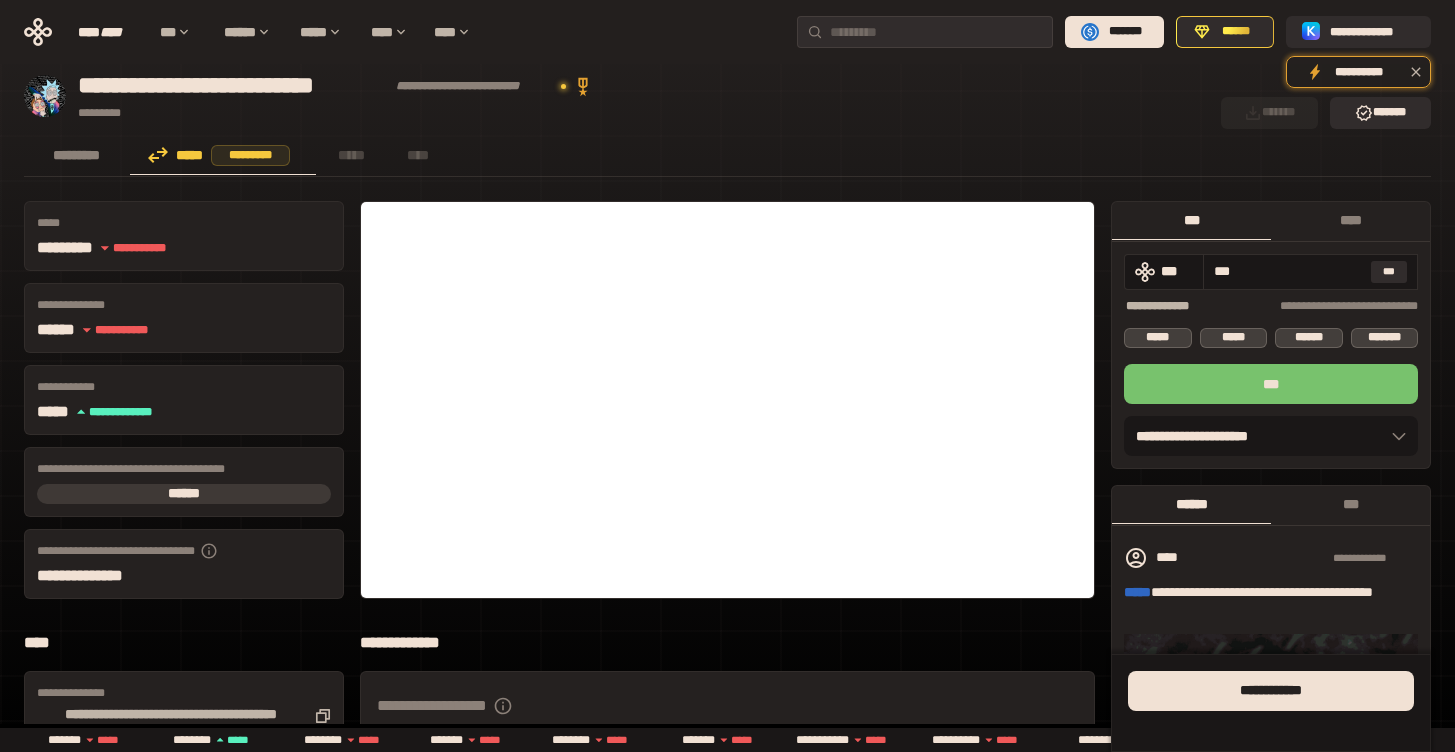 type on "***" 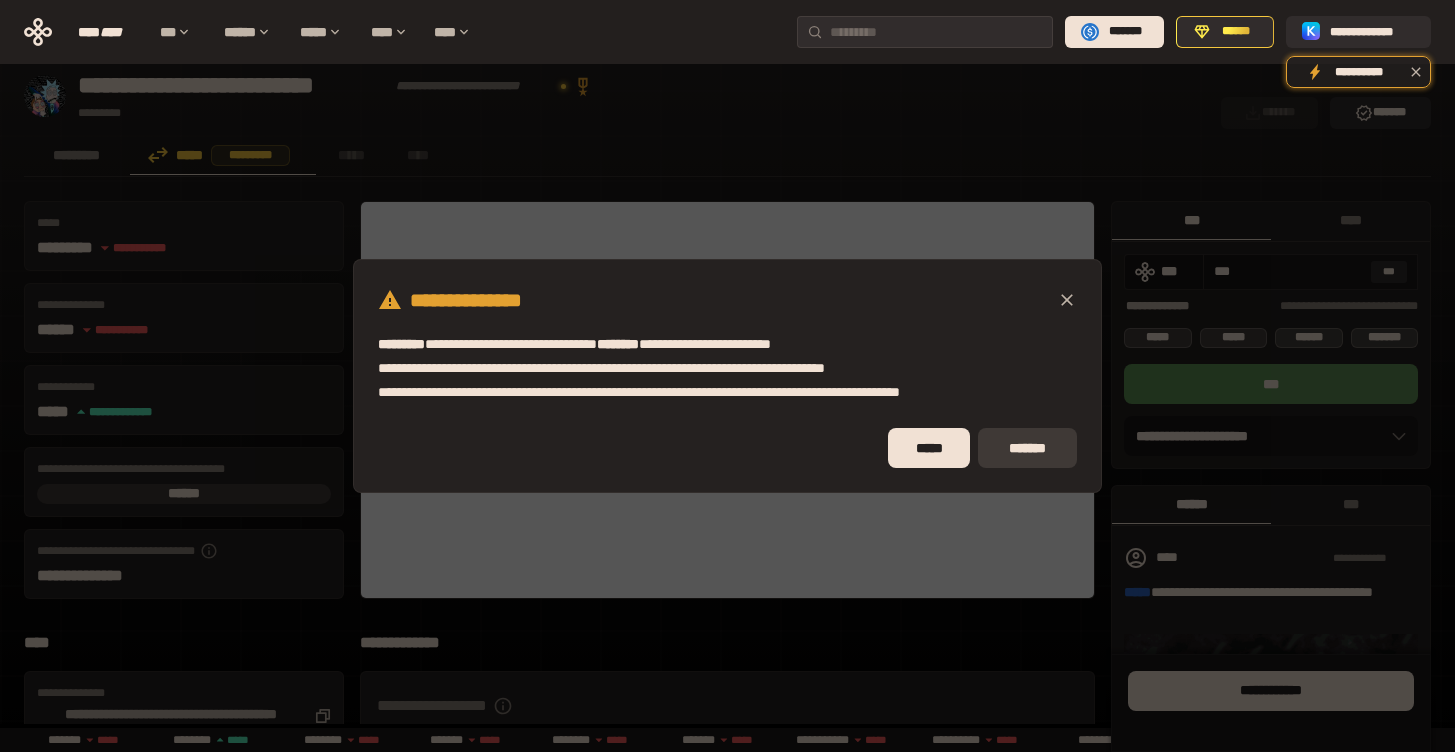 click on "*******" at bounding box center [1027, 448] 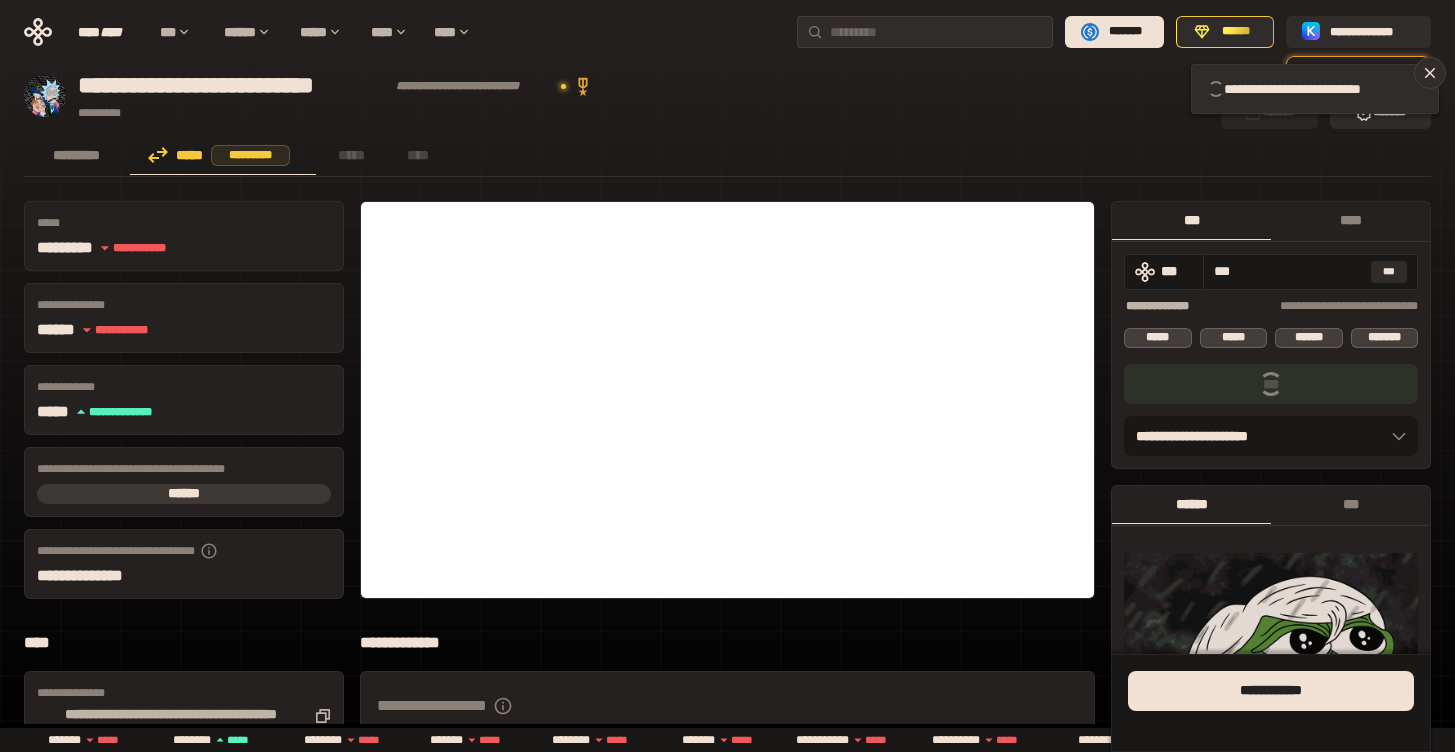 scroll, scrollTop: 110, scrollLeft: 0, axis: vertical 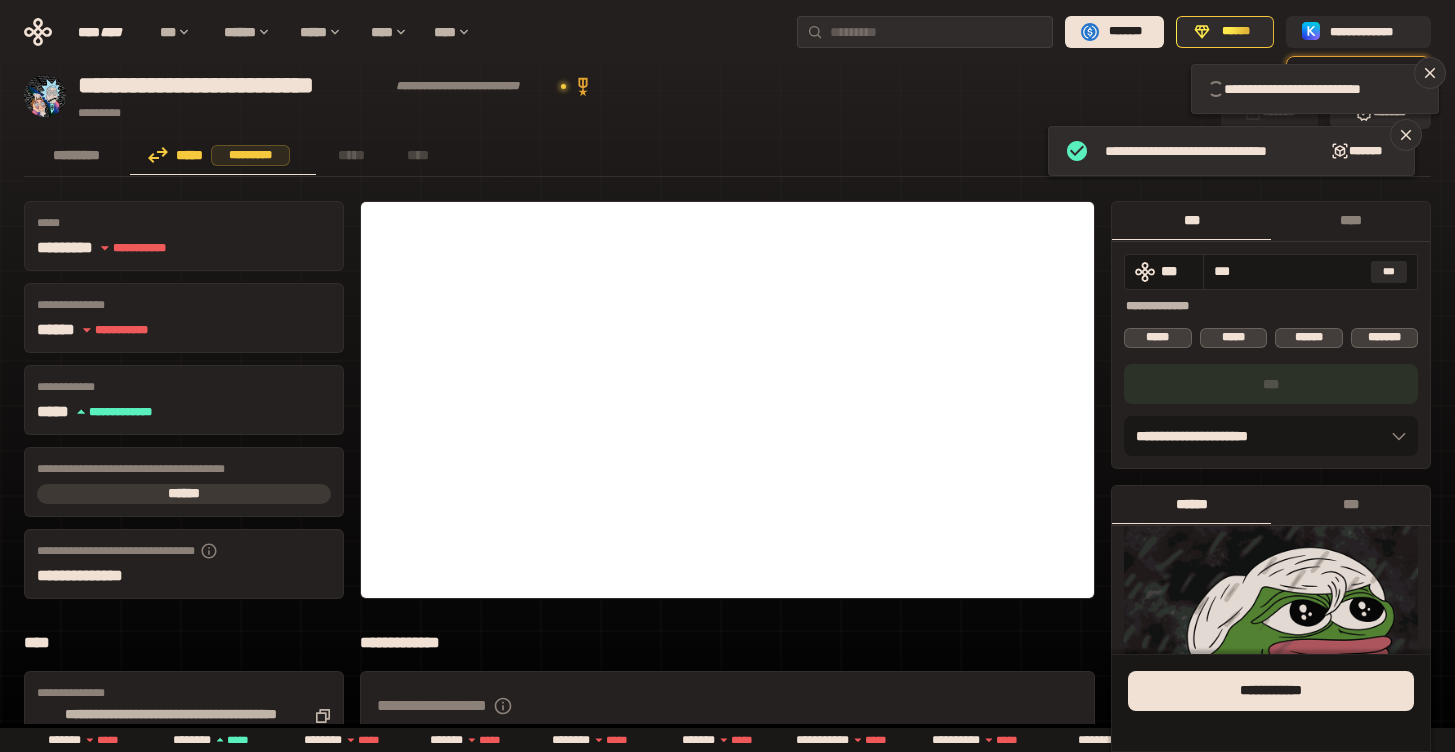 type 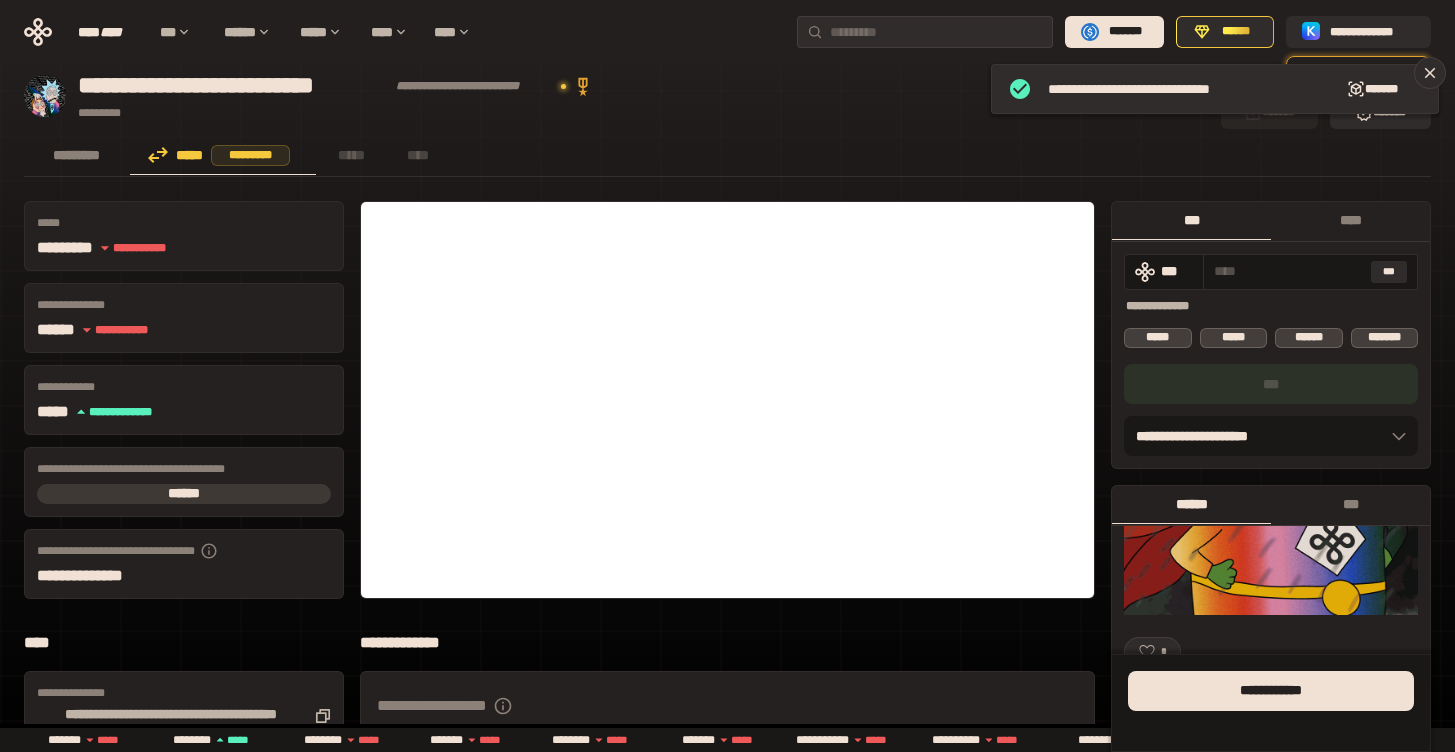 scroll, scrollTop: 386, scrollLeft: 0, axis: vertical 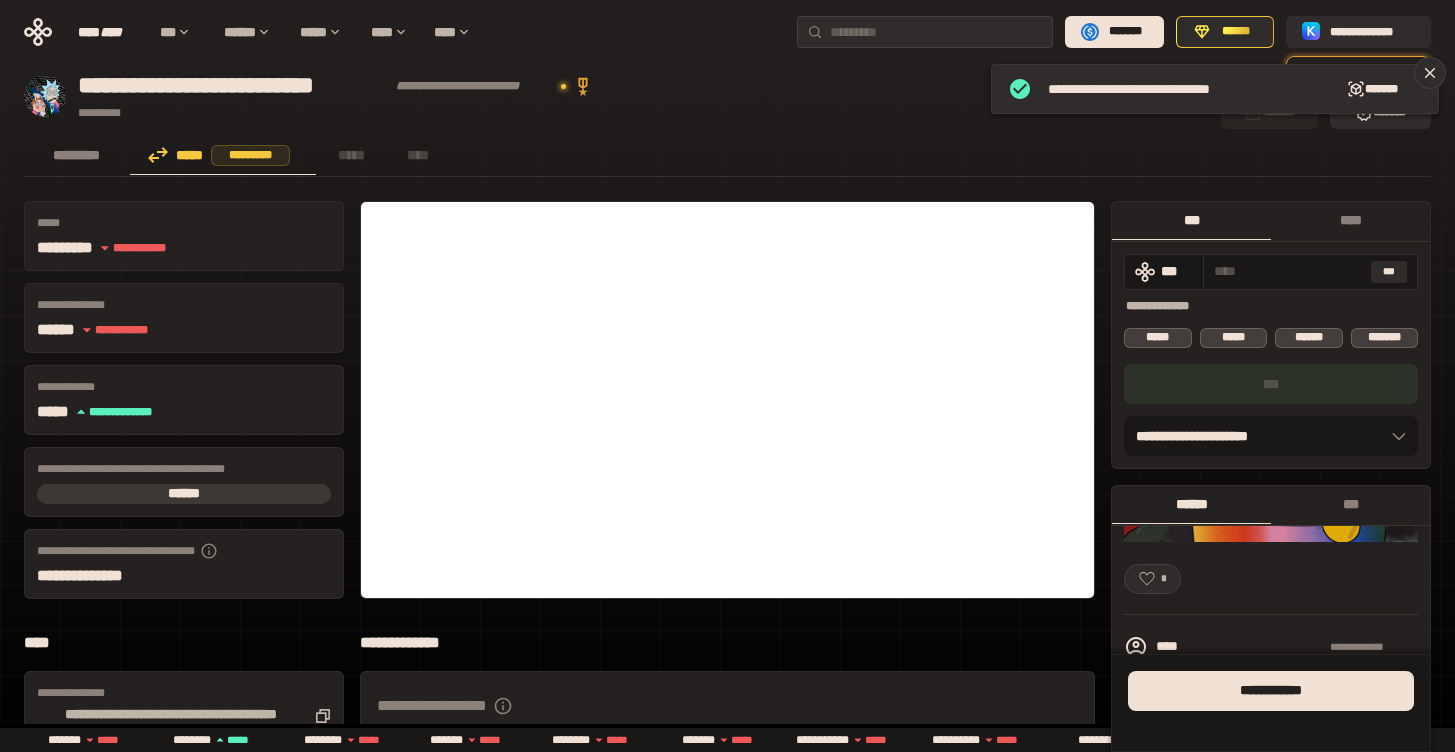 click 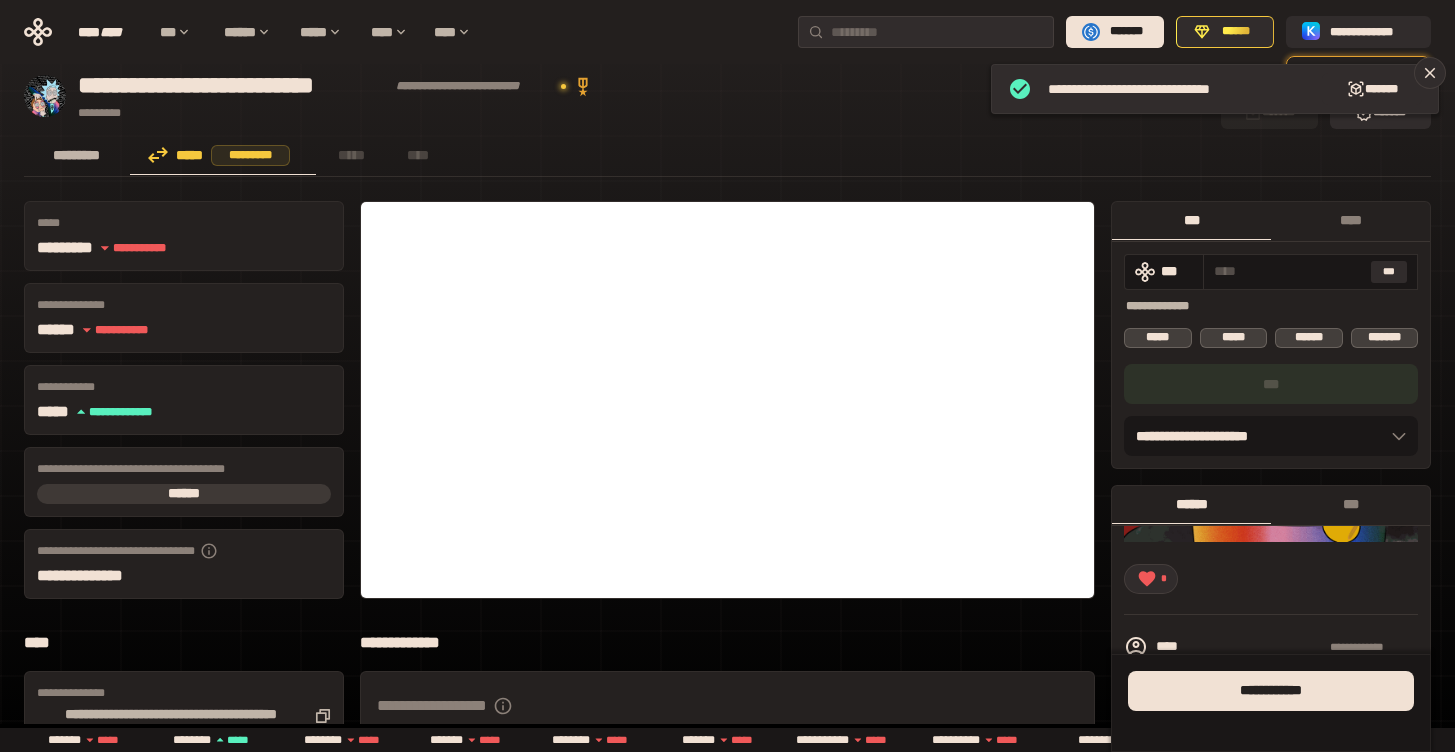 click on "*********" at bounding box center (77, 155) 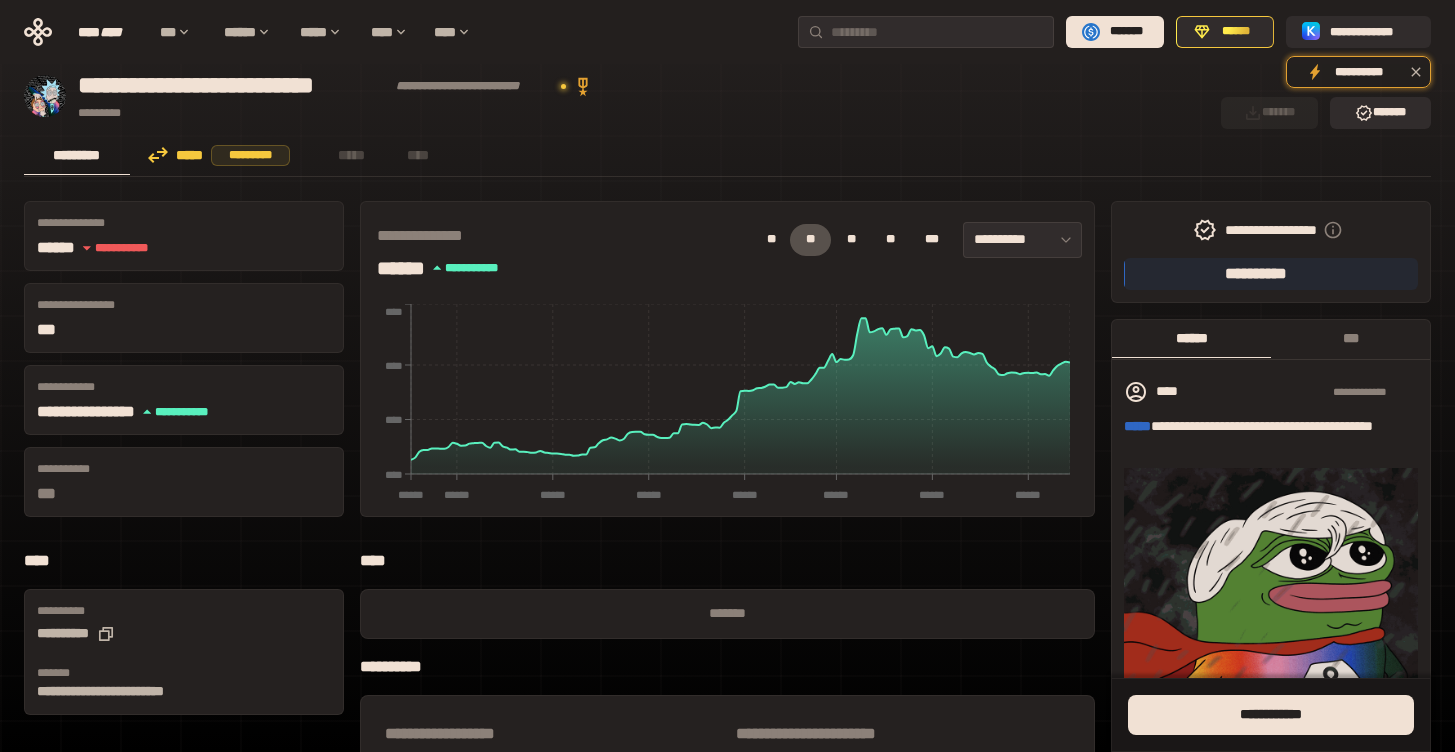 click on "**********" at bounding box center (727, 32) 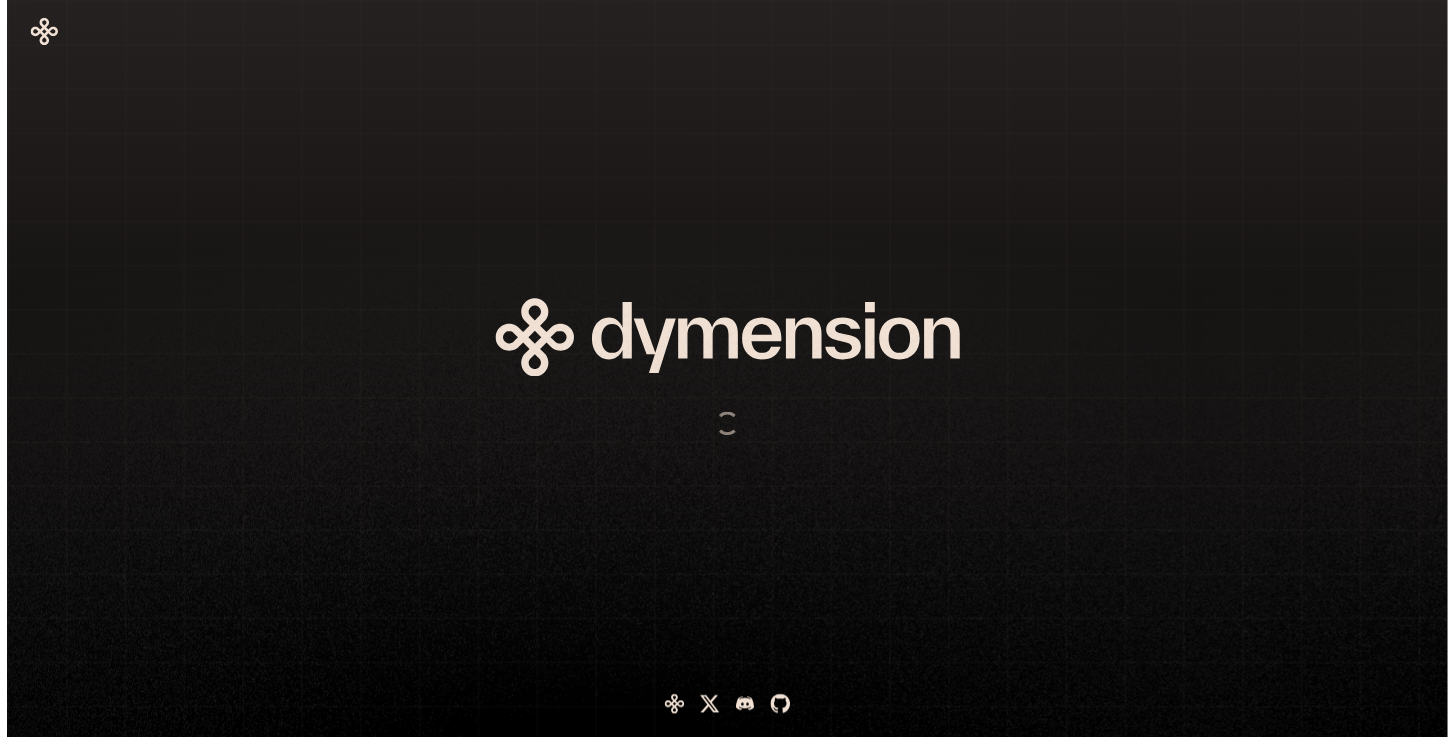 scroll, scrollTop: 0, scrollLeft: 0, axis: both 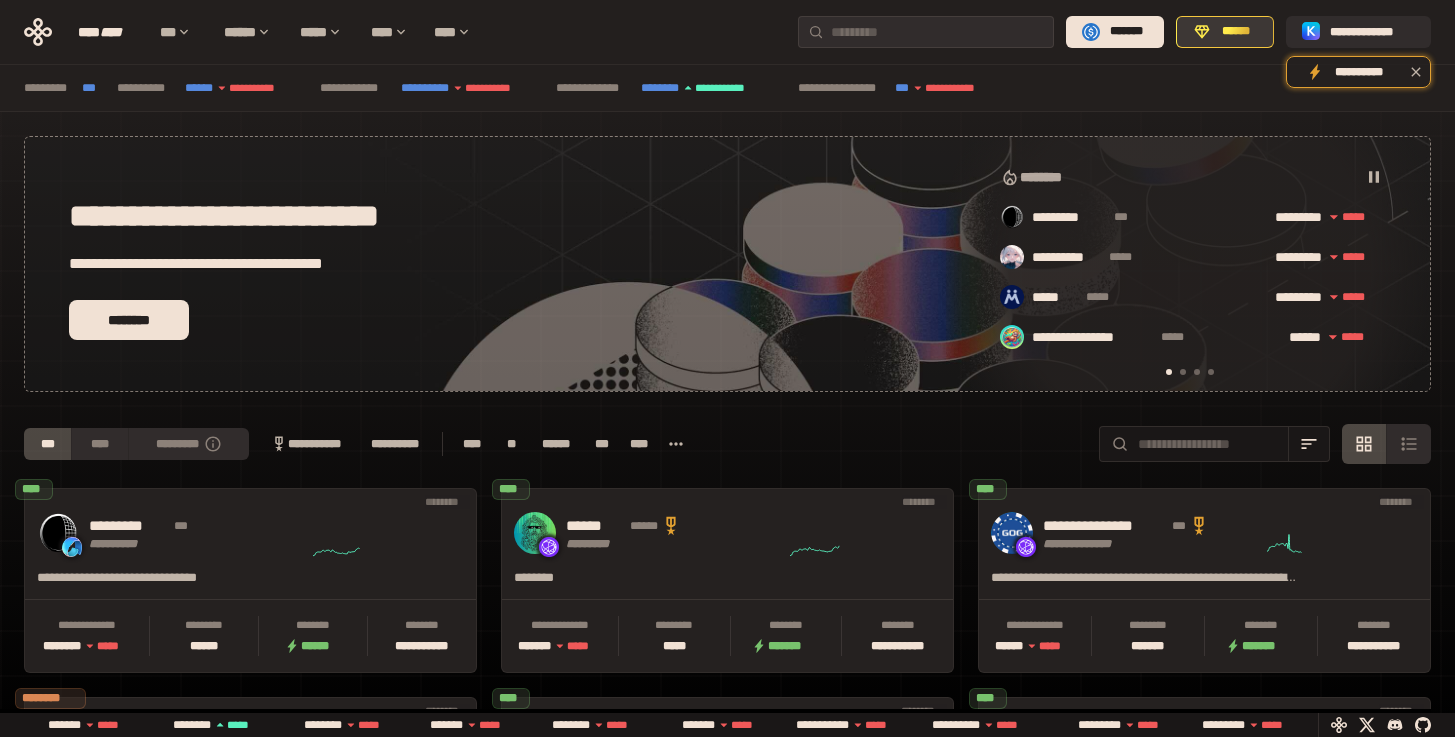 click on "******" at bounding box center [1235, 32] 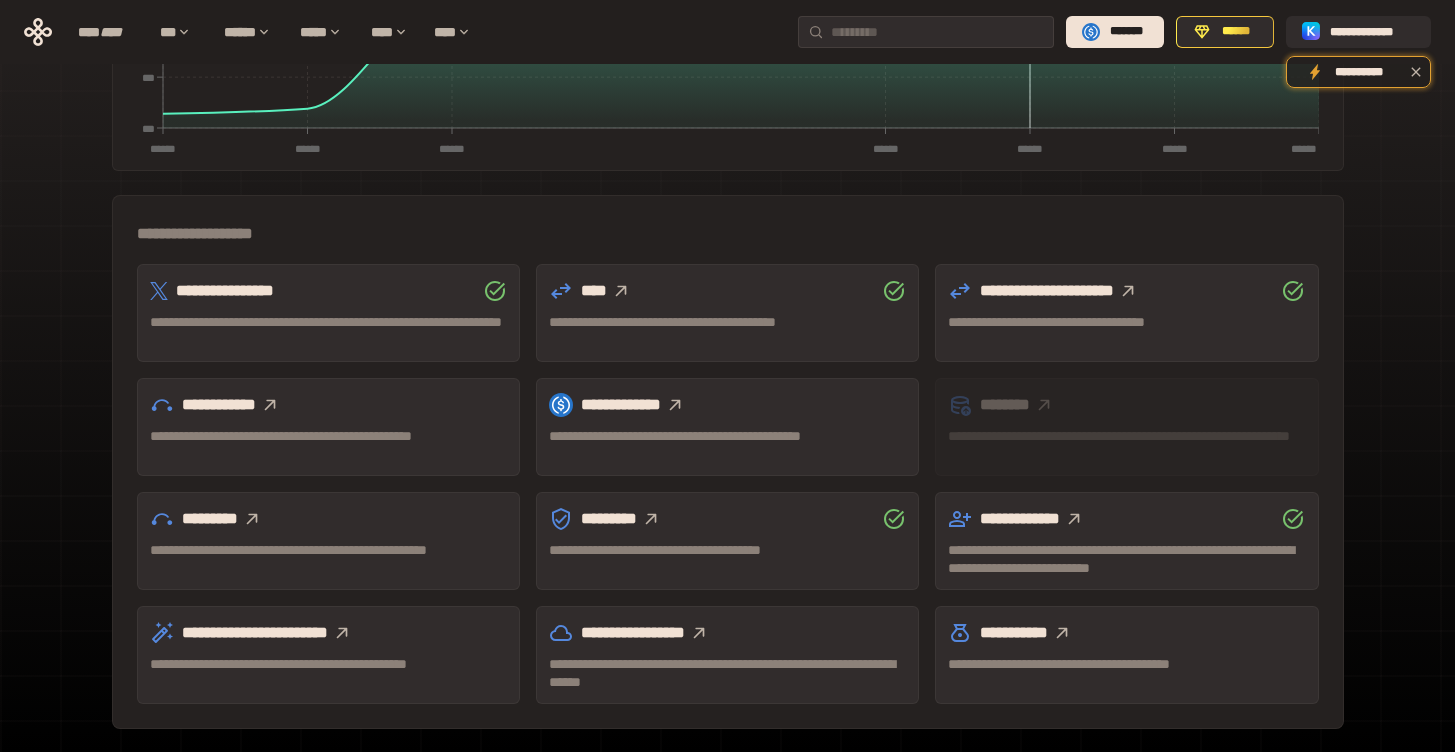 scroll, scrollTop: 536, scrollLeft: 0, axis: vertical 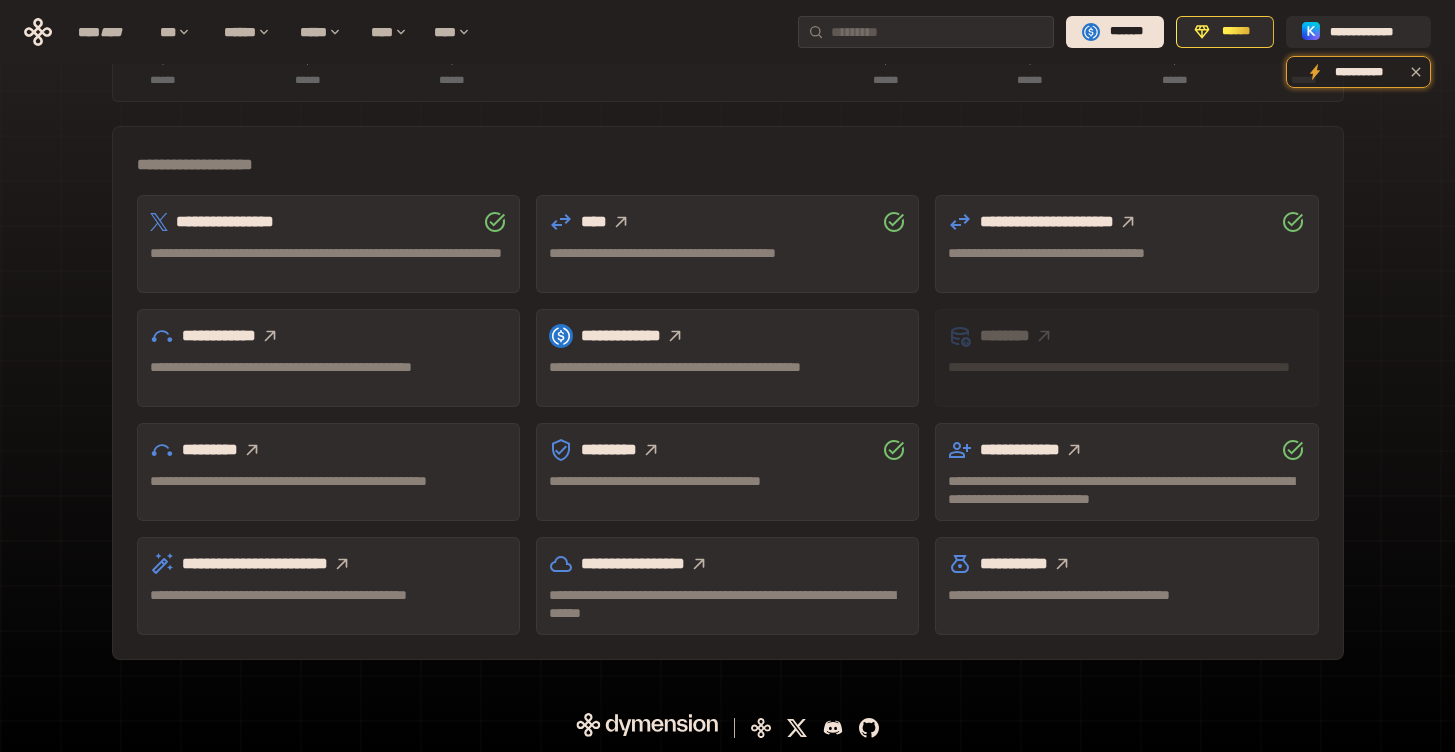 click 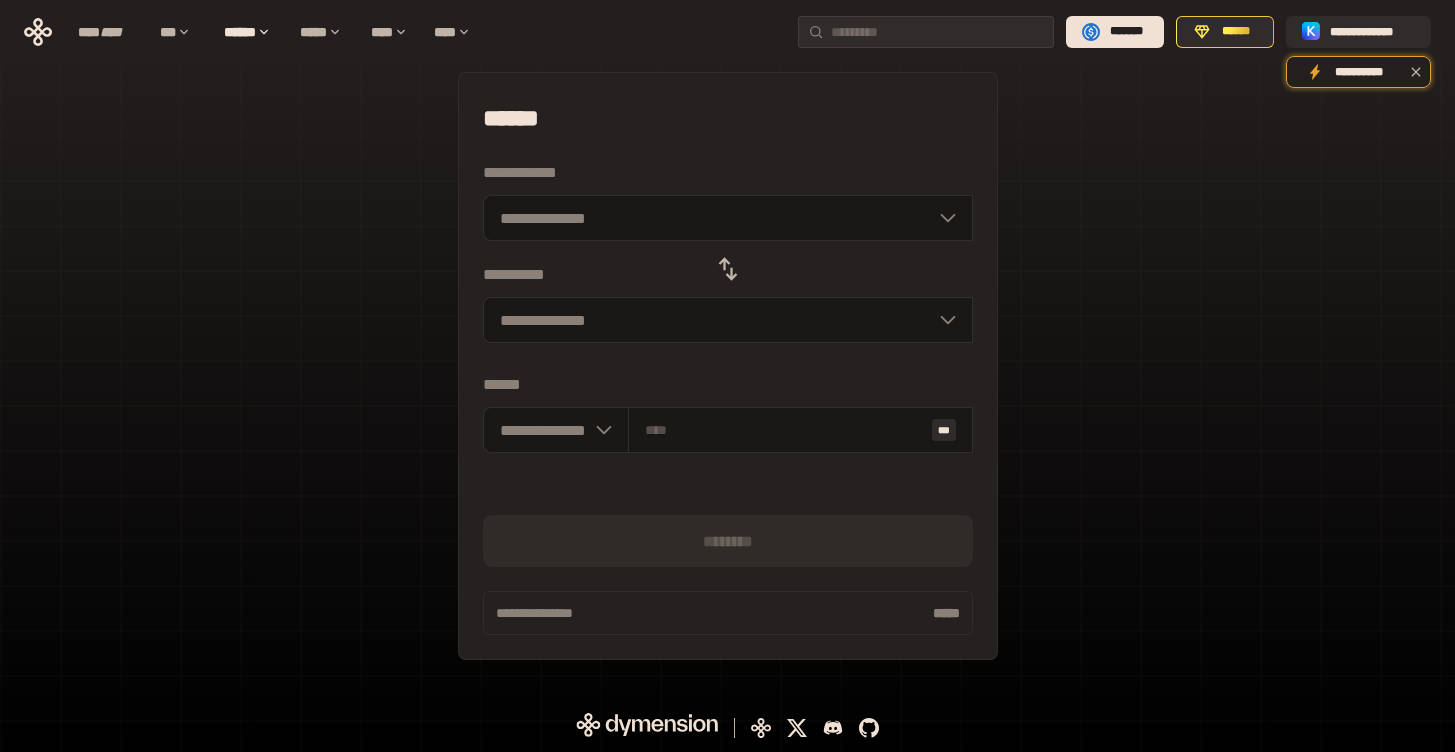 scroll, scrollTop: 122, scrollLeft: 0, axis: vertical 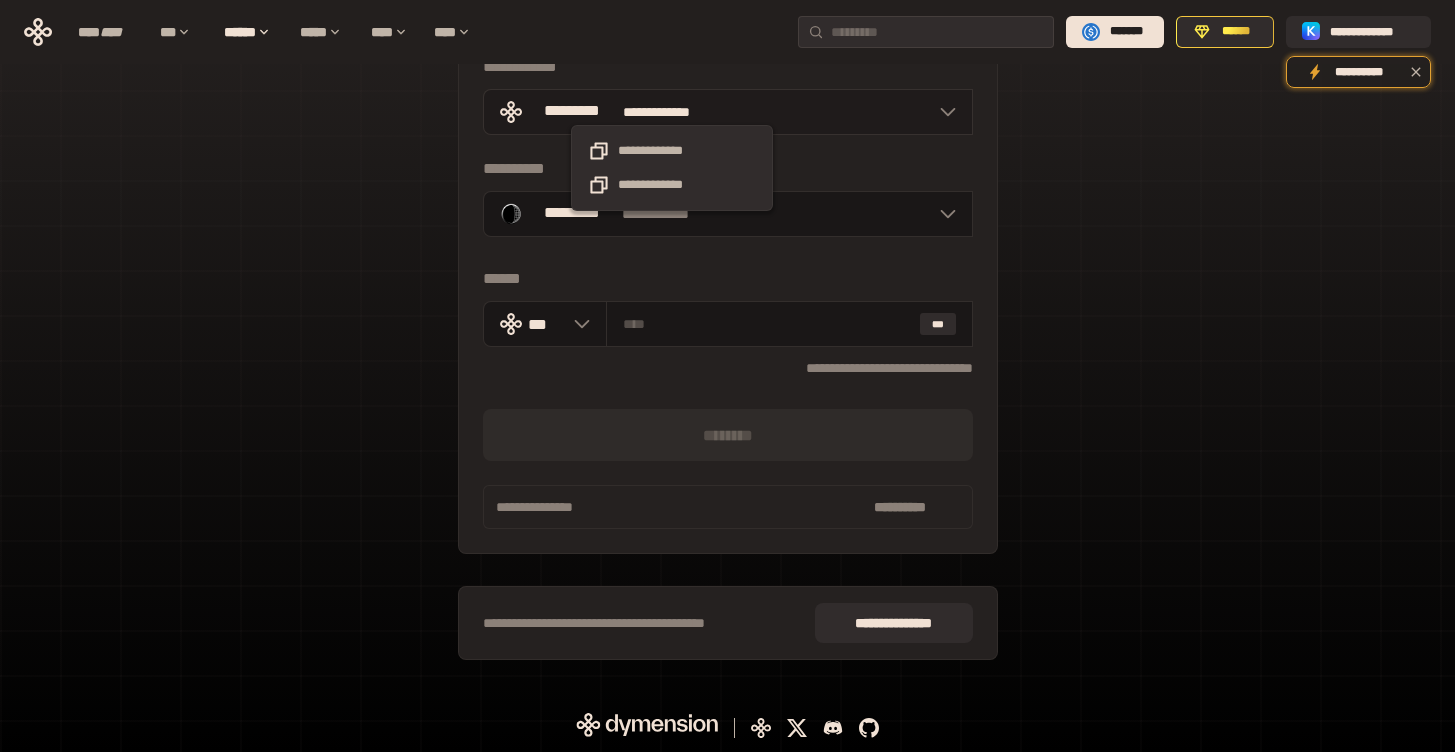 click on "**********" at bounding box center [672, 112] 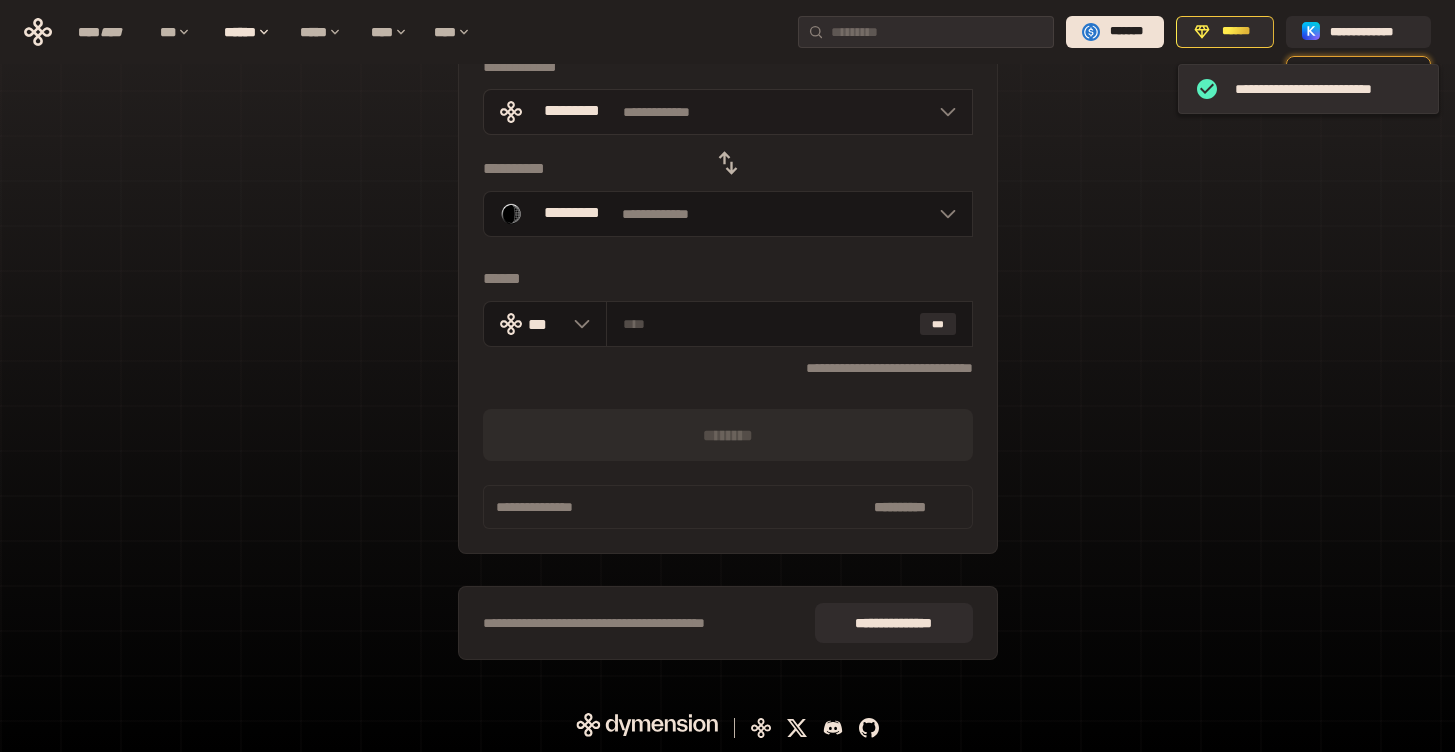 click on "**********" at bounding box center [728, 112] 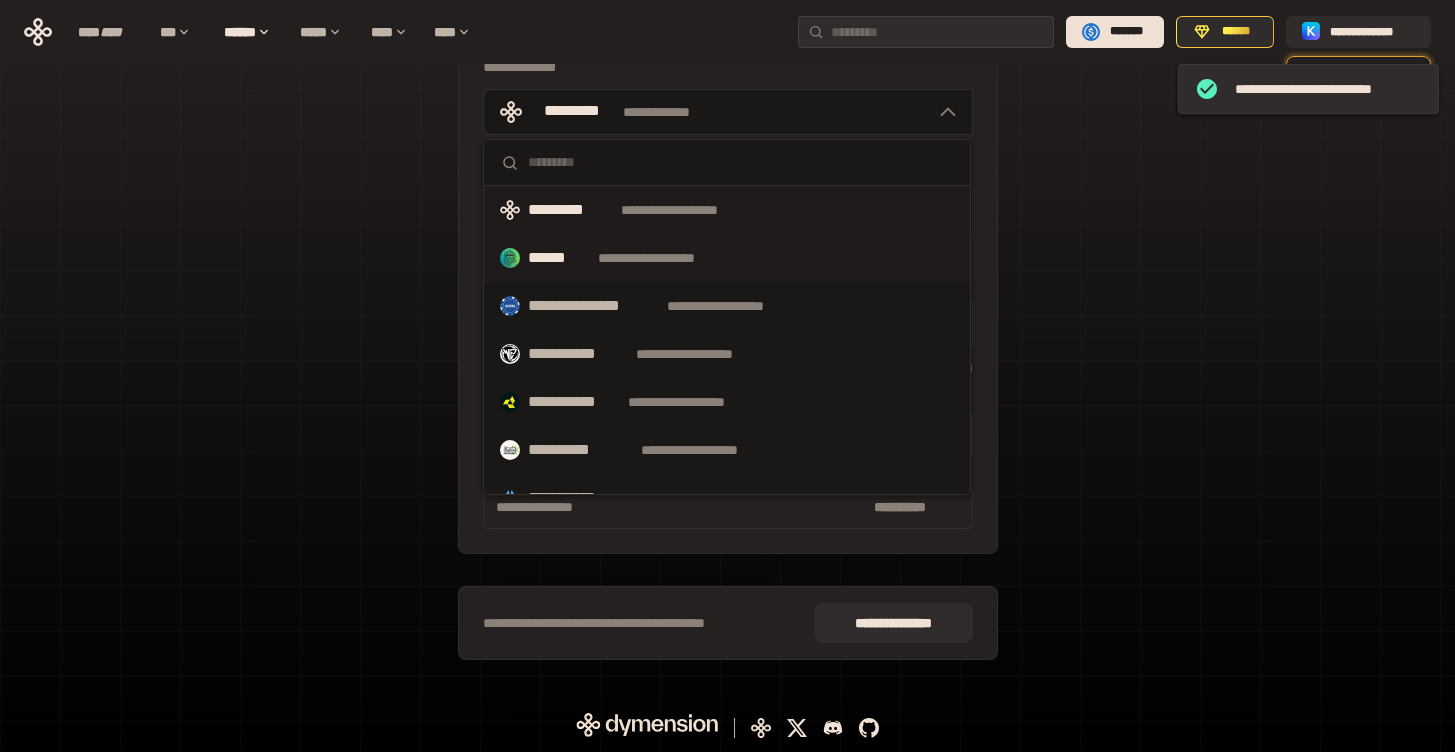 click on "**********" at bounding box center [727, 258] 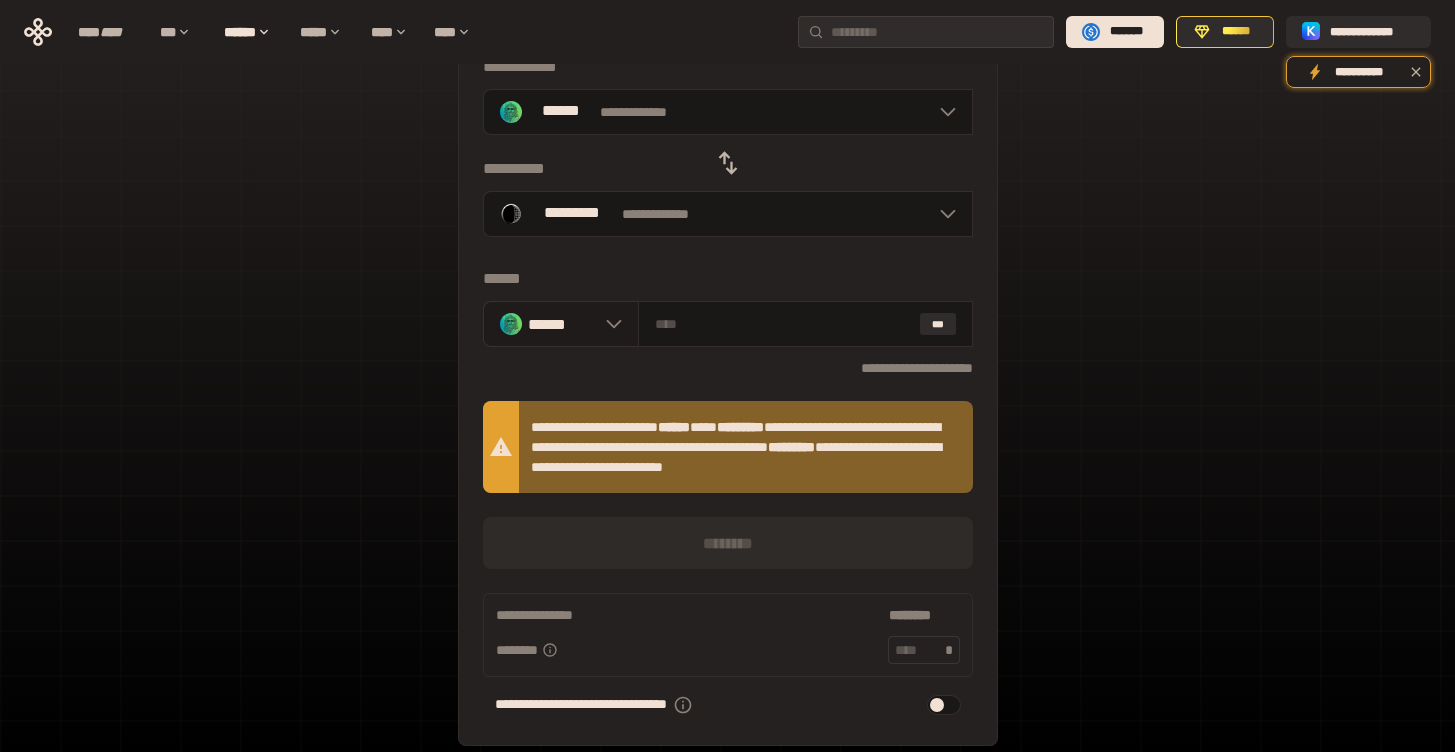 click 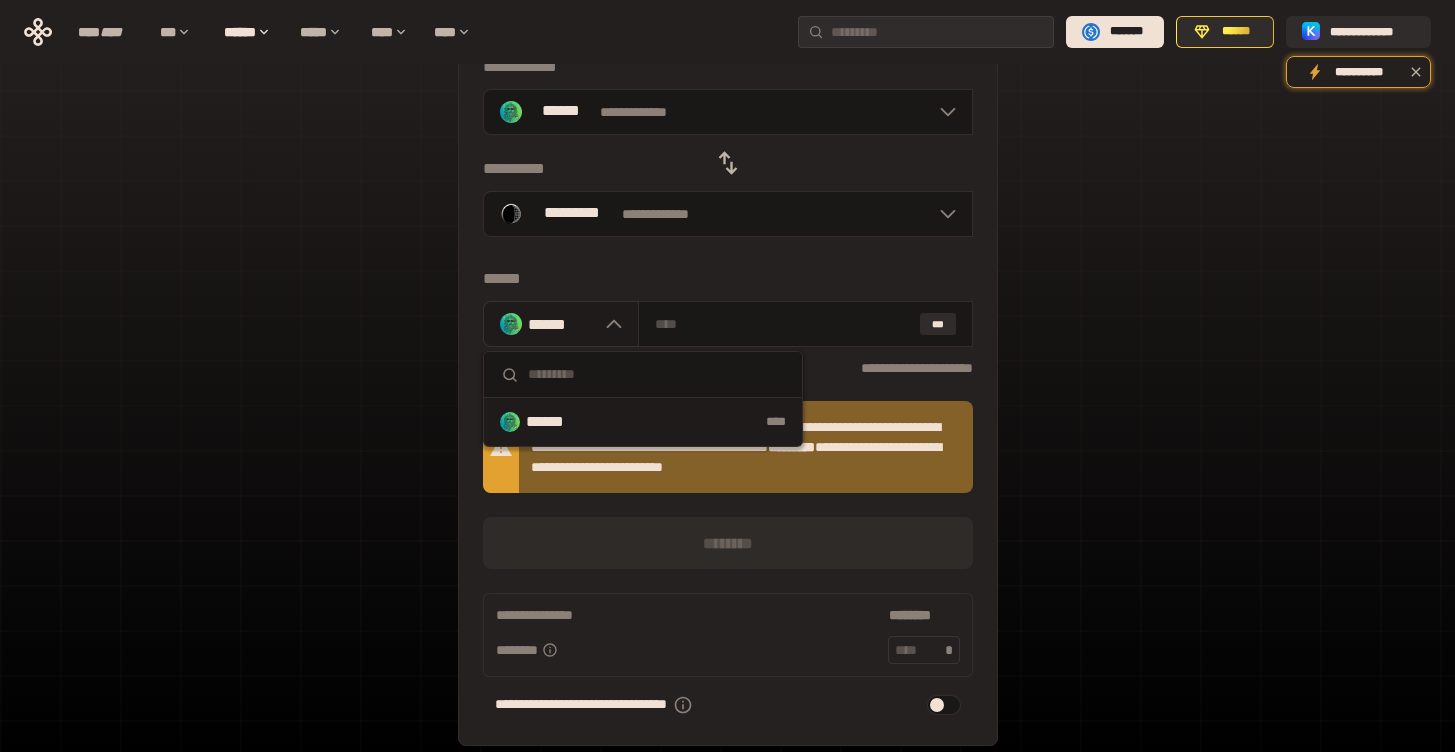 click 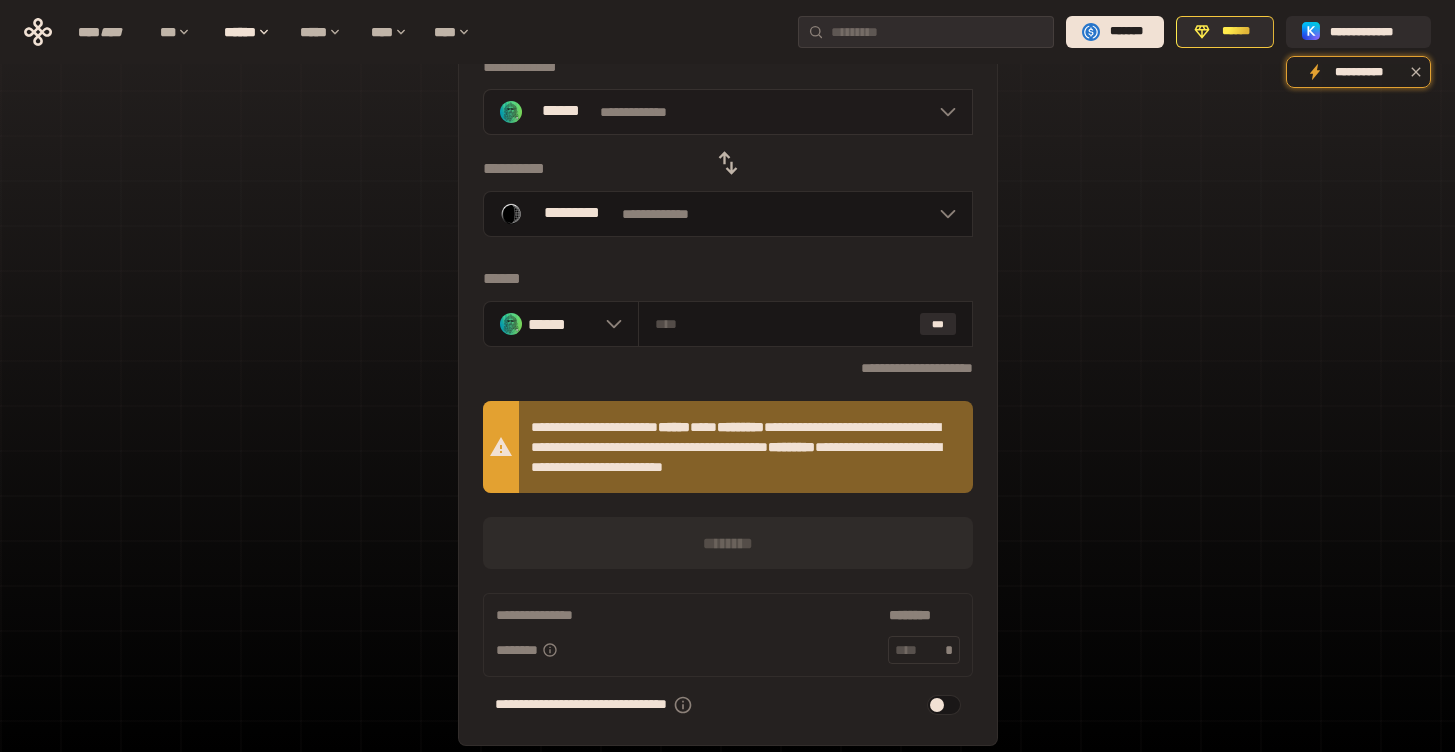 click on "**********" at bounding box center (728, 112) 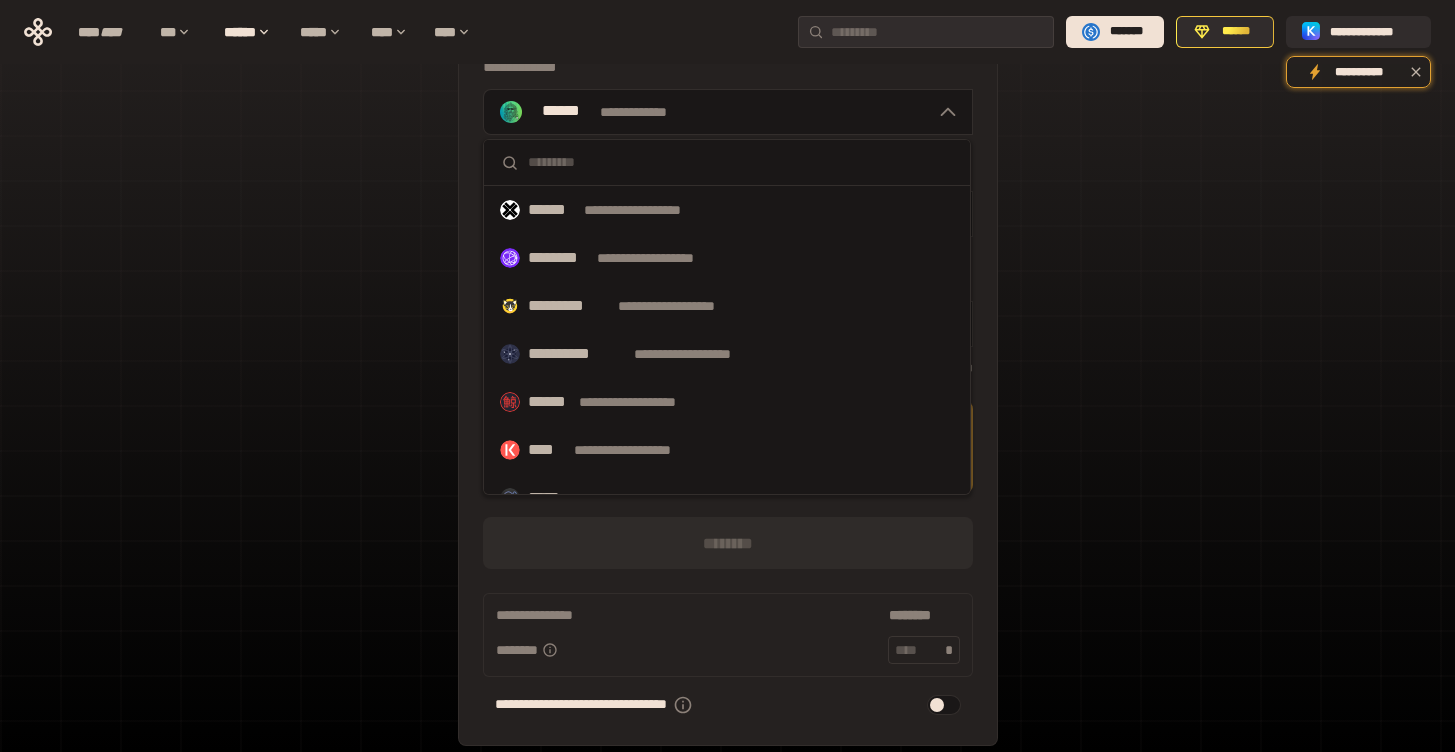 scroll, scrollTop: 911, scrollLeft: 0, axis: vertical 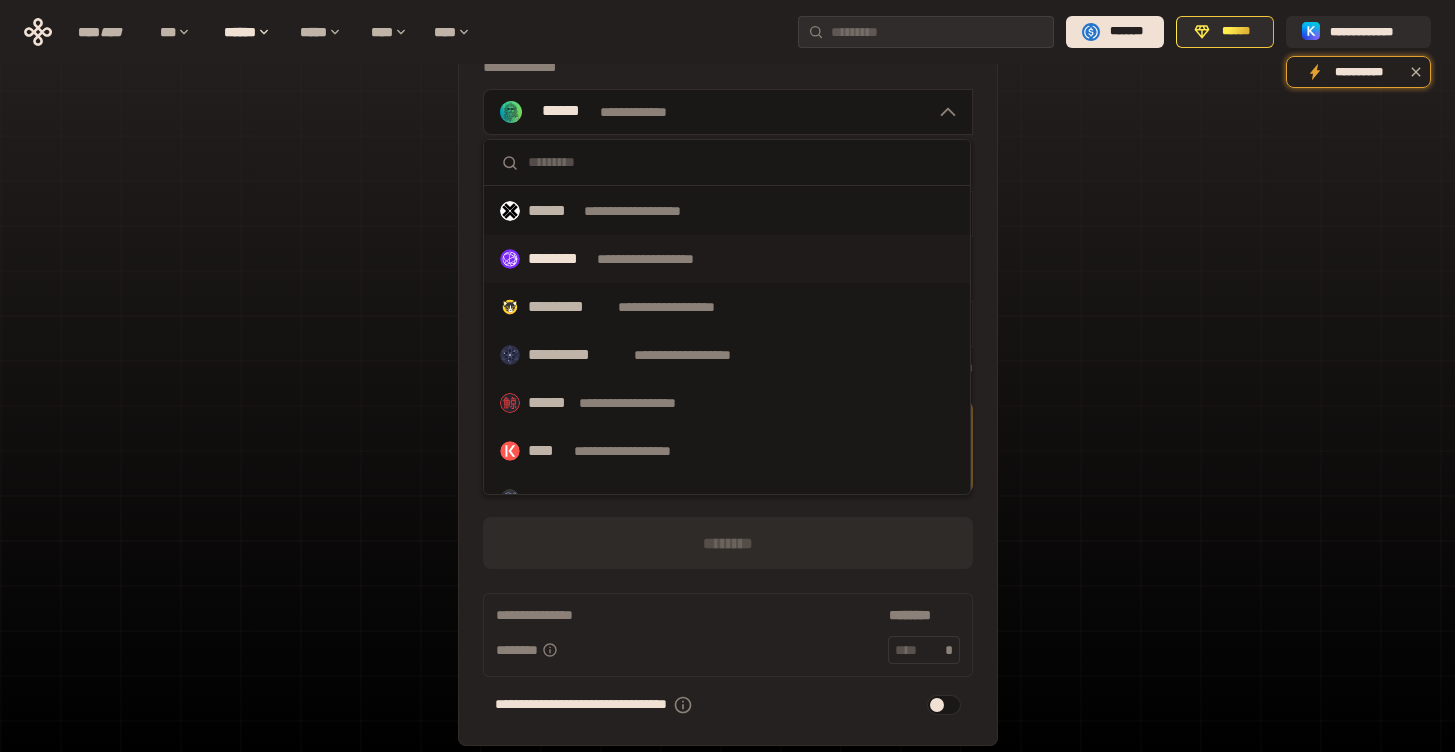click on "**********" at bounding box center (727, 259) 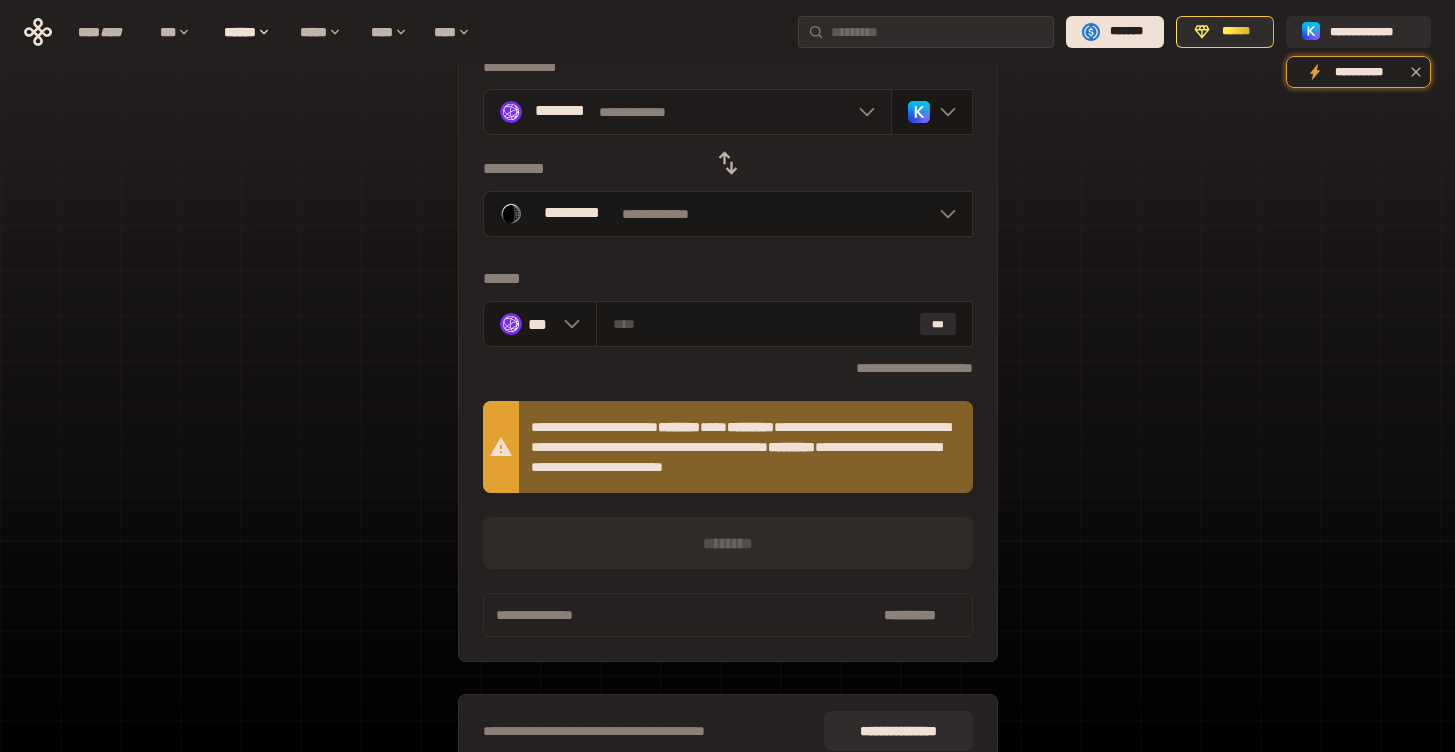 click on "**********" at bounding box center [687, 112] 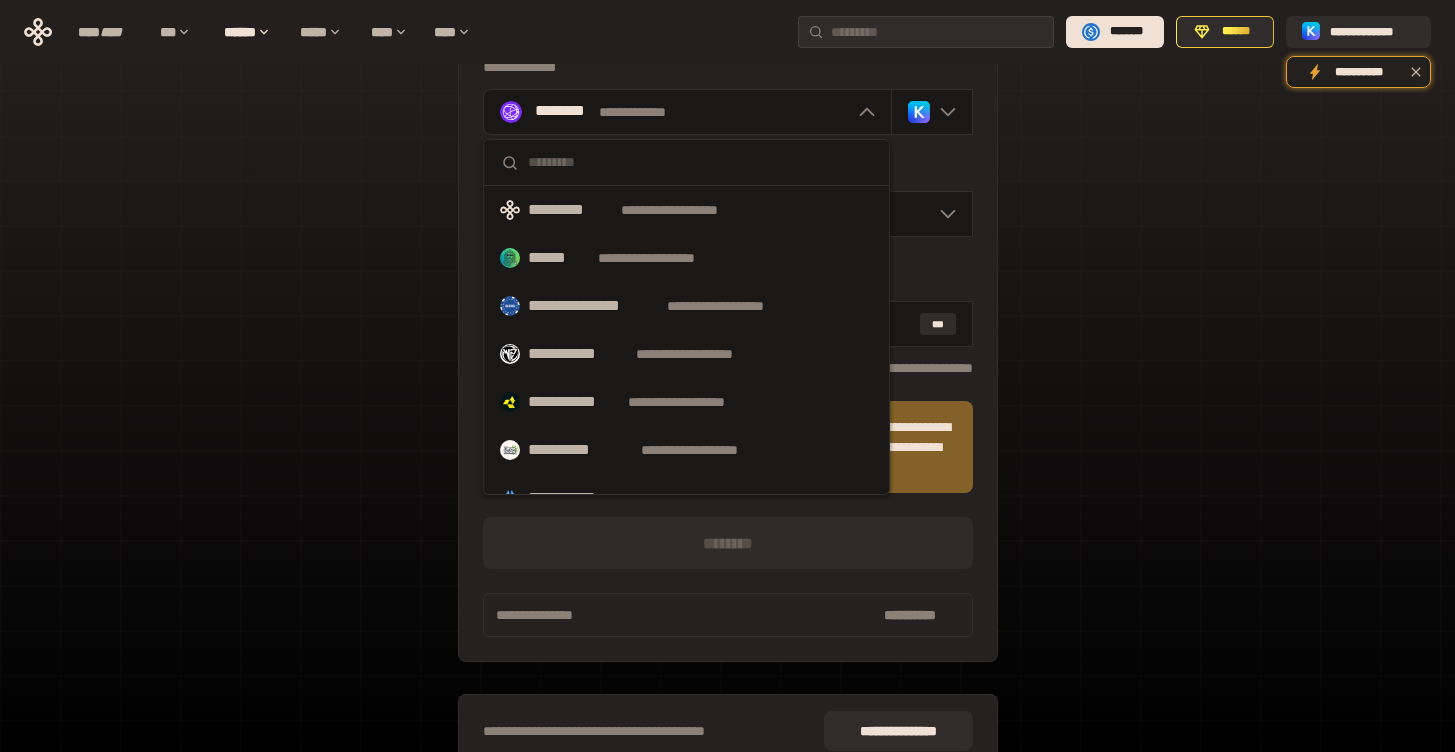 click on "some text here" at bounding box center (727, 377) 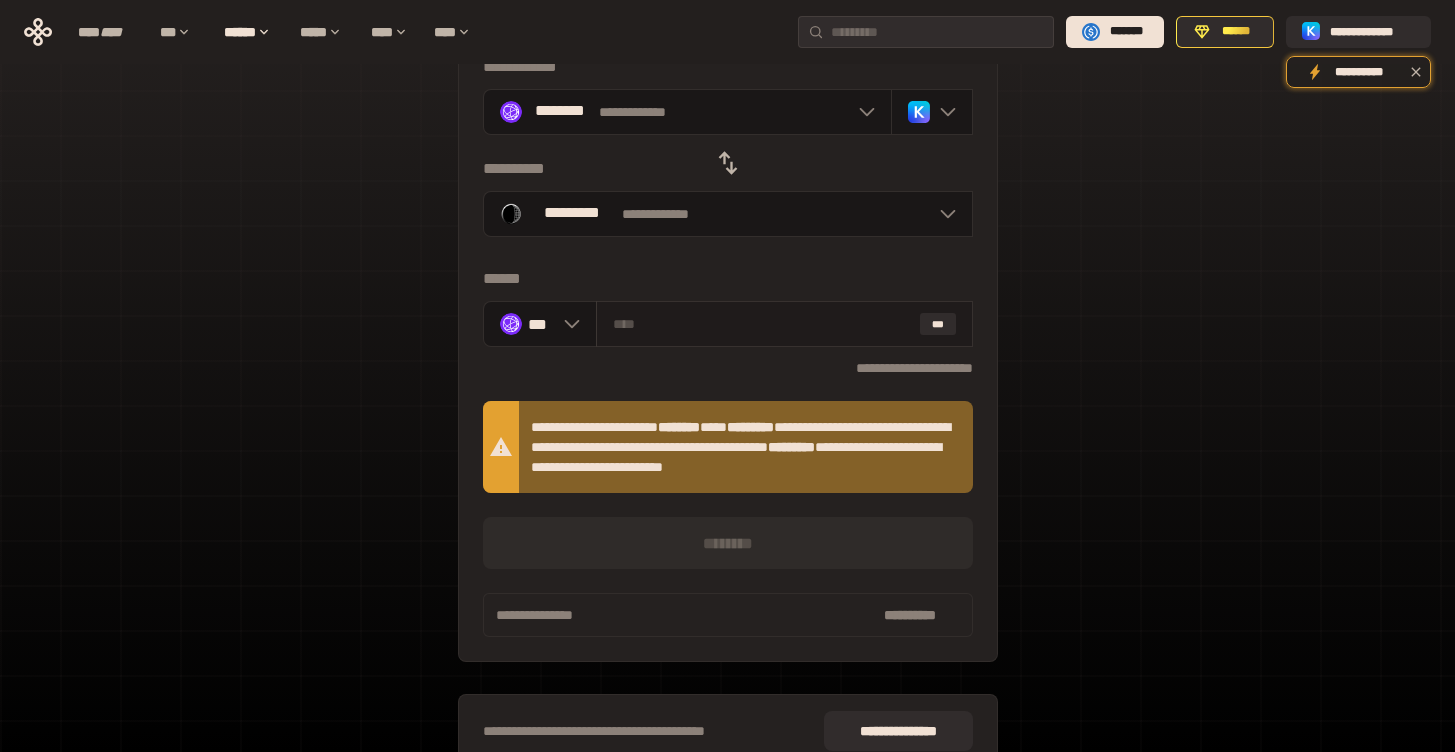 click on "***" at bounding box center [784, 324] 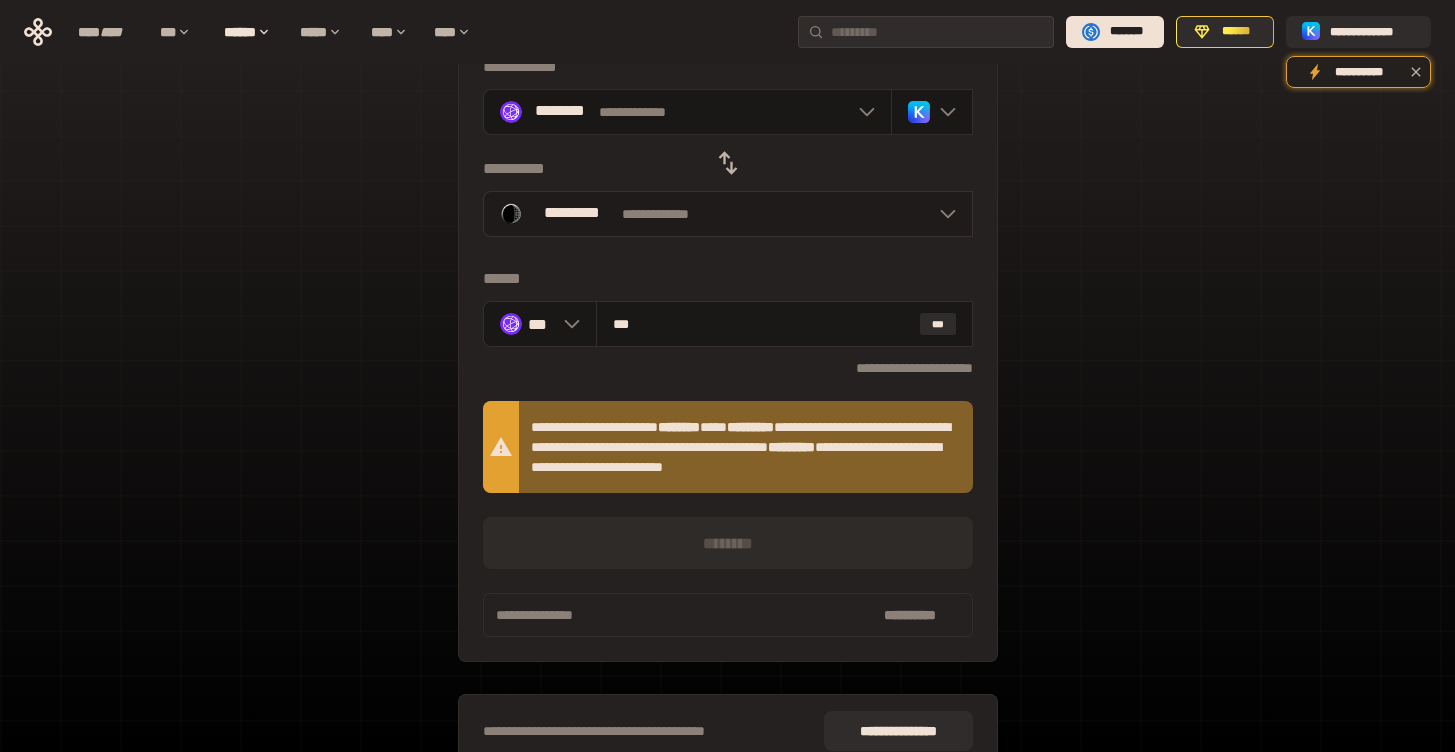 type on "***" 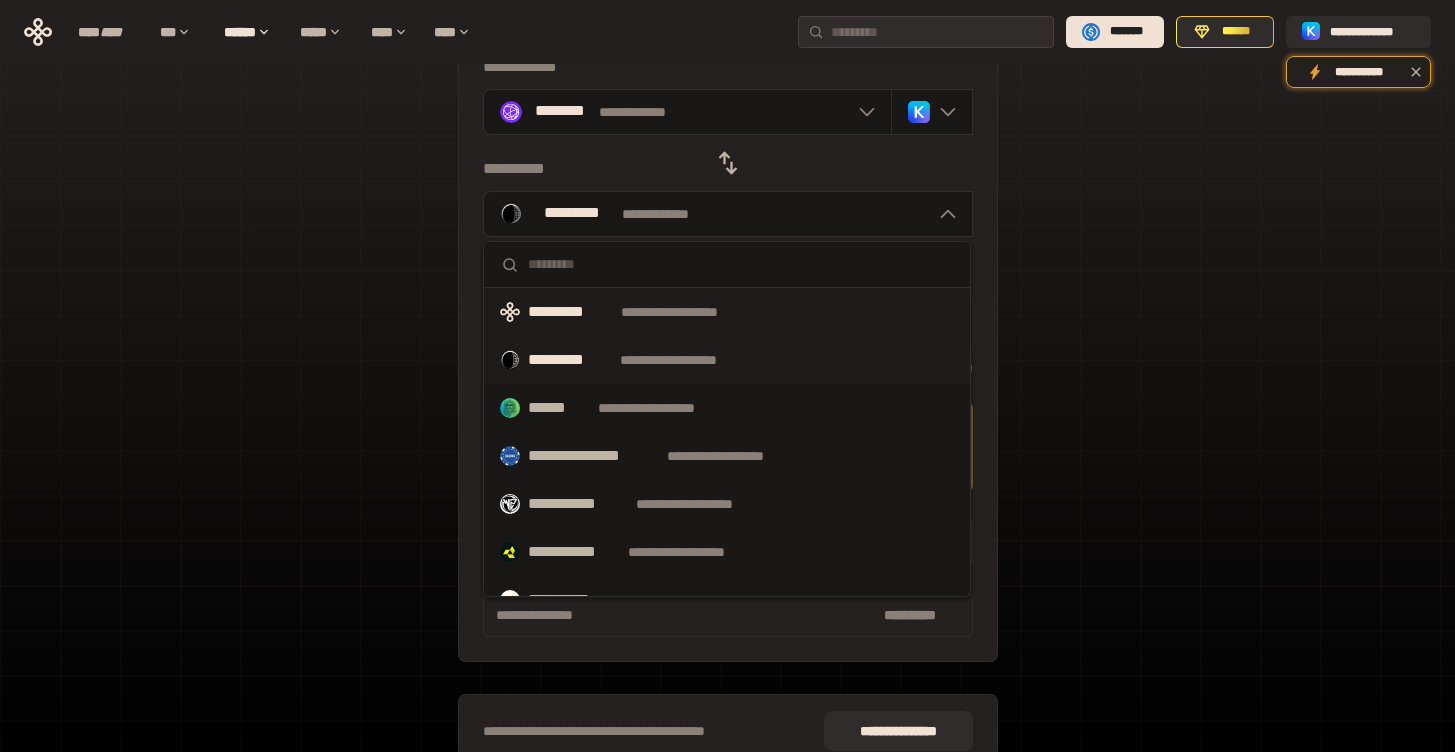 click on "**********" at bounding box center [727, 312] 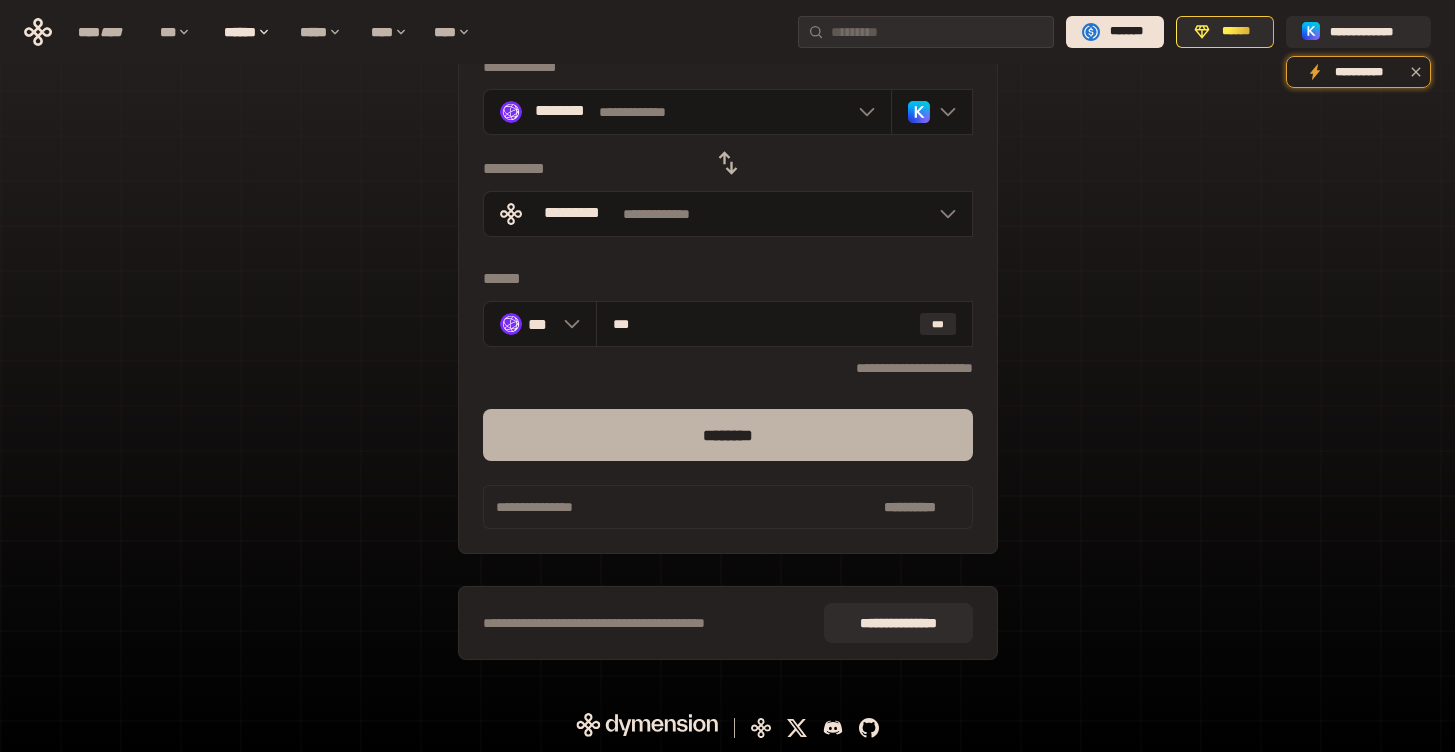click on "********" at bounding box center (728, 435) 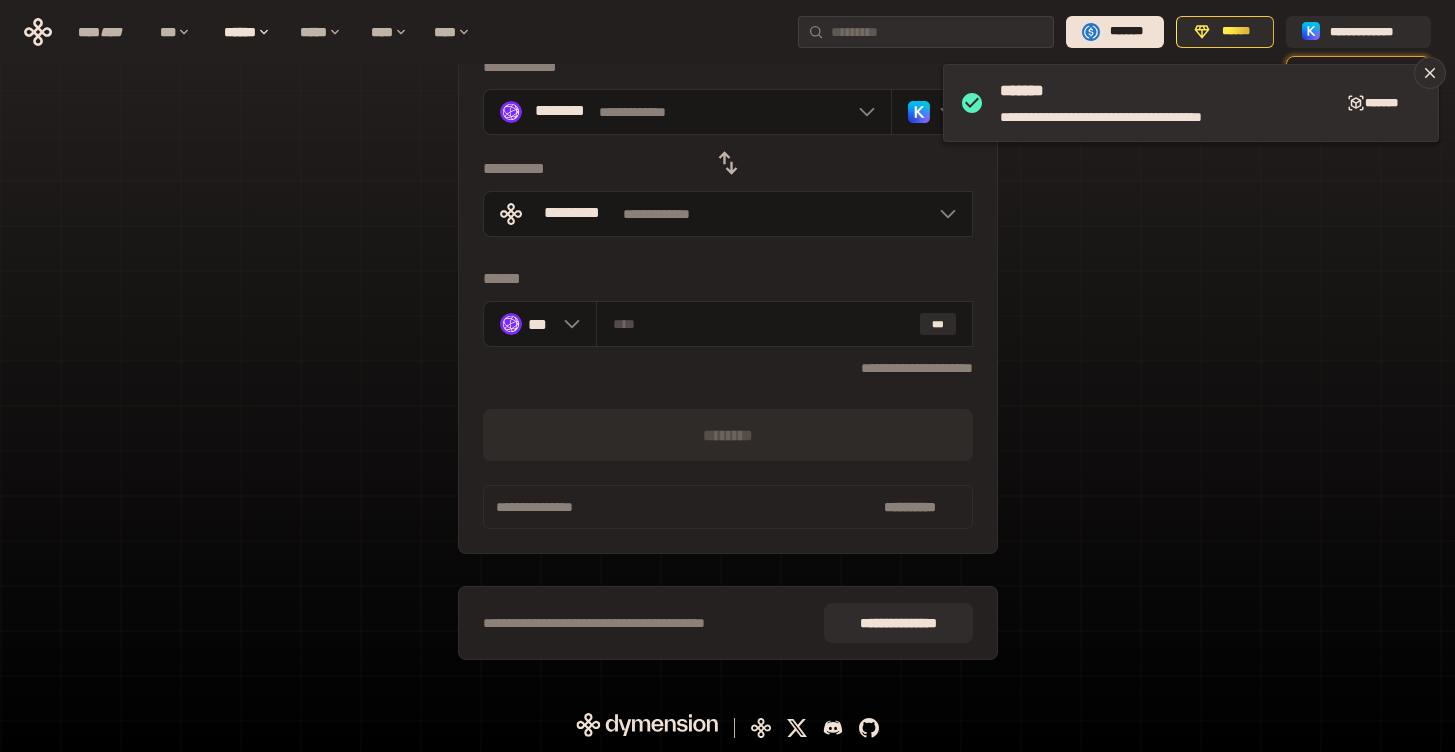 click 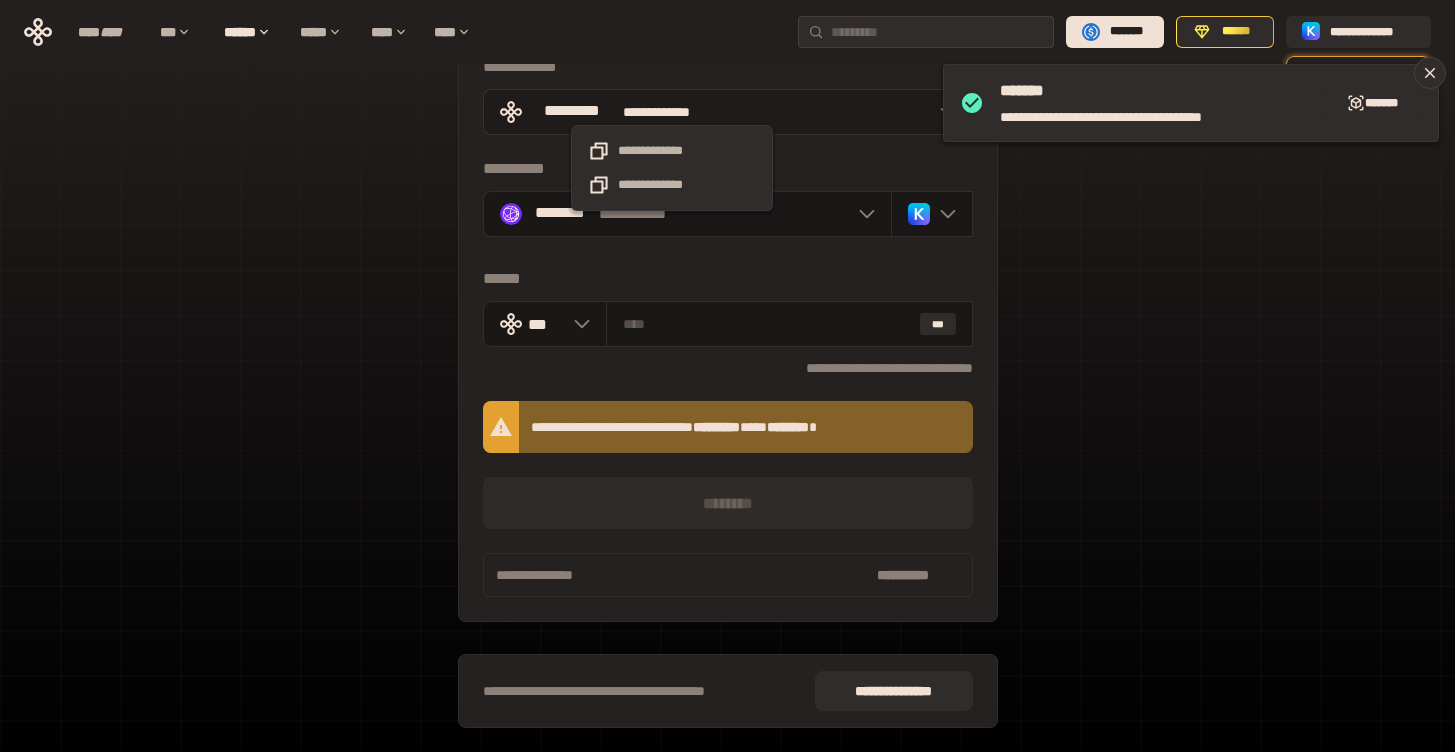 click on "**********" at bounding box center (672, 112) 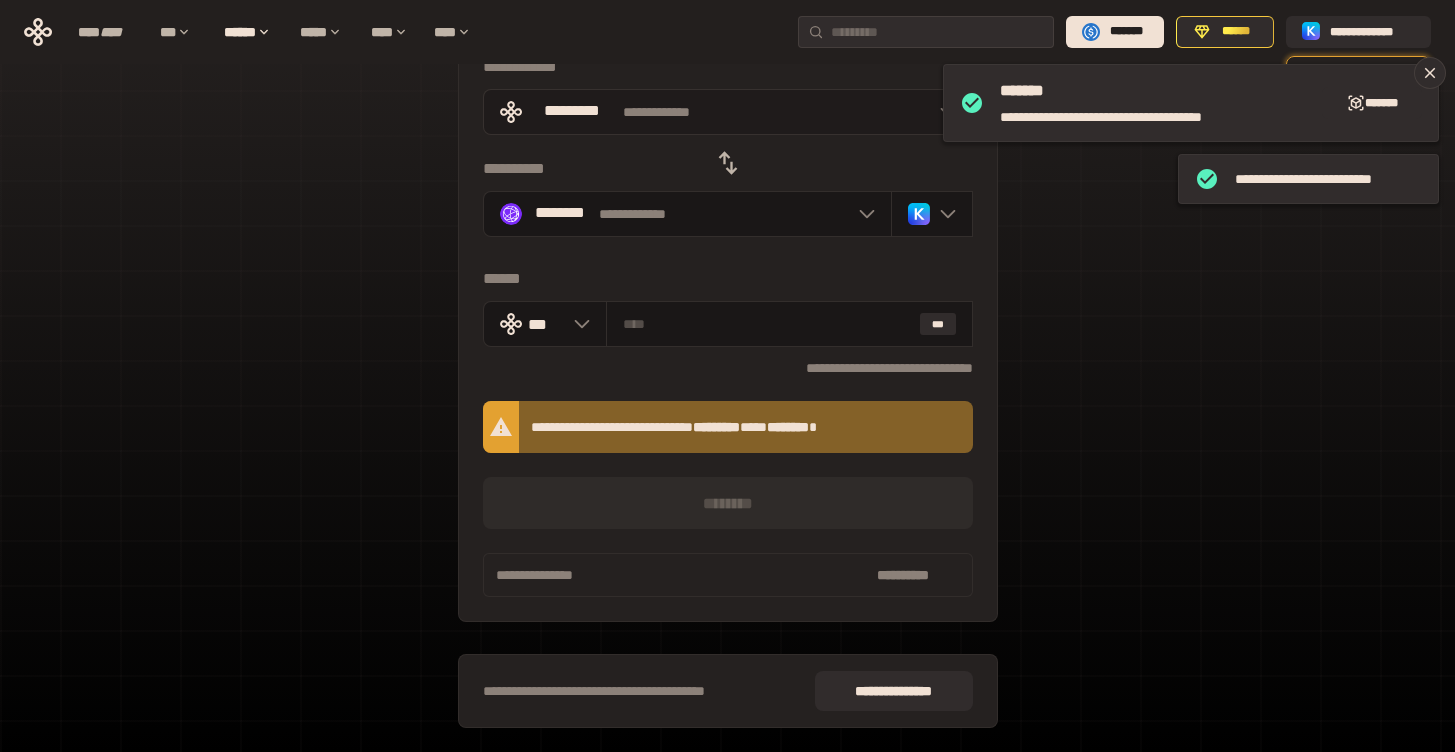 click on "**********" at bounding box center (728, 112) 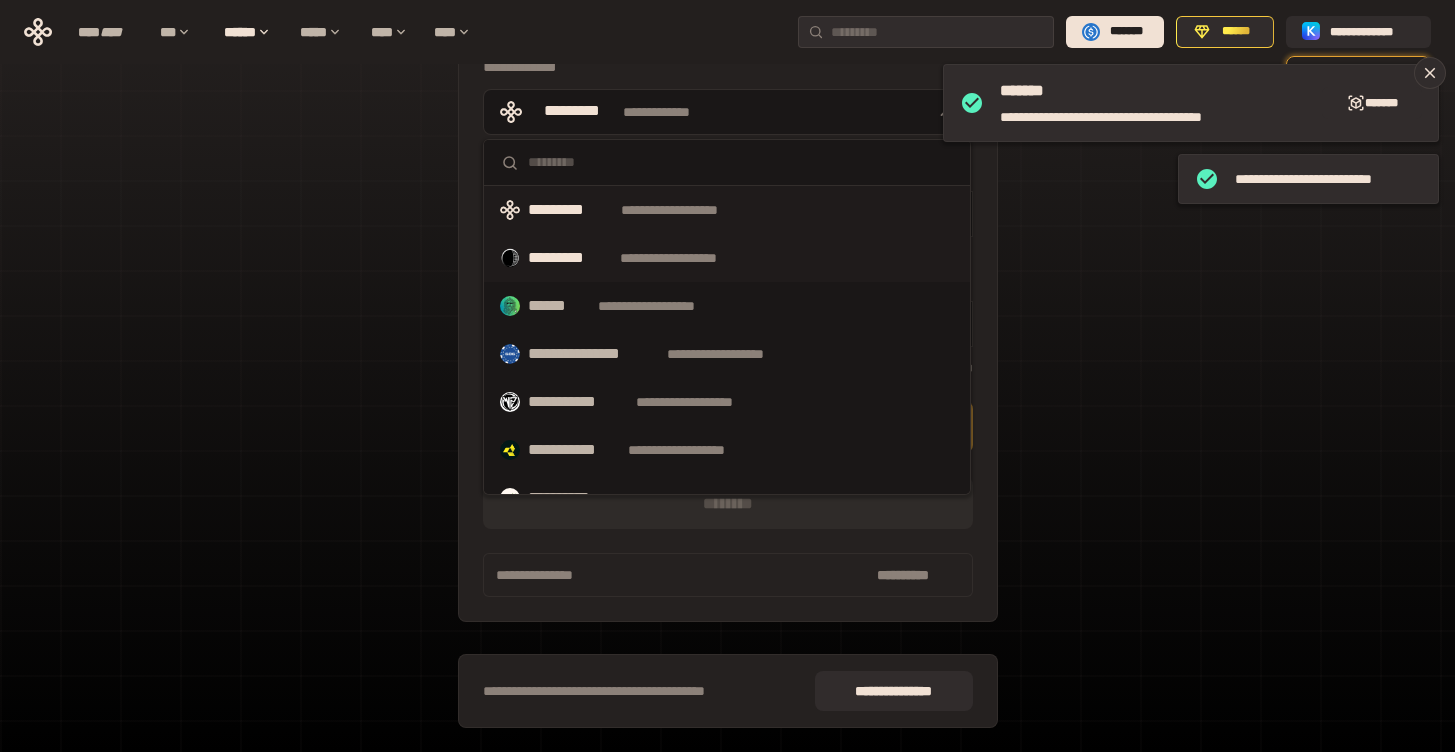 click on "**********" at bounding box center (727, 258) 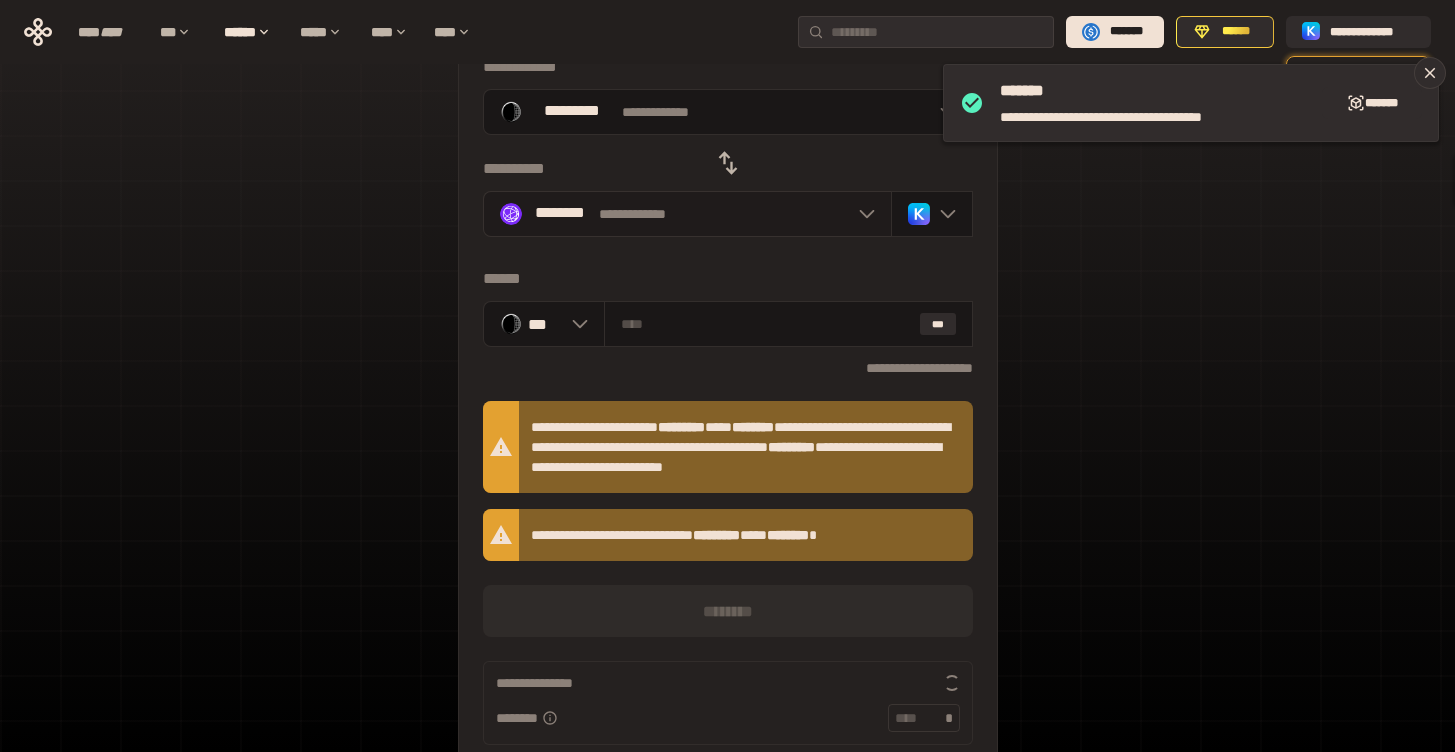 click on "**********" at bounding box center [687, 214] 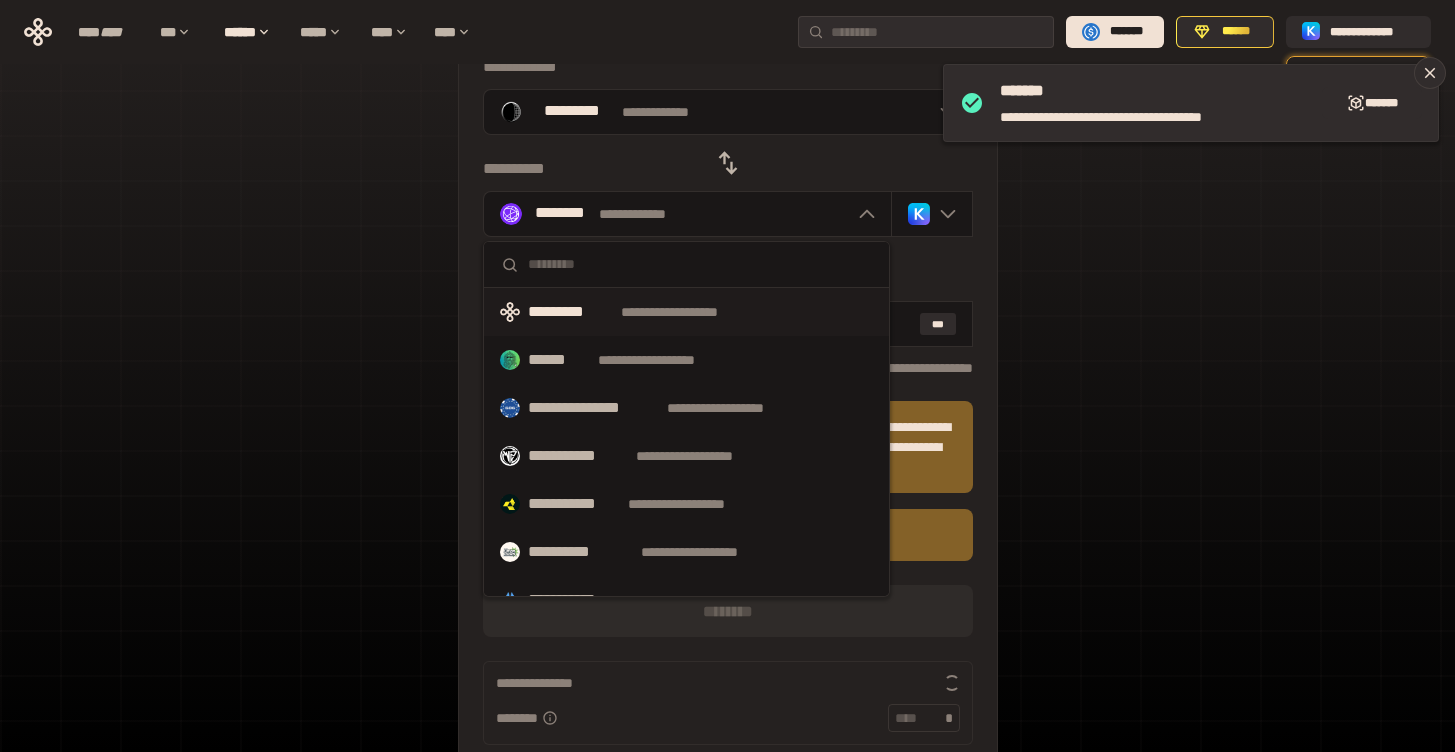 click on "**********" at bounding box center (686, 312) 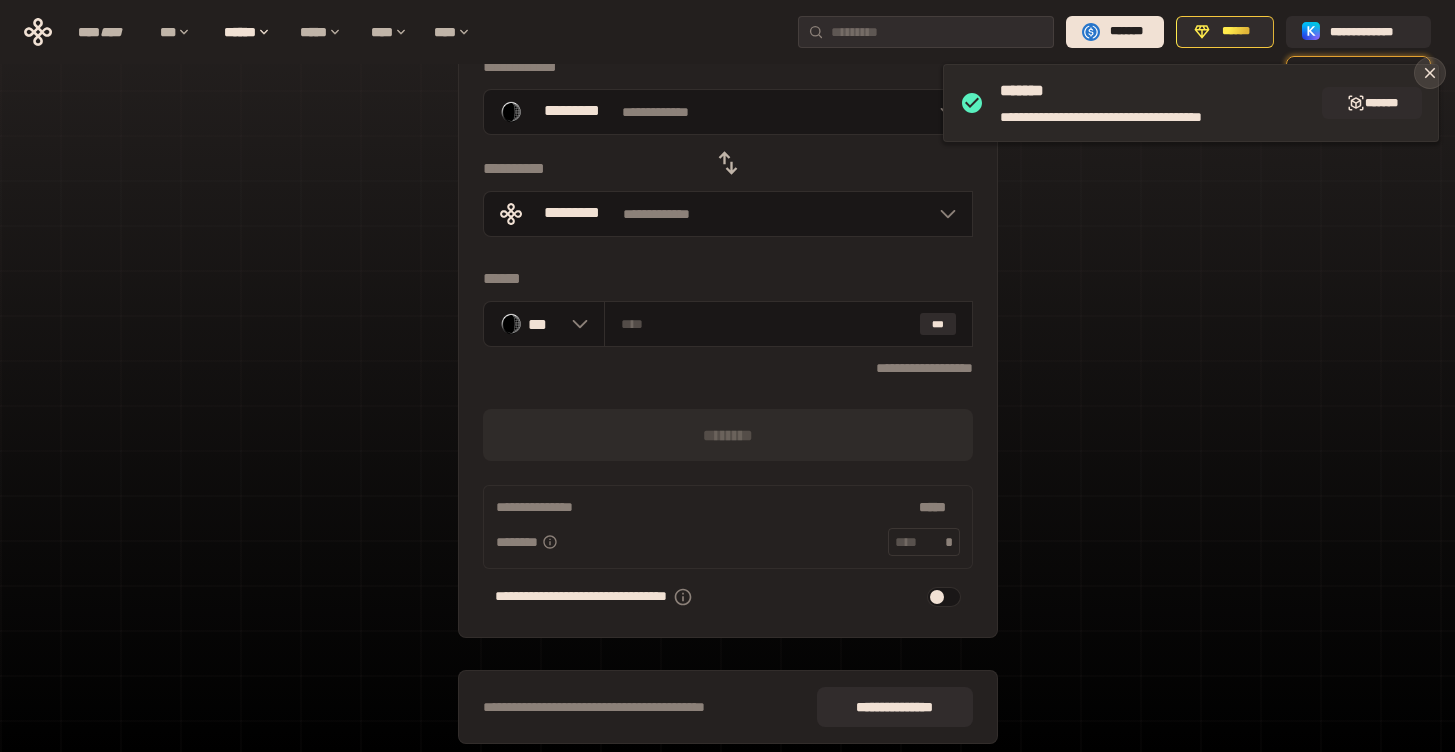 click 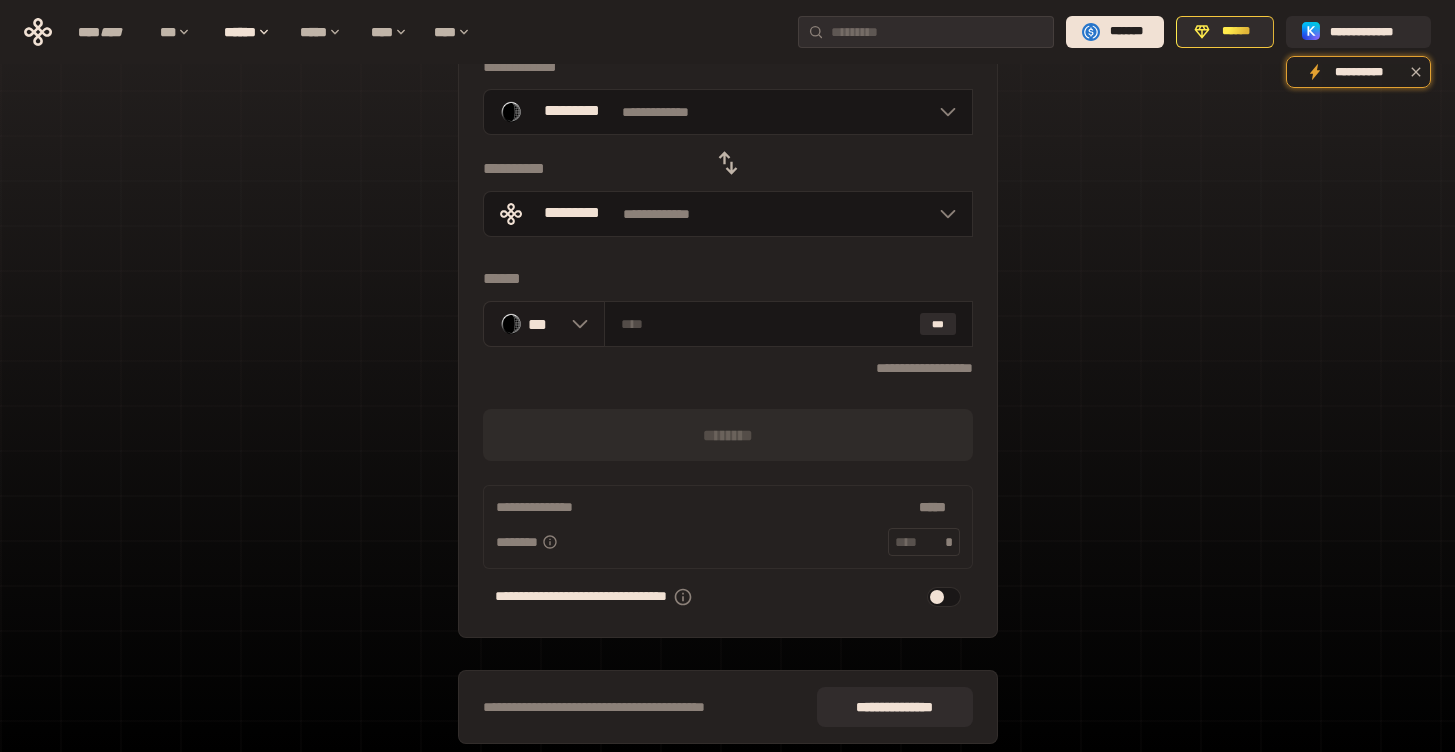 click on "***" at bounding box center [544, 324] 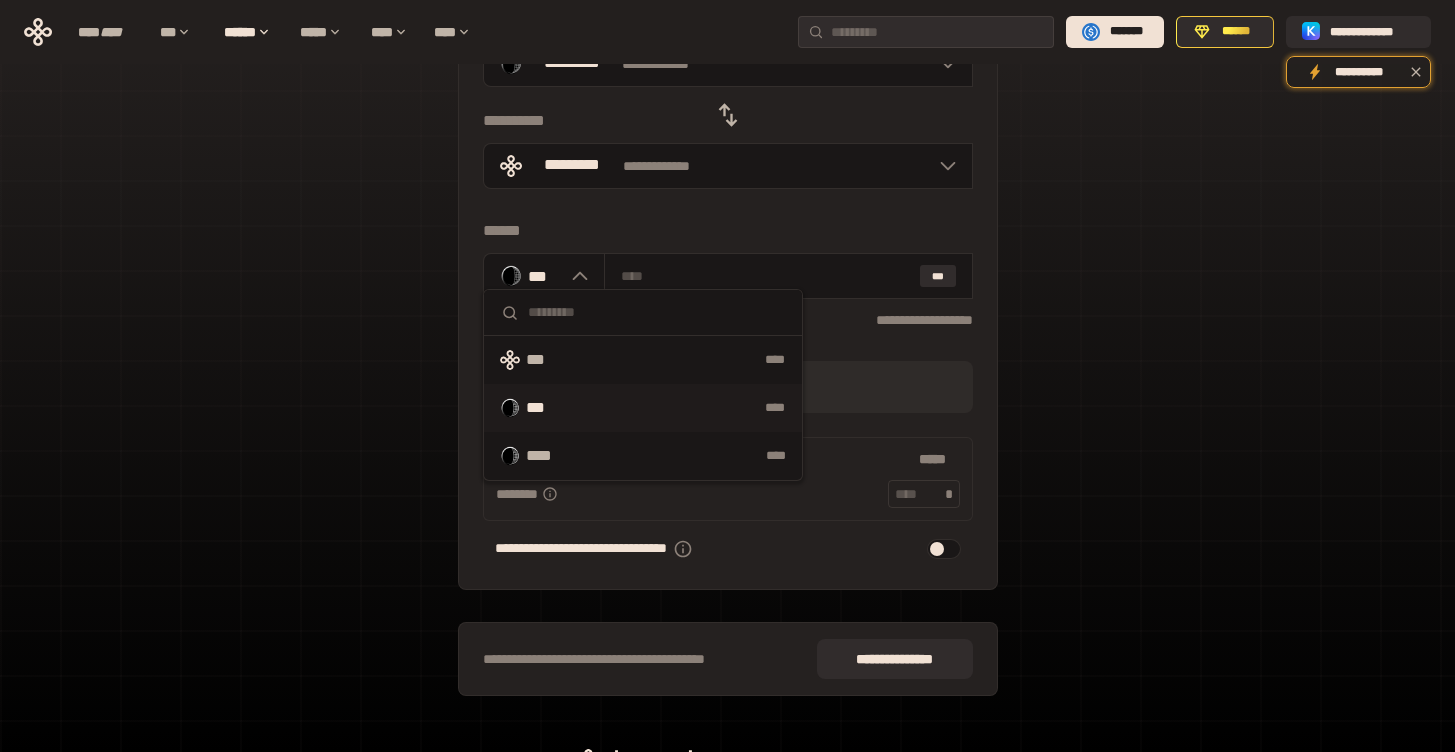 scroll, scrollTop: 184, scrollLeft: 0, axis: vertical 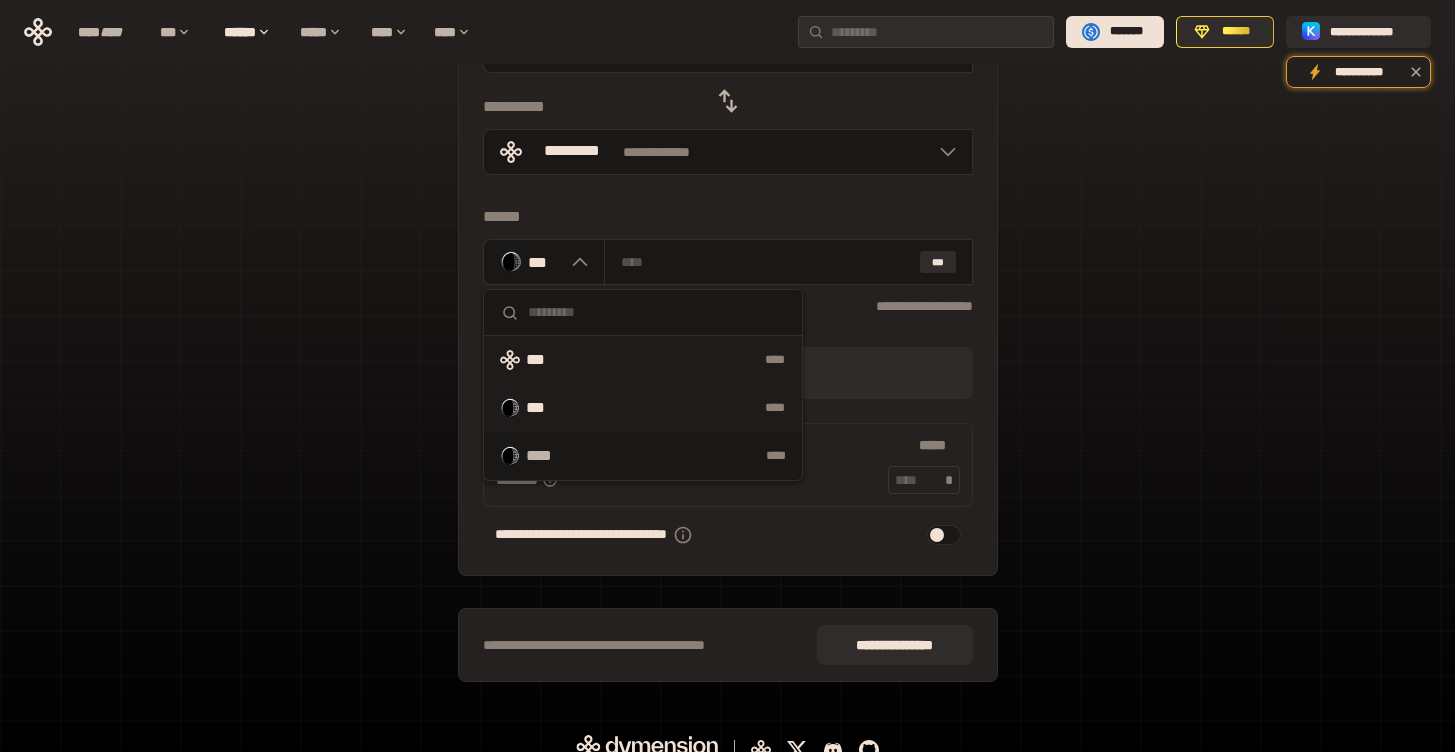 click on "****" at bounding box center [685, 360] 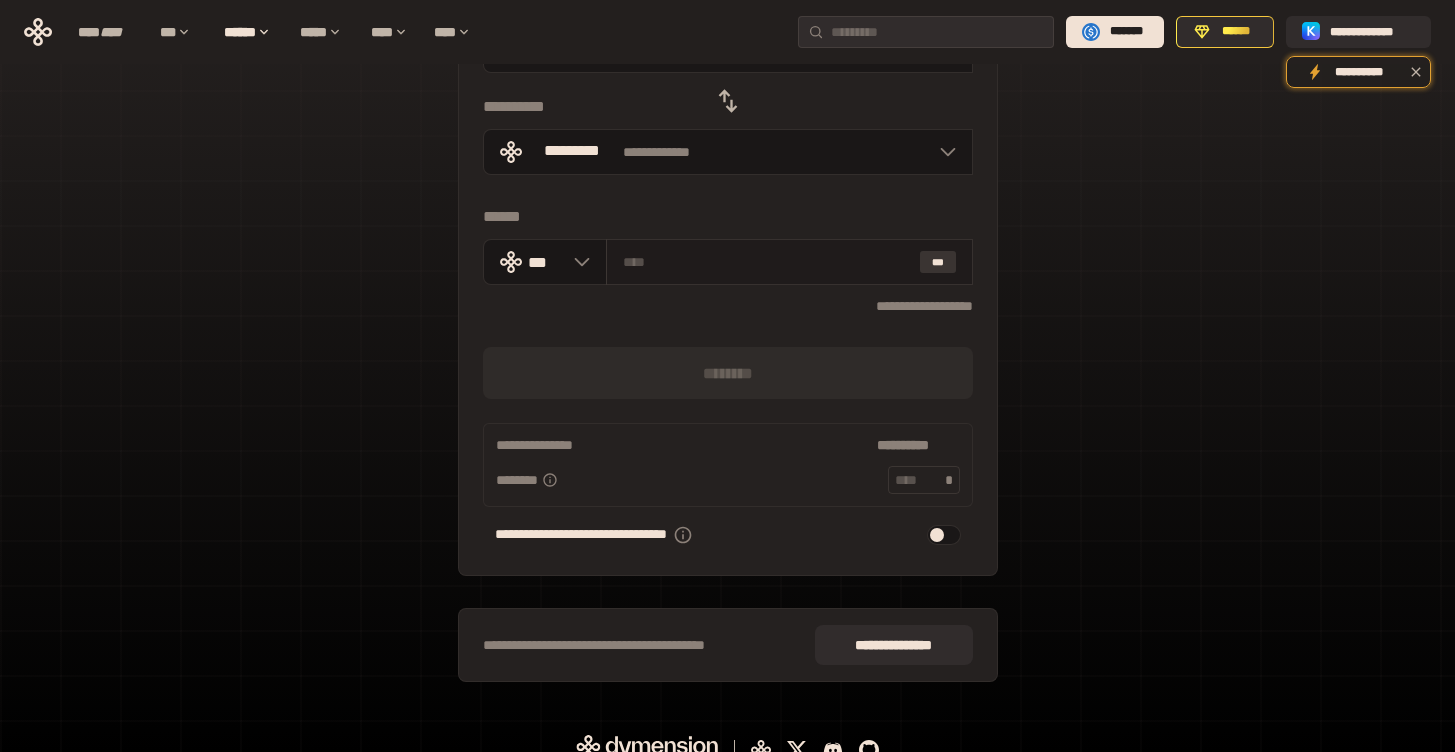 click on "***" at bounding box center [938, 262] 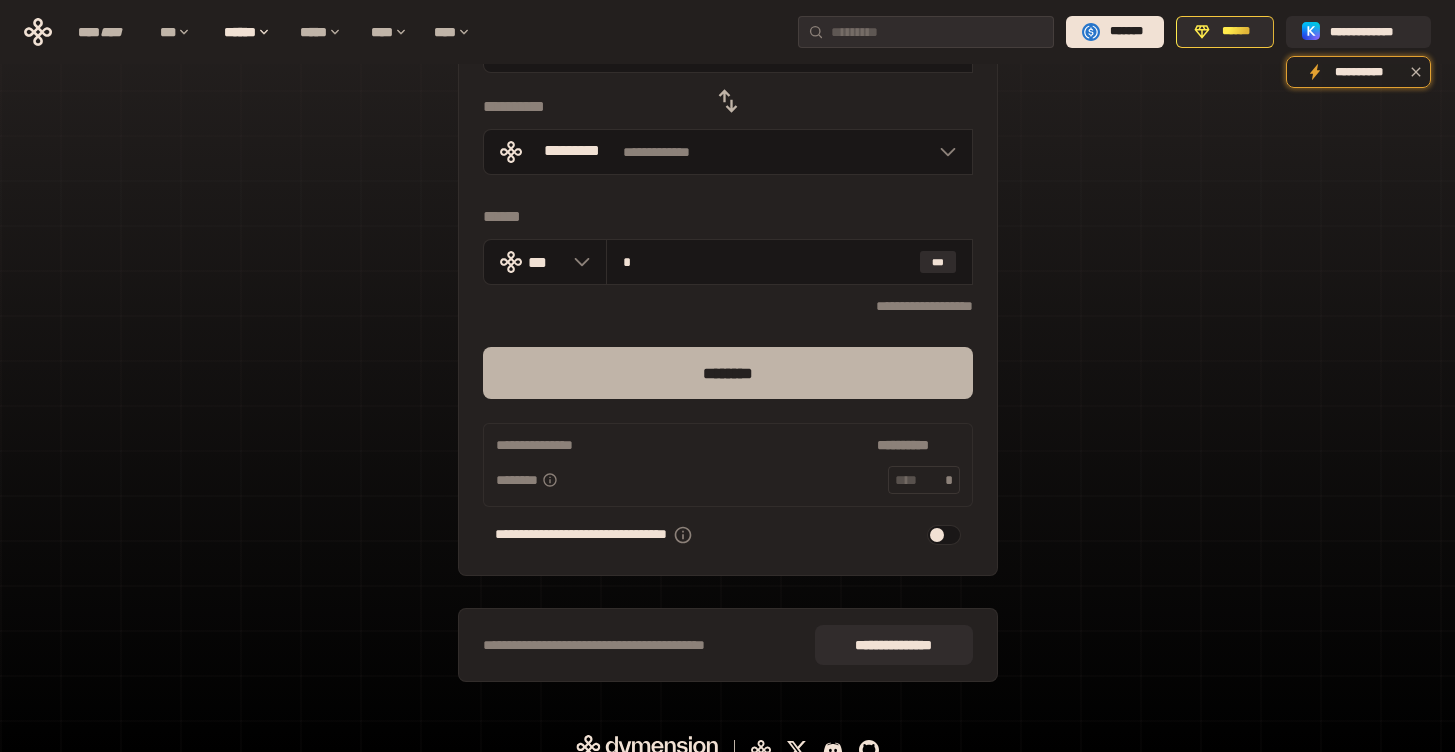 click on "********" at bounding box center [728, 373] 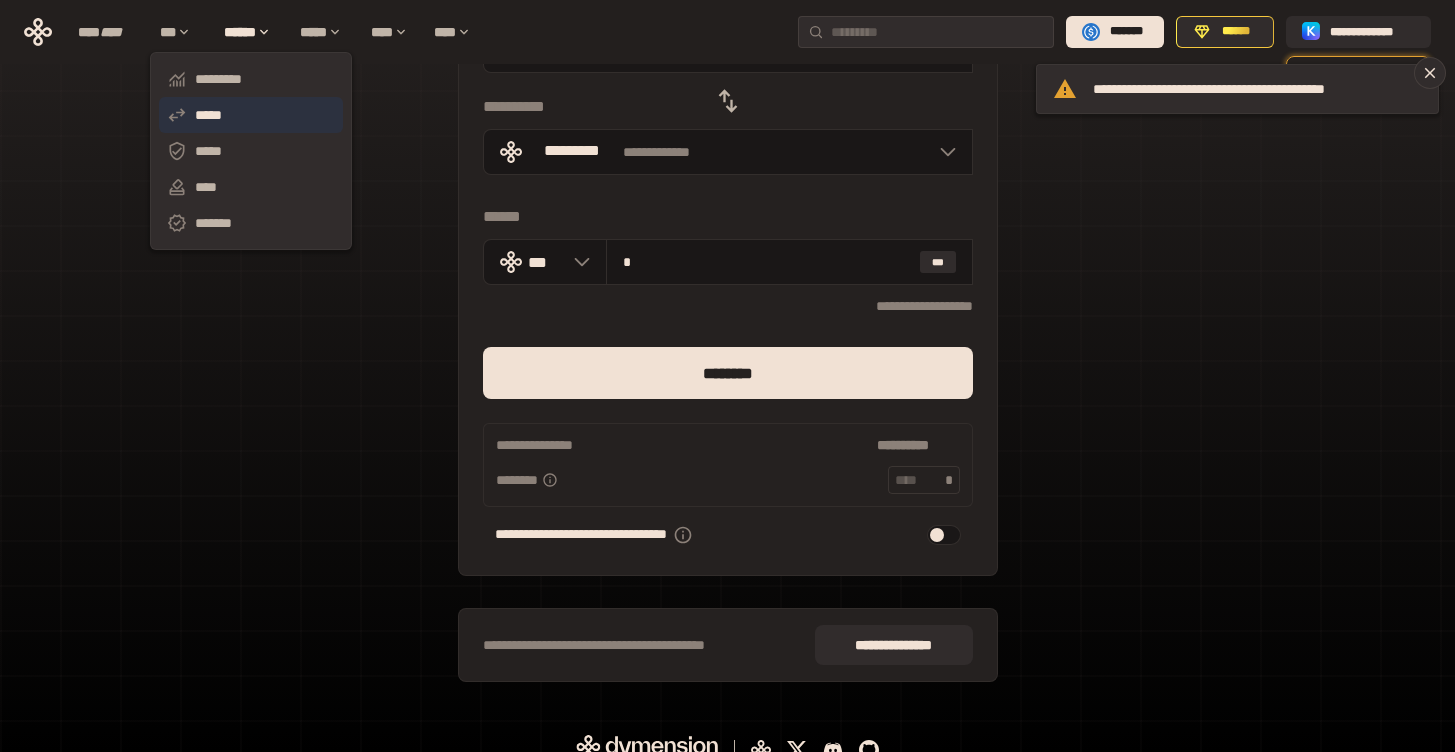 click on "*****" at bounding box center [251, 115] 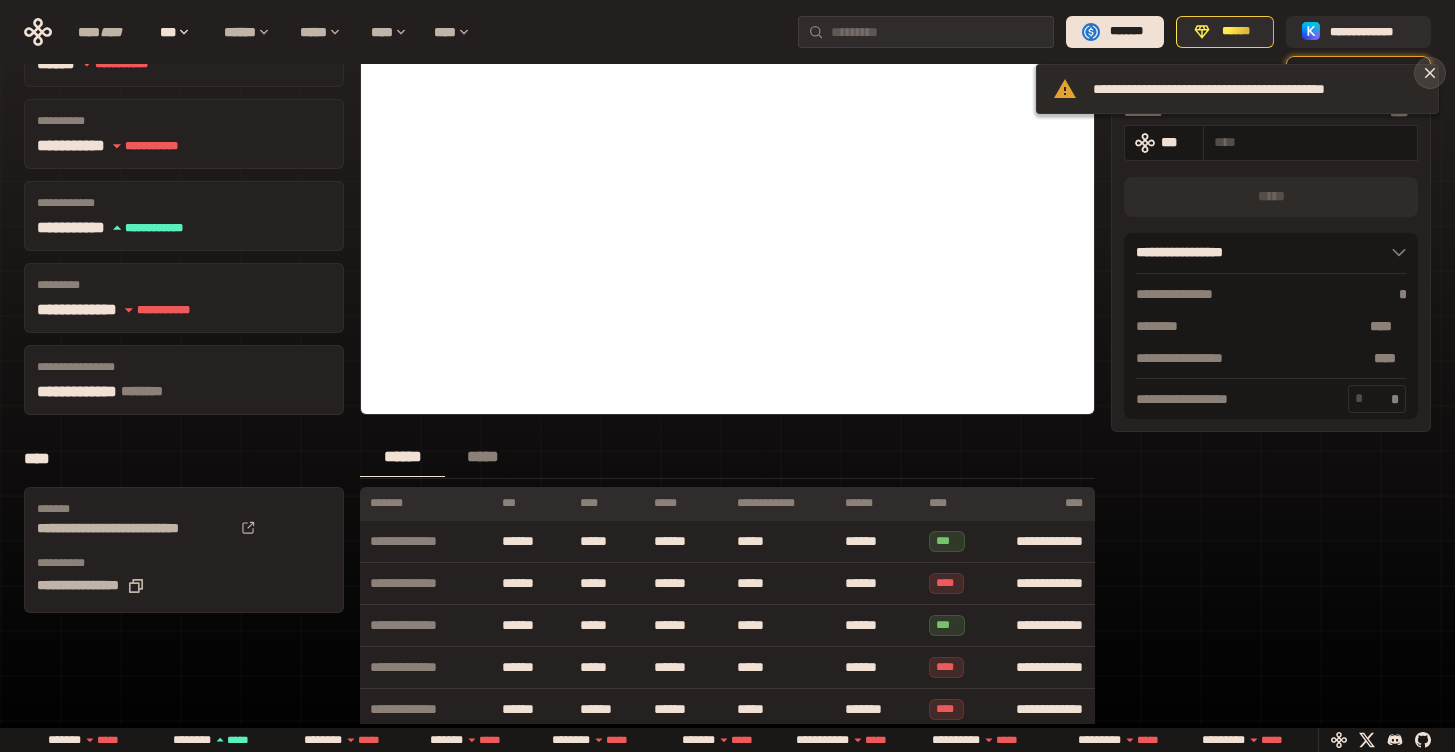 click 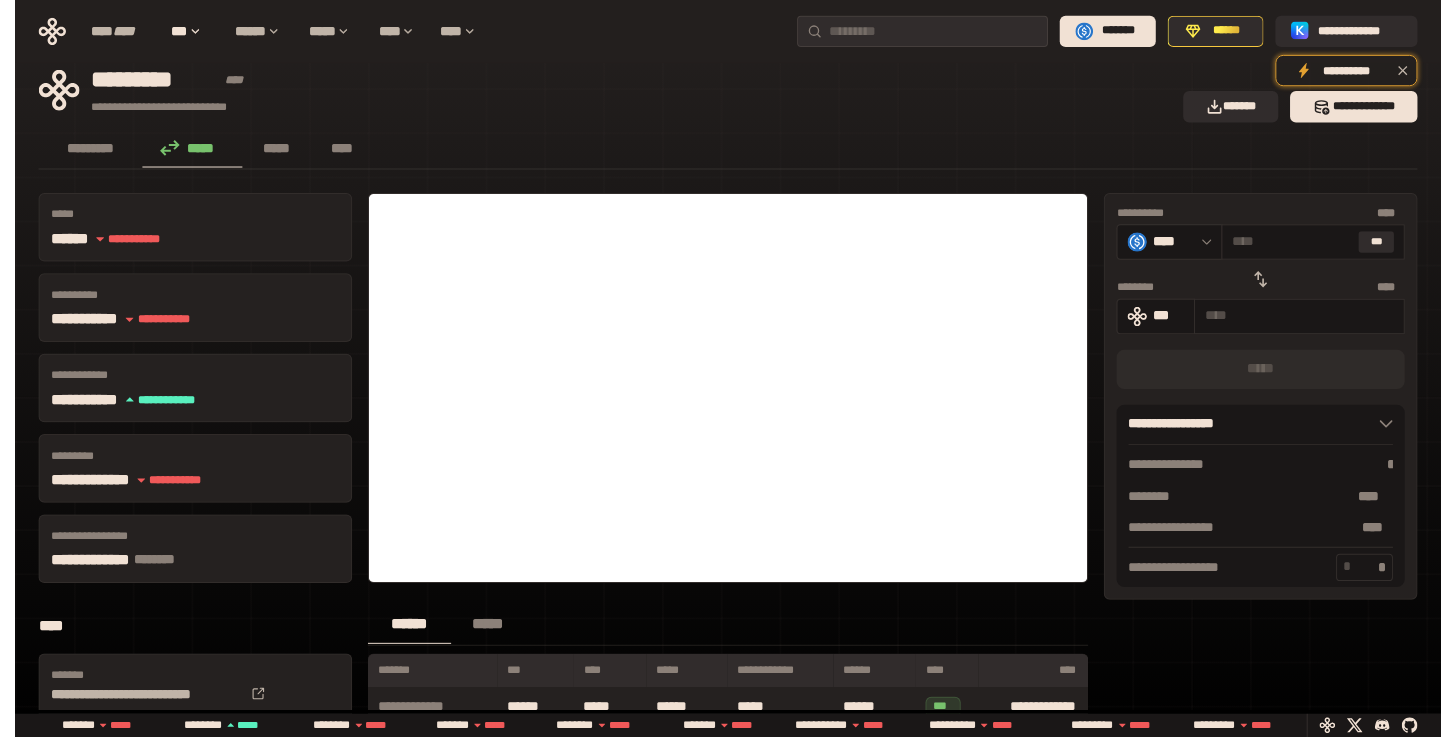 scroll, scrollTop: 0, scrollLeft: 0, axis: both 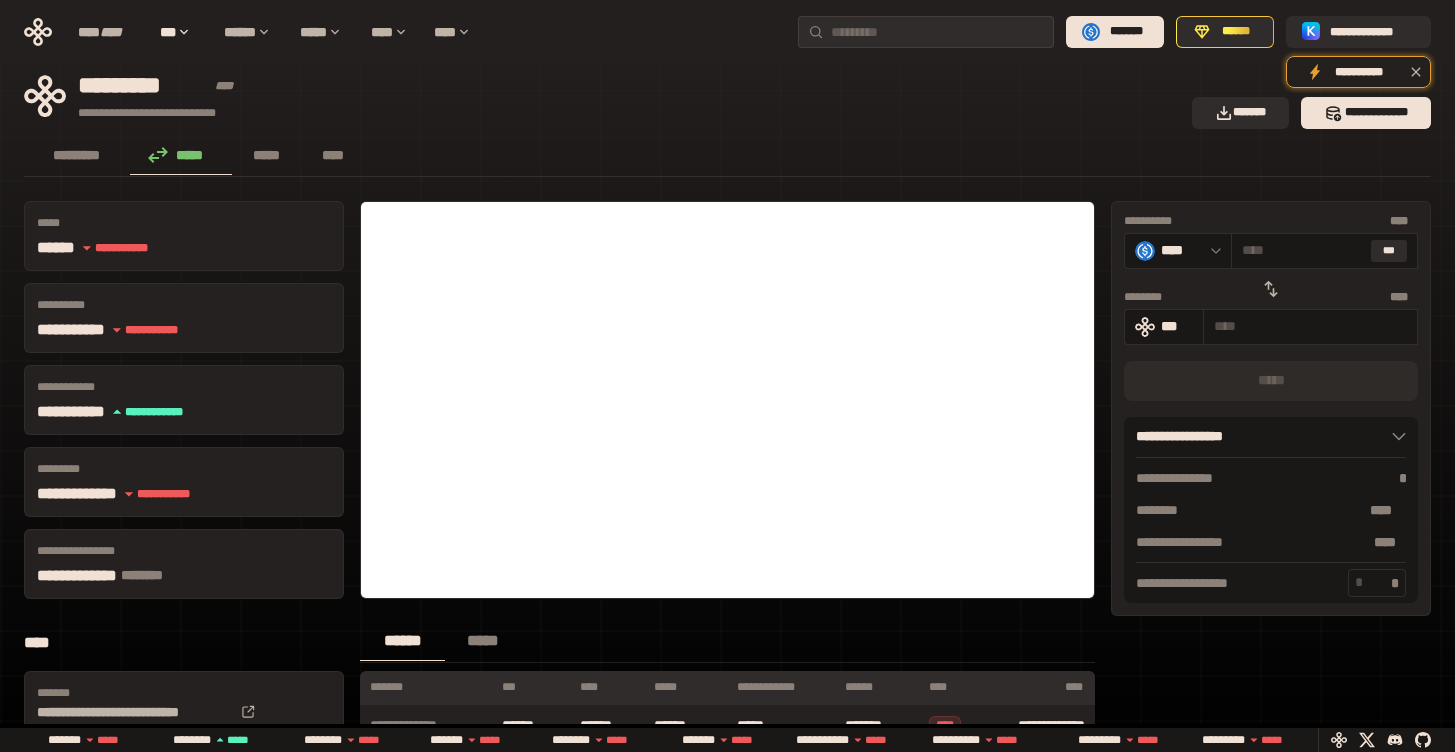click 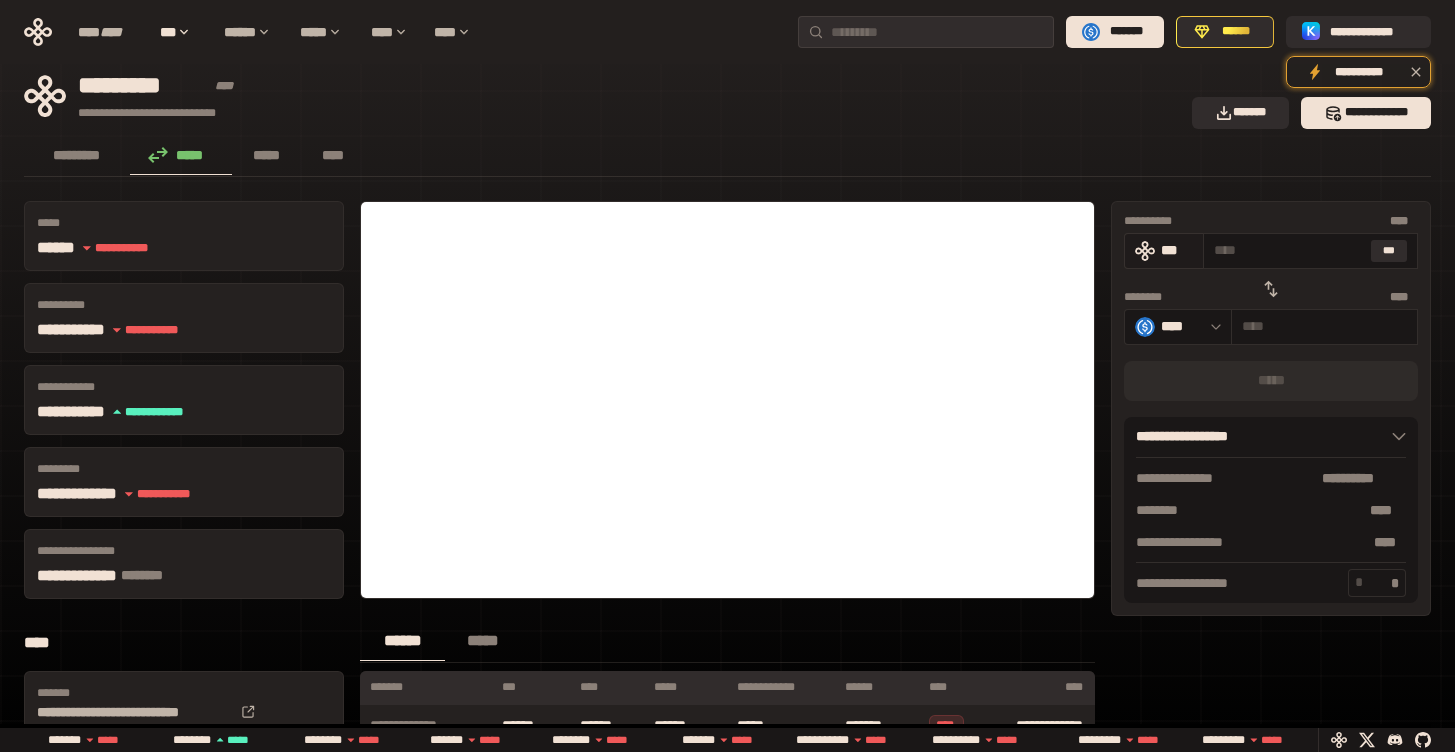 click on "***" at bounding box center (1177, 250) 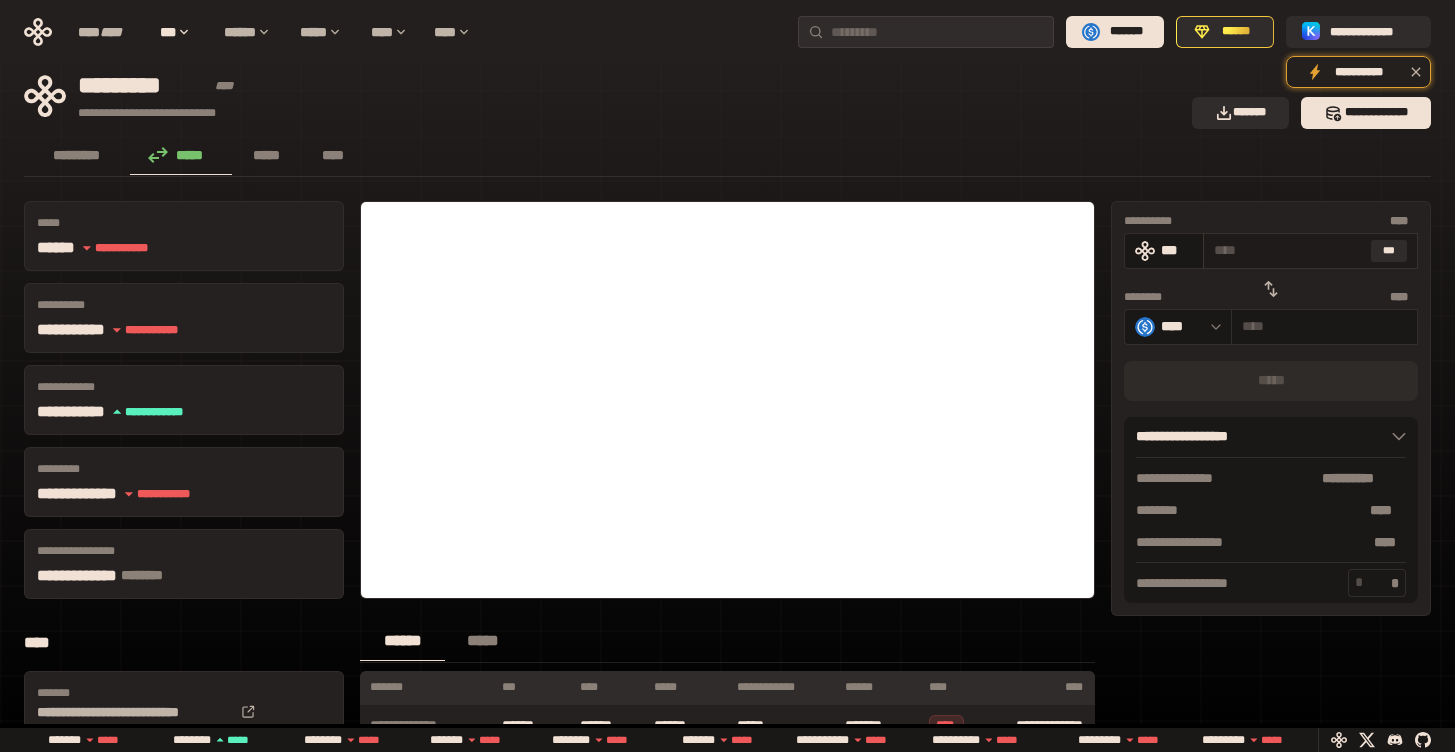 click at bounding box center (1288, 250) 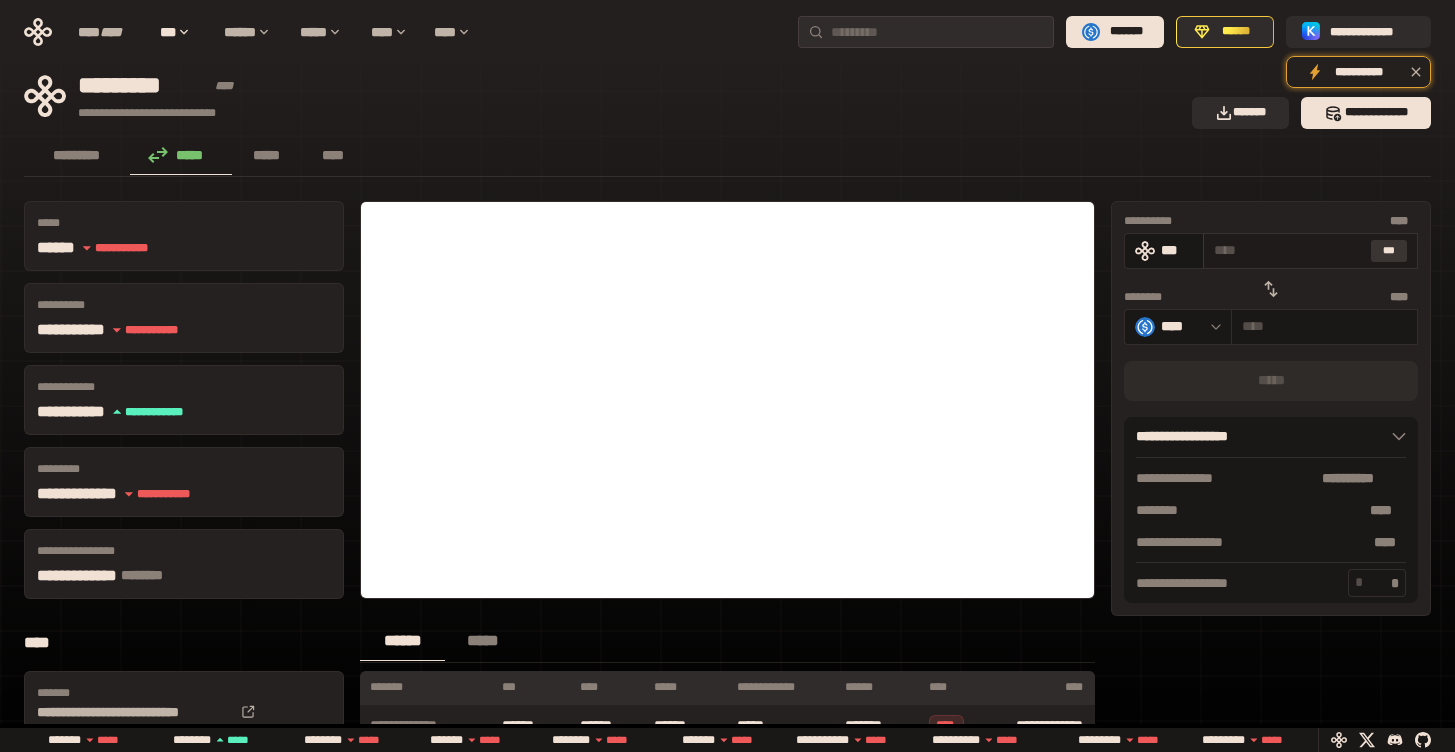 click on "***" at bounding box center [1389, 251] 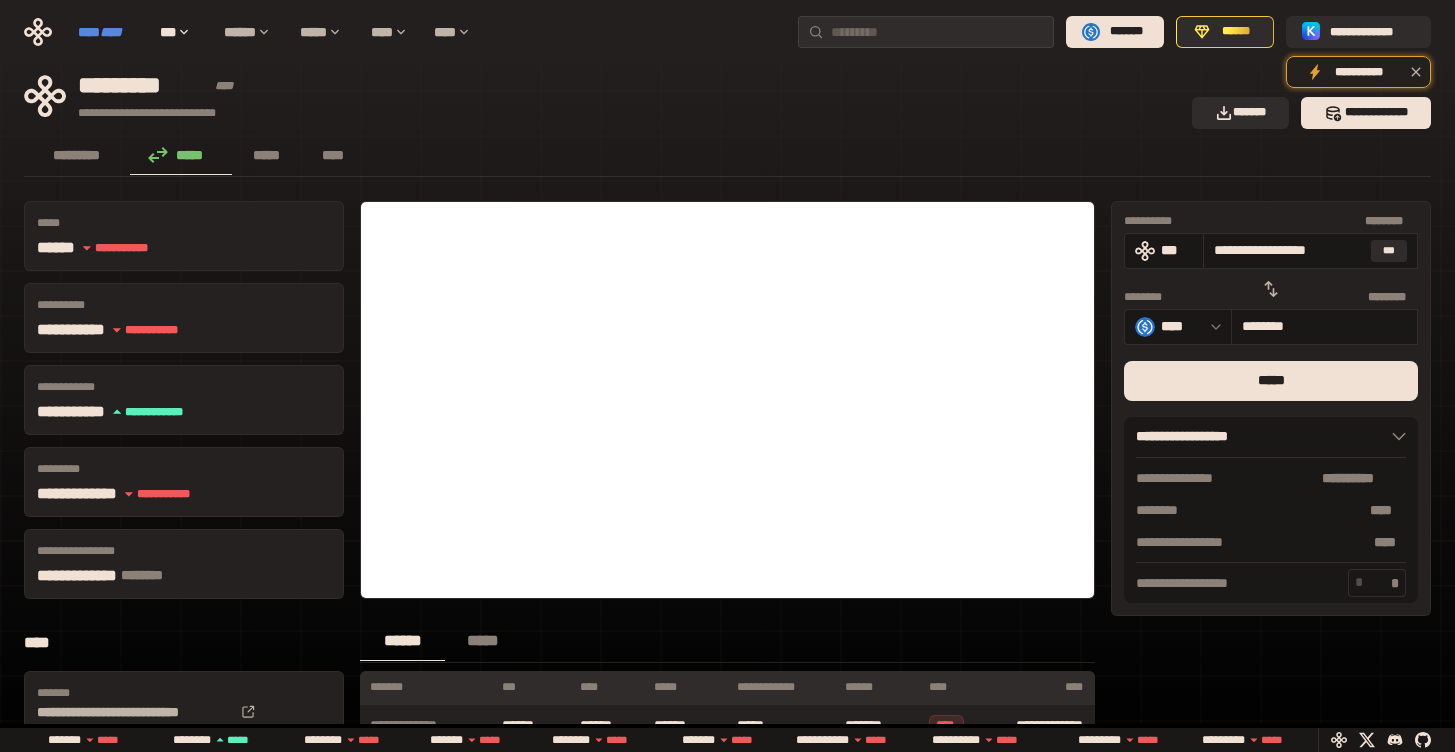 click on "****" at bounding box center (111, 32) 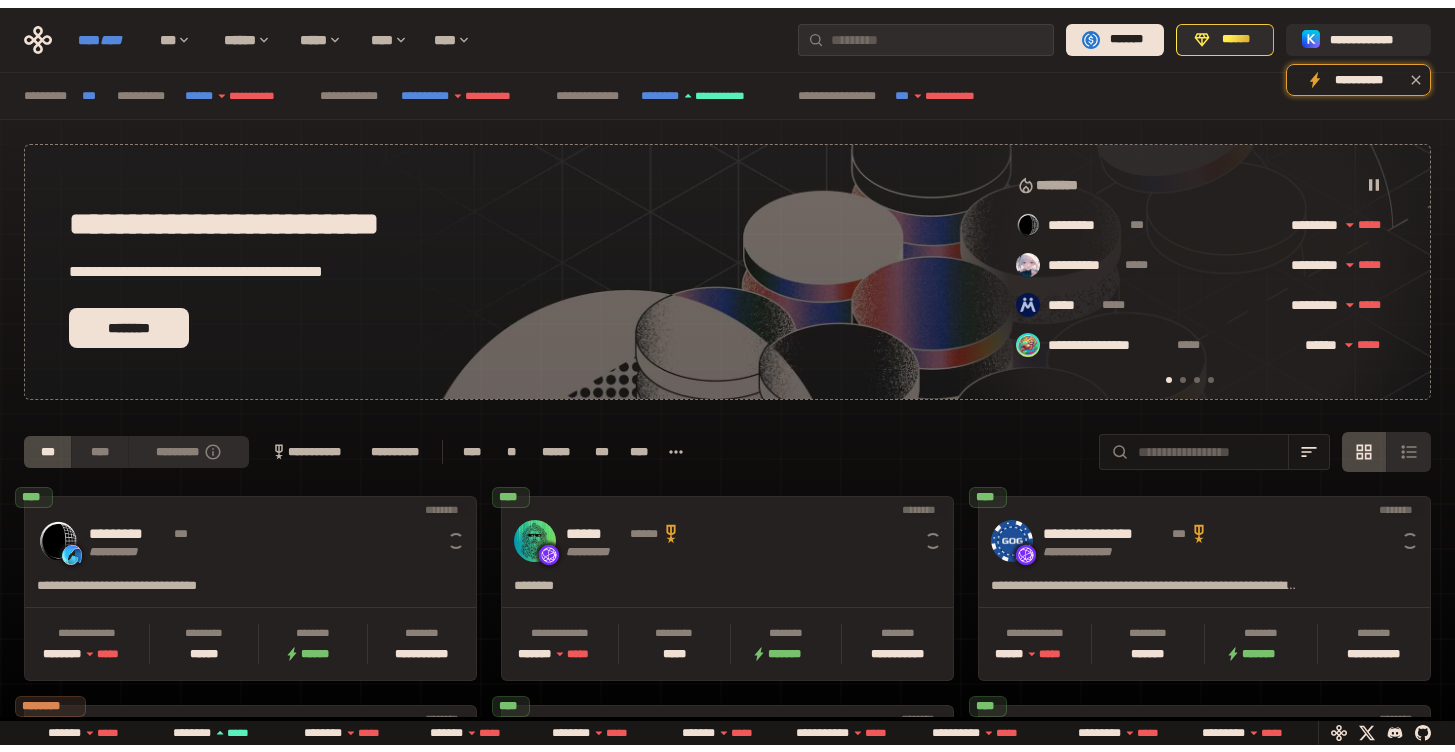 scroll, scrollTop: 0, scrollLeft: 16, axis: horizontal 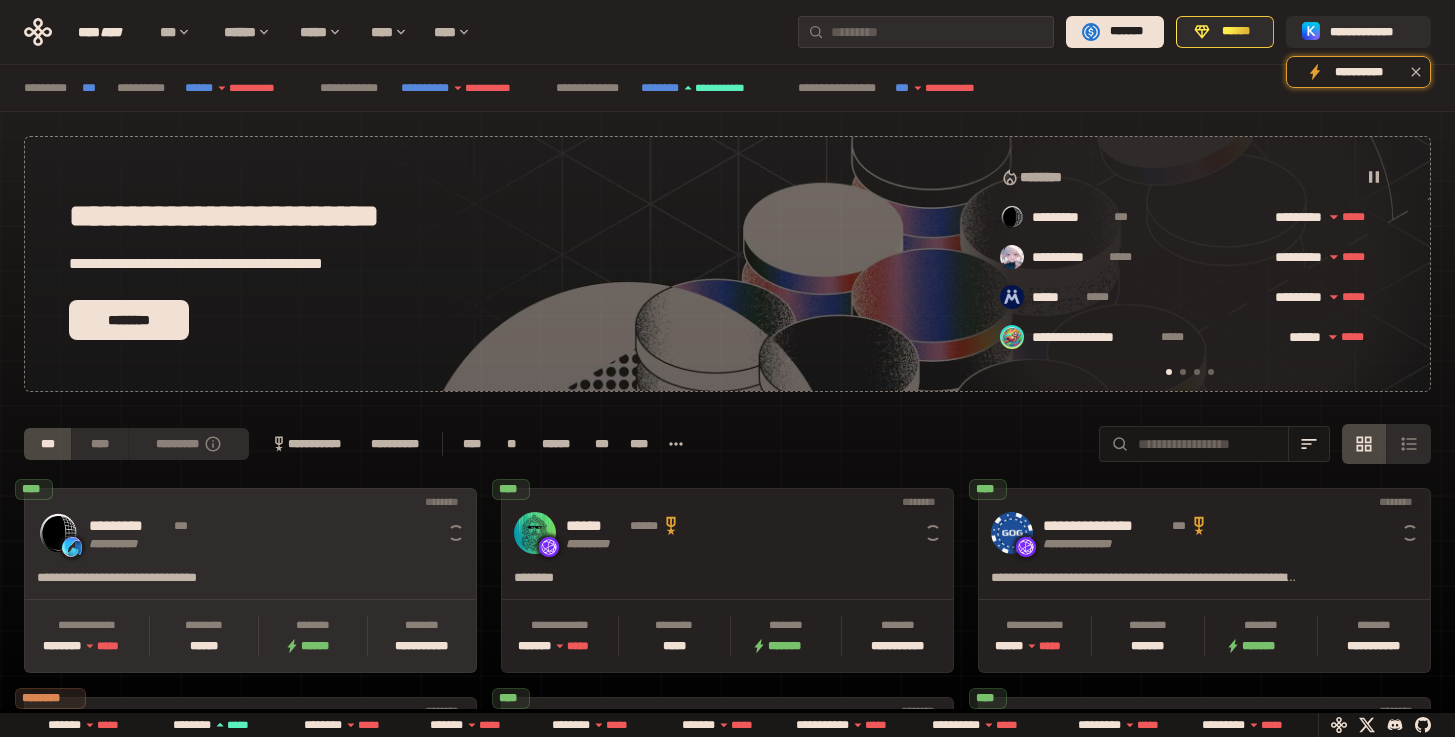 click on "**********" at bounding box center [250, 533] 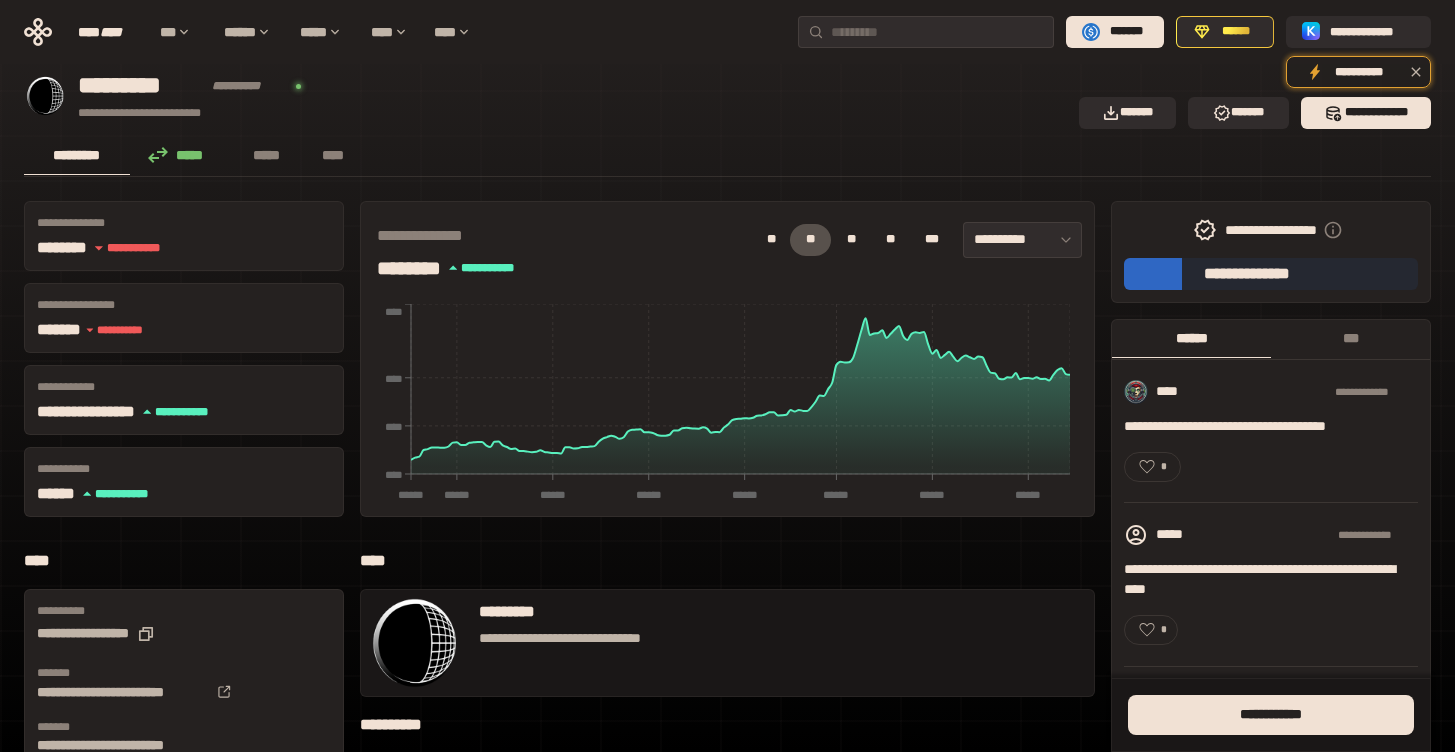click on "*****" at bounding box center [181, 155] 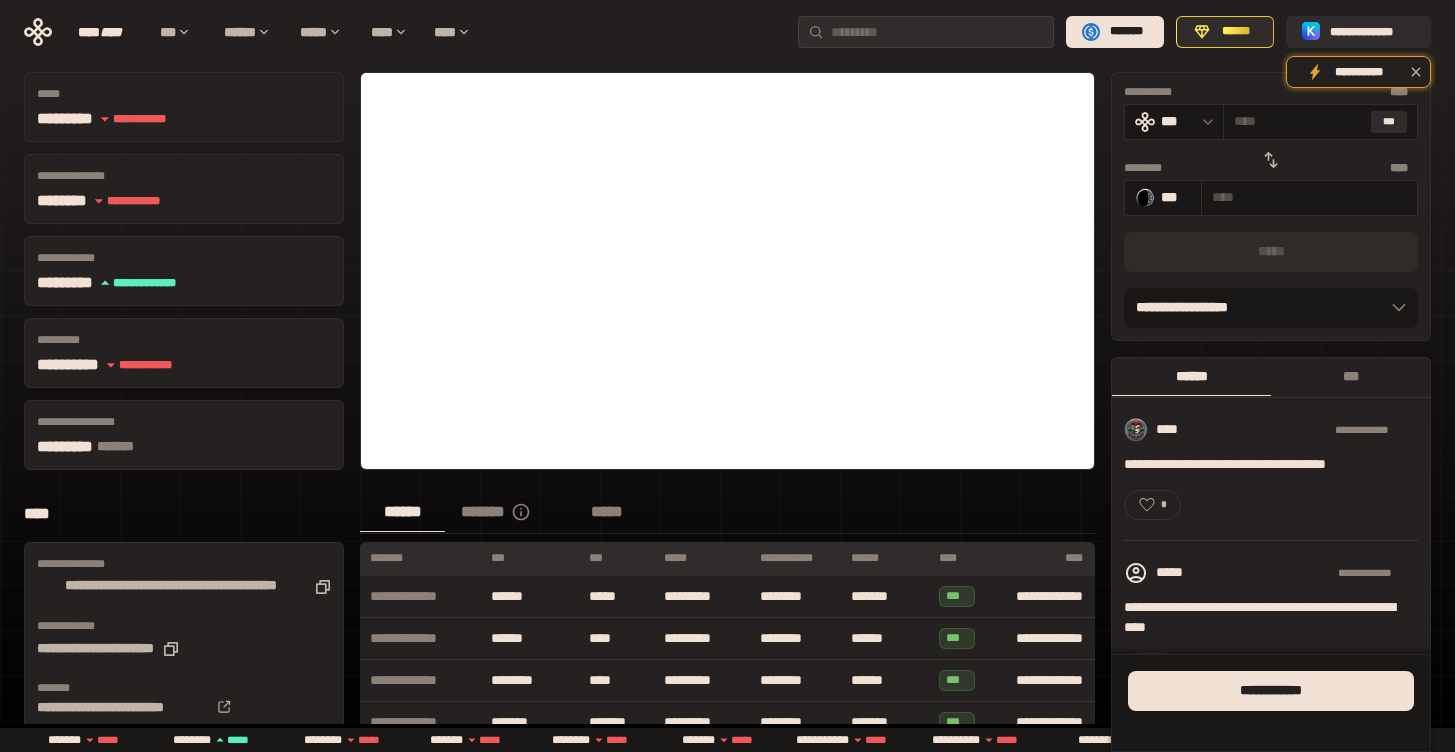 scroll, scrollTop: 137, scrollLeft: 0, axis: vertical 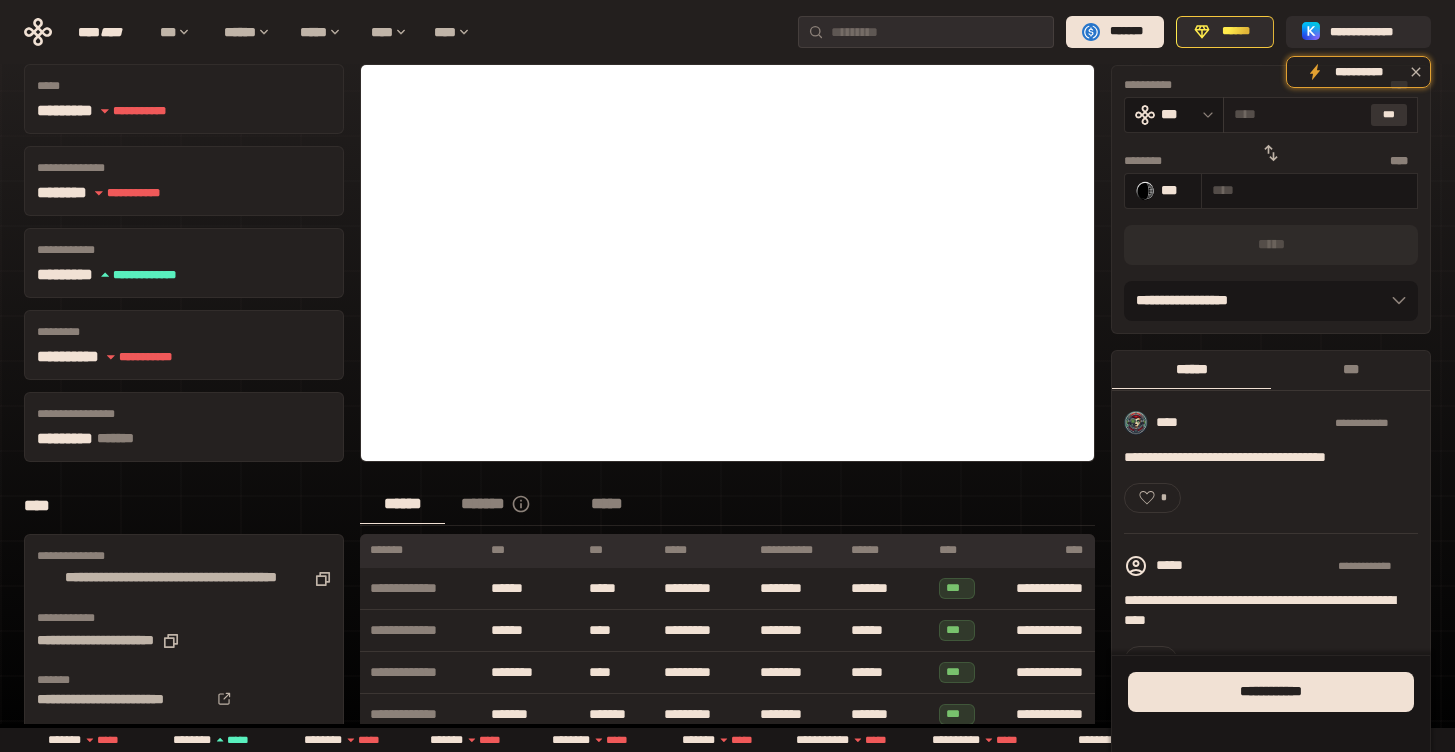 click on "***" at bounding box center [1389, 114] 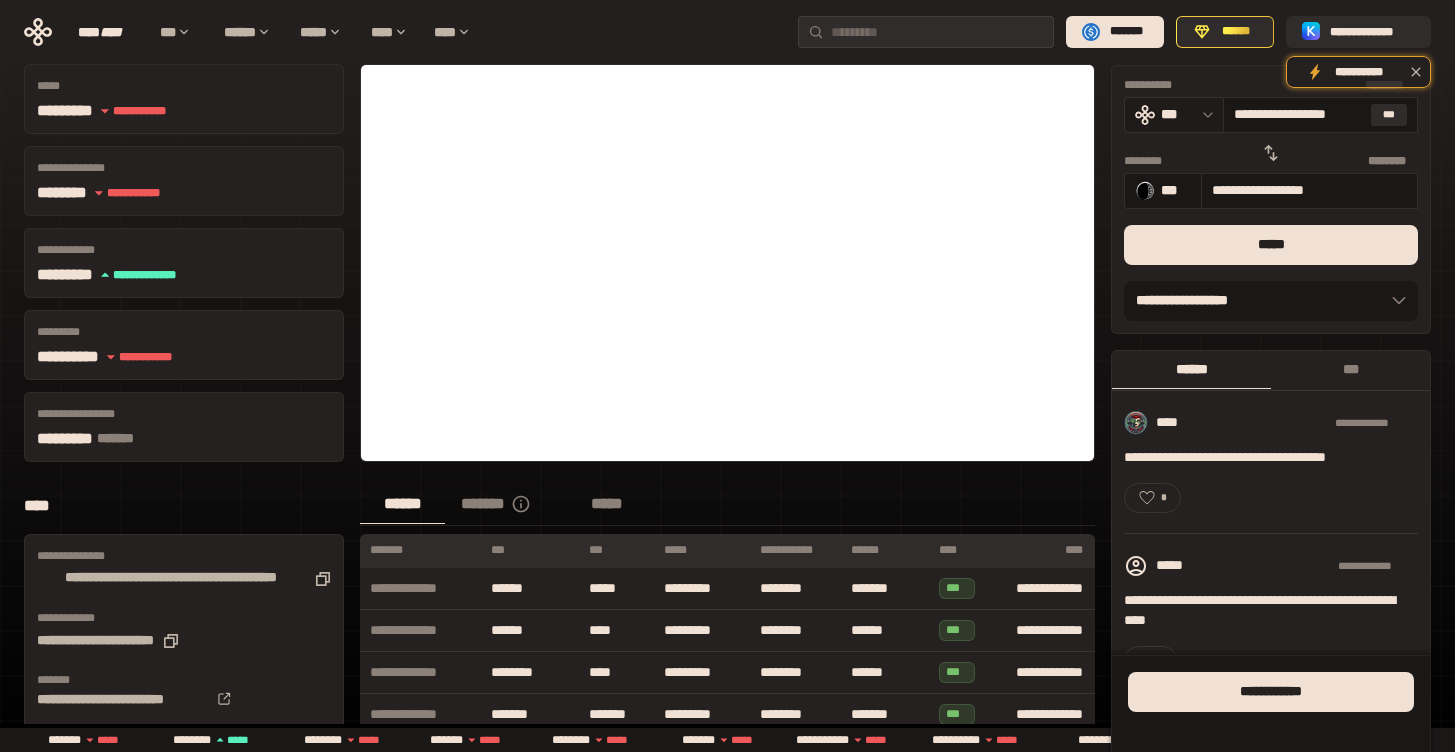 click at bounding box center (1203, 114) 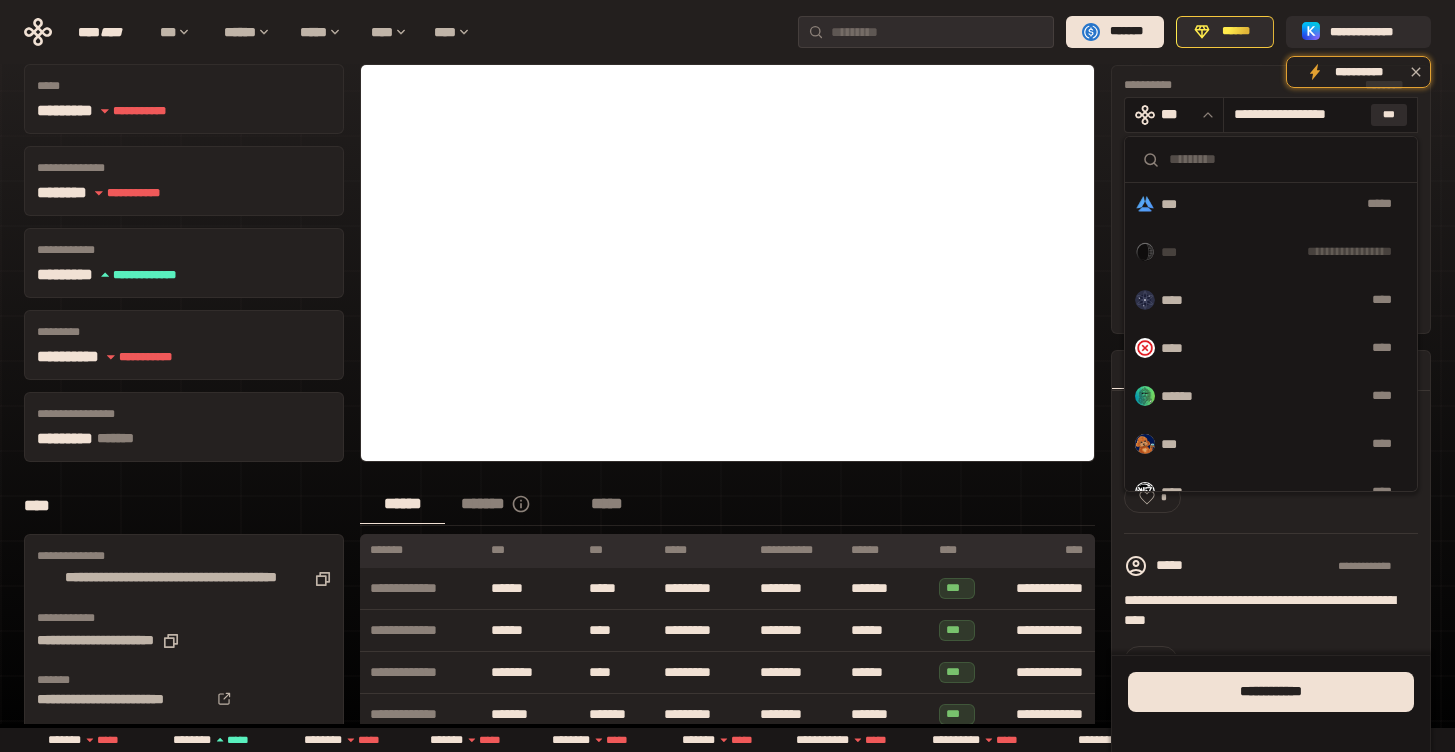 scroll, scrollTop: 0, scrollLeft: 0, axis: both 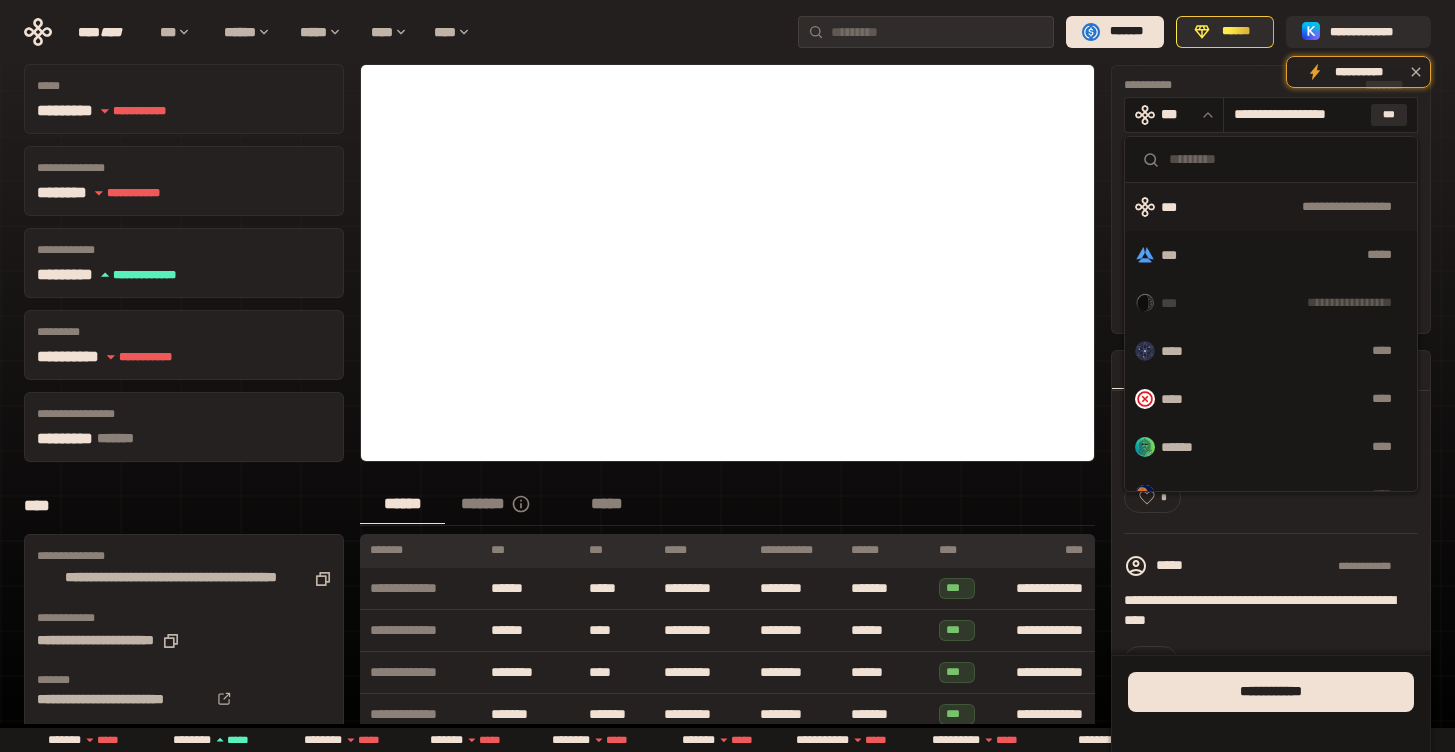 click at bounding box center [1285, 159] 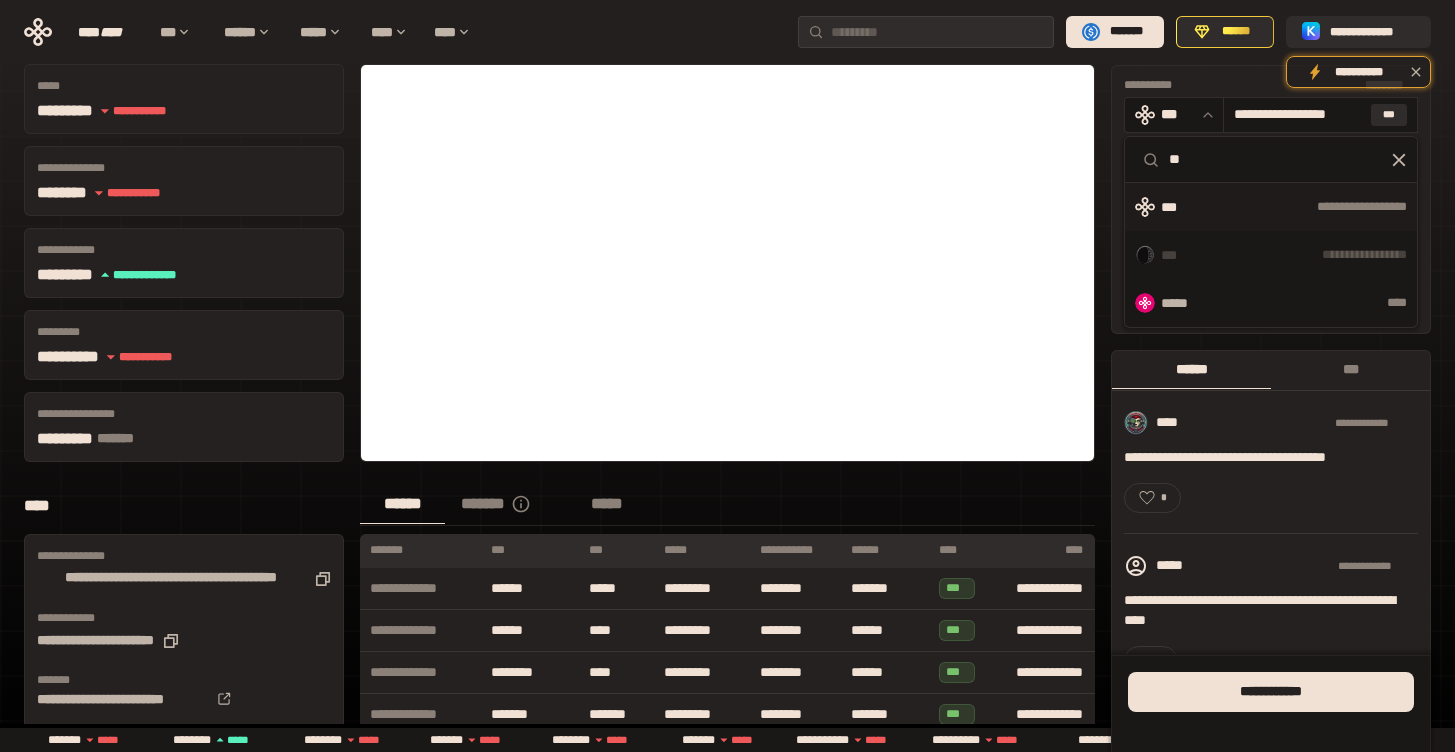 type on "**" 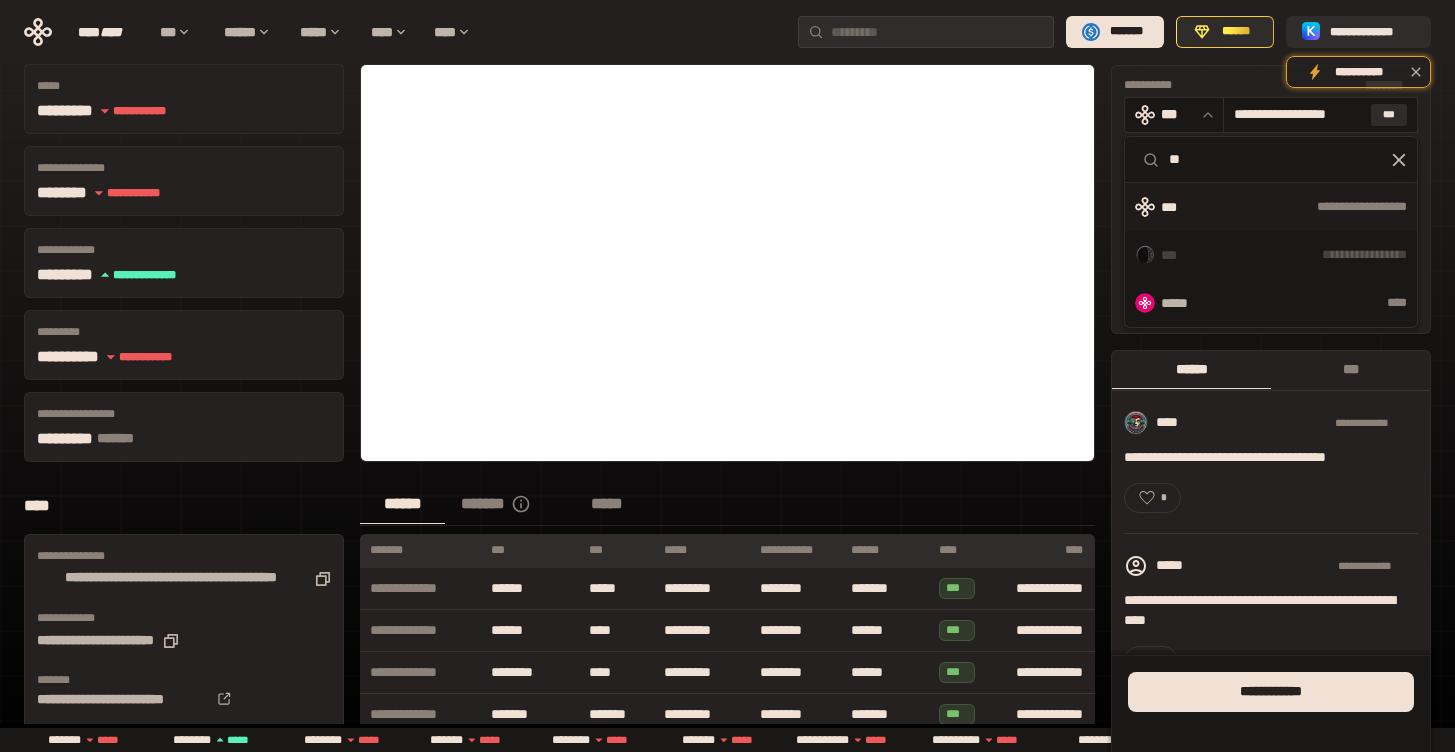 click on "**********" at bounding box center (1311, 255) 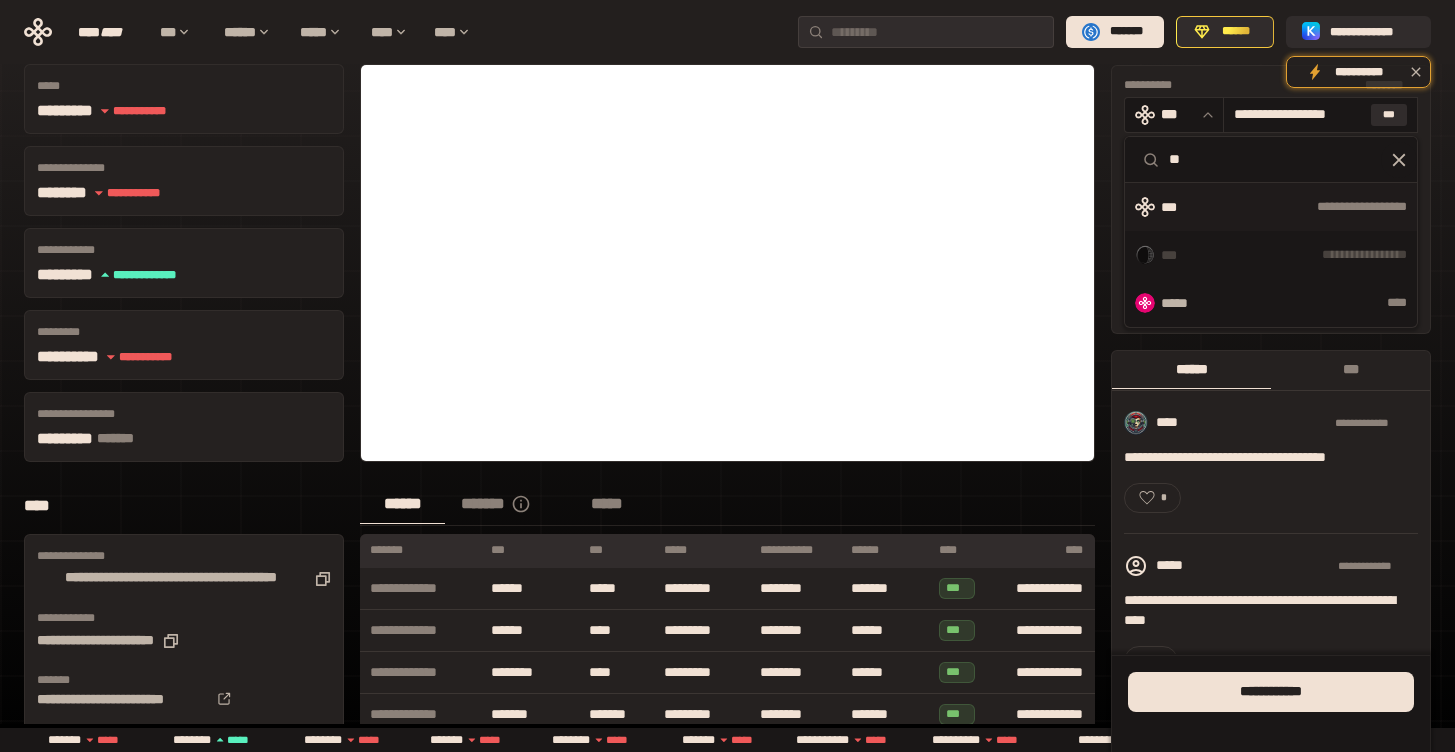 click on "**********" at bounding box center (727, 32) 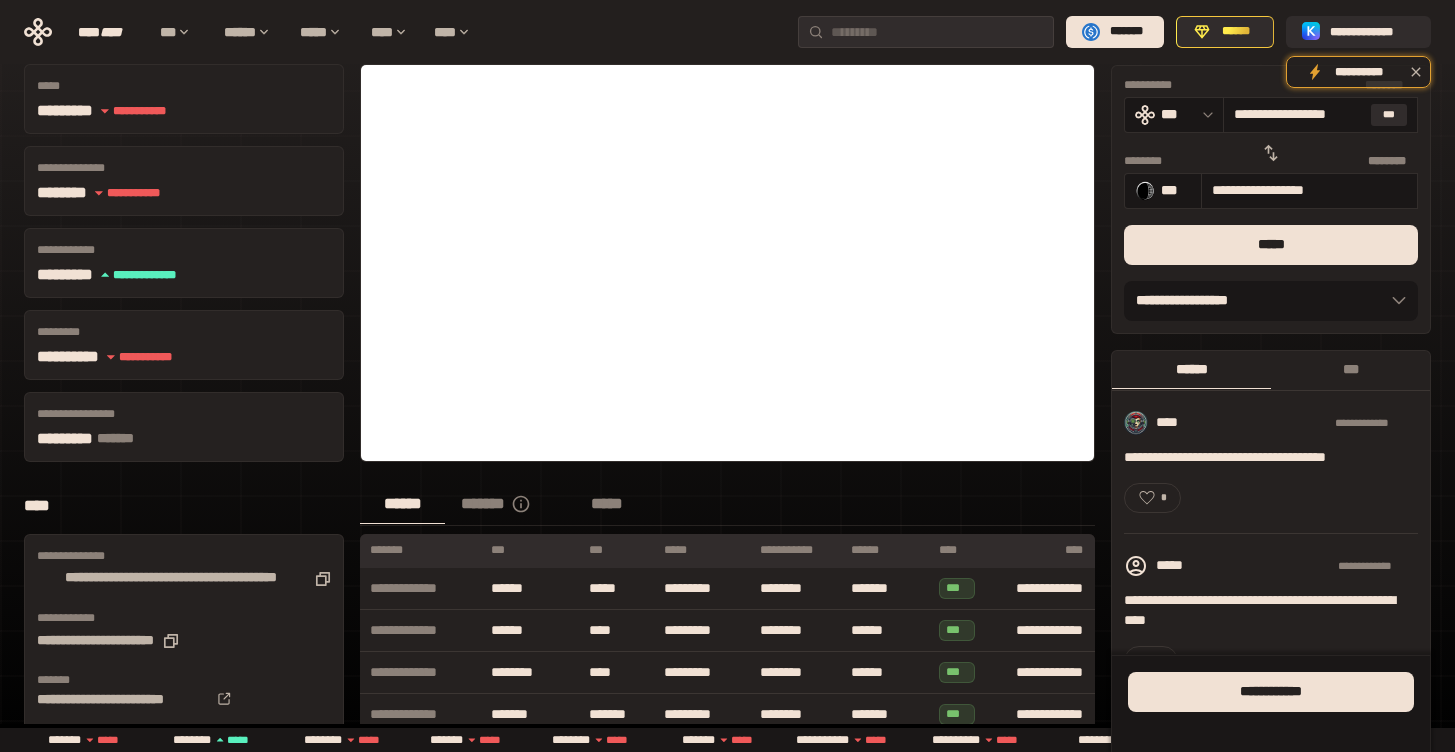 click 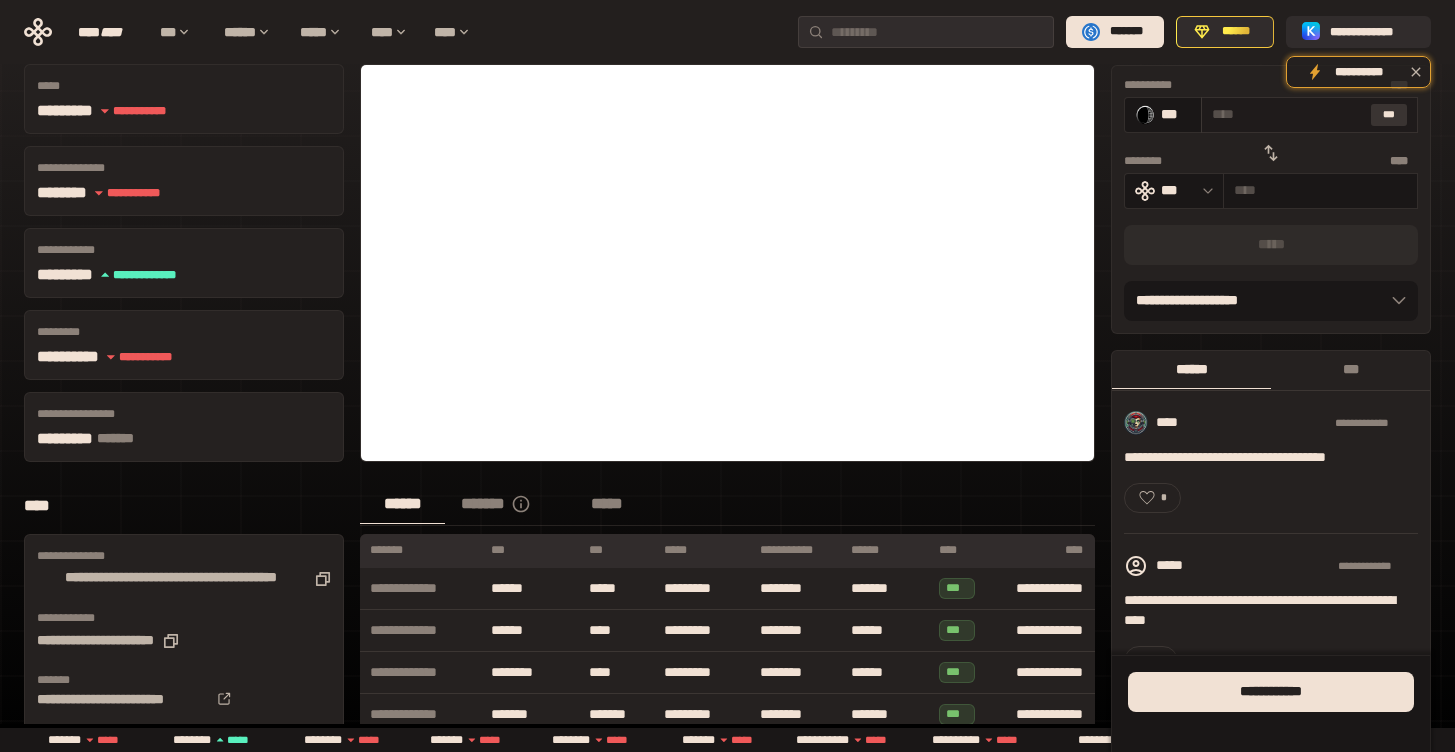 click on "***" at bounding box center [1389, 114] 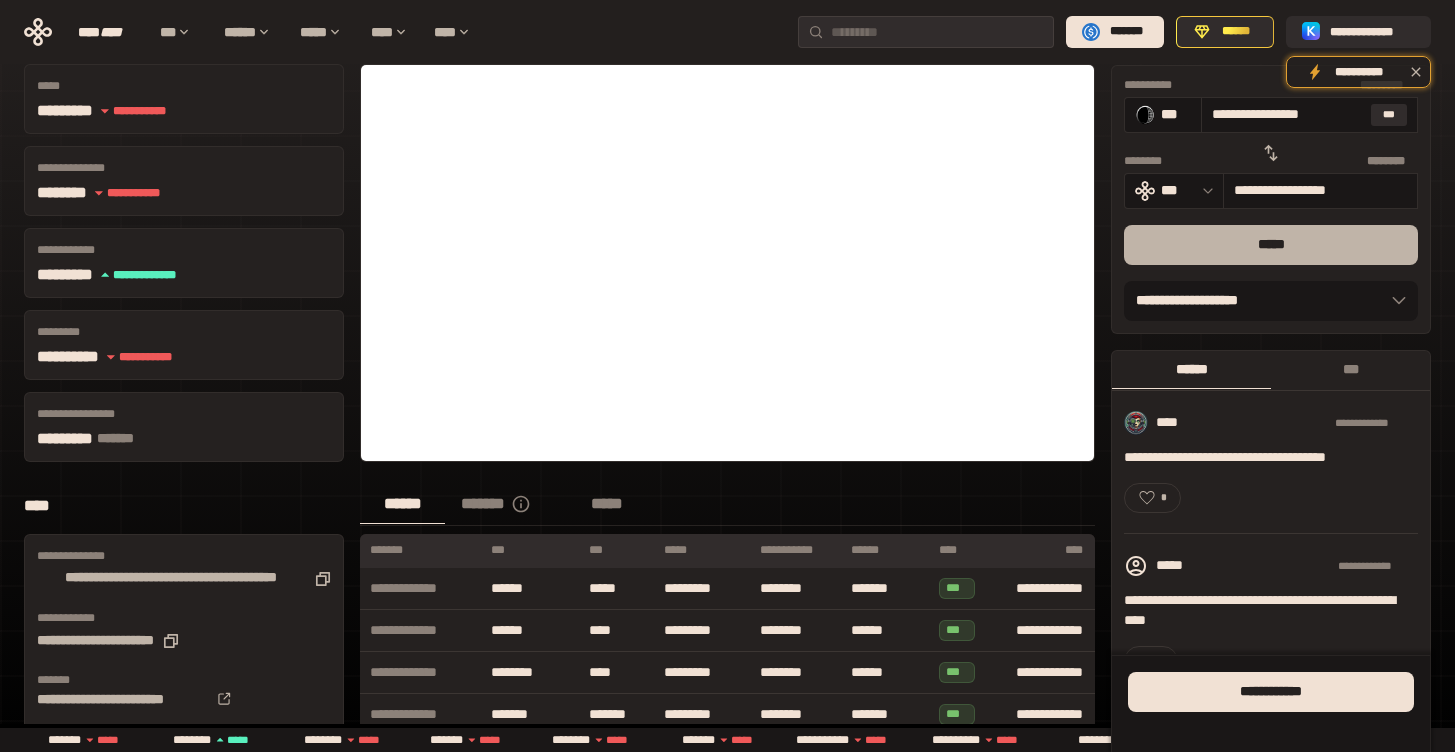 click on "*****" at bounding box center (1271, 244) 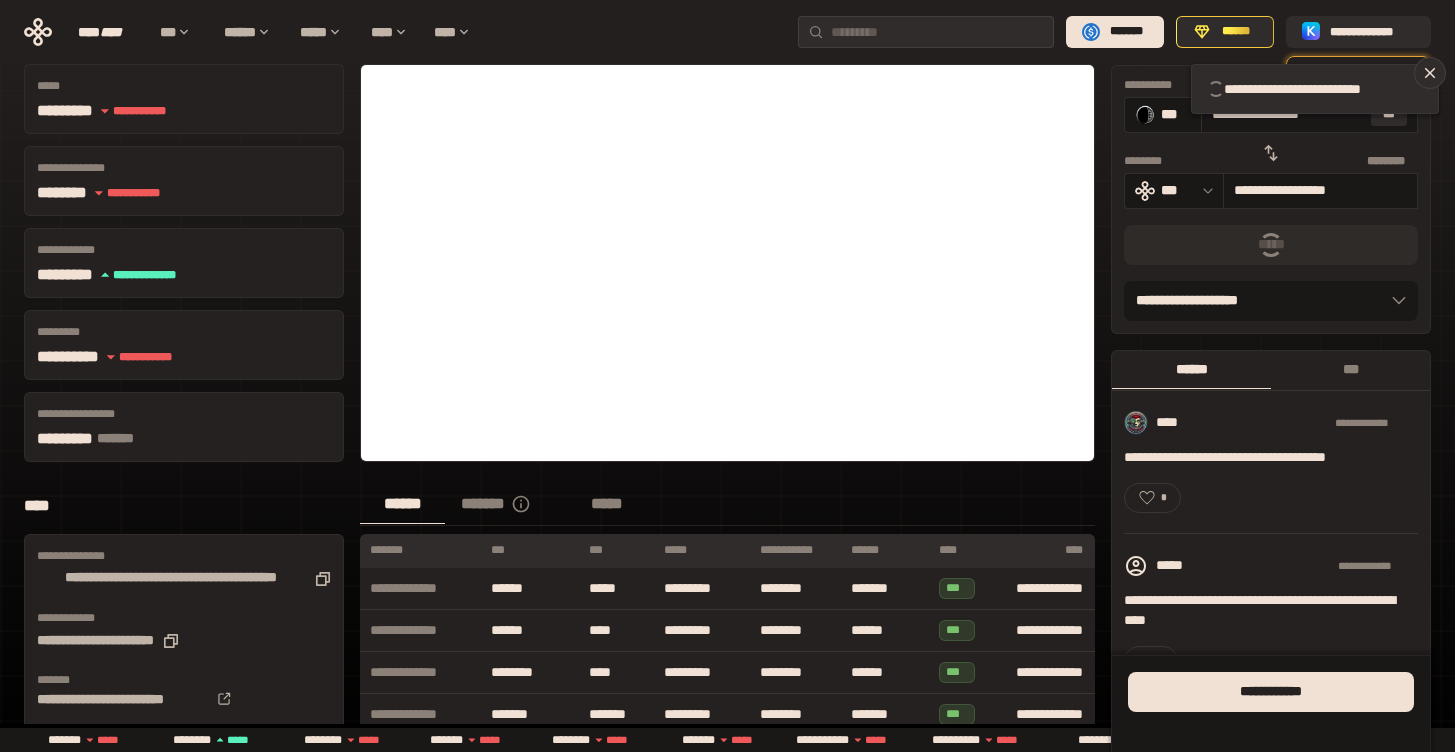 type 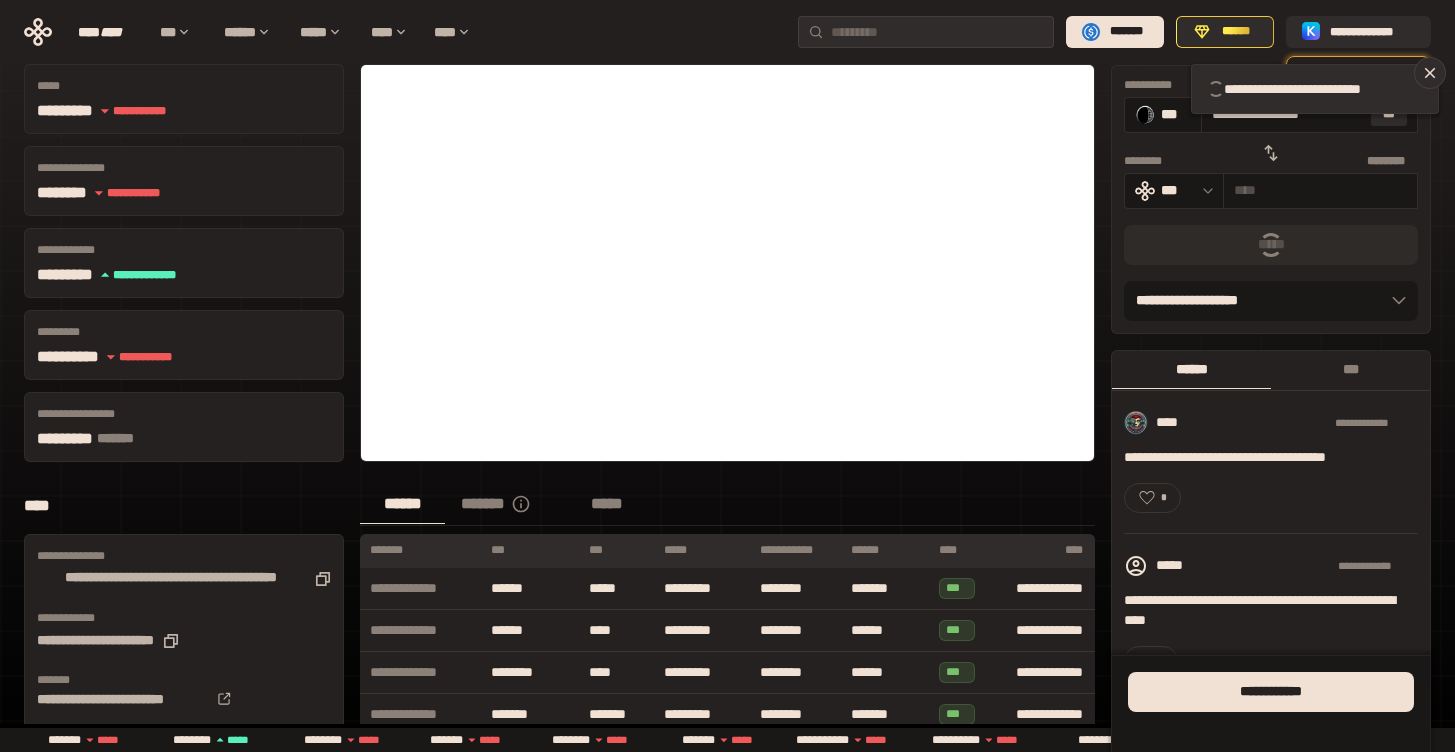 type 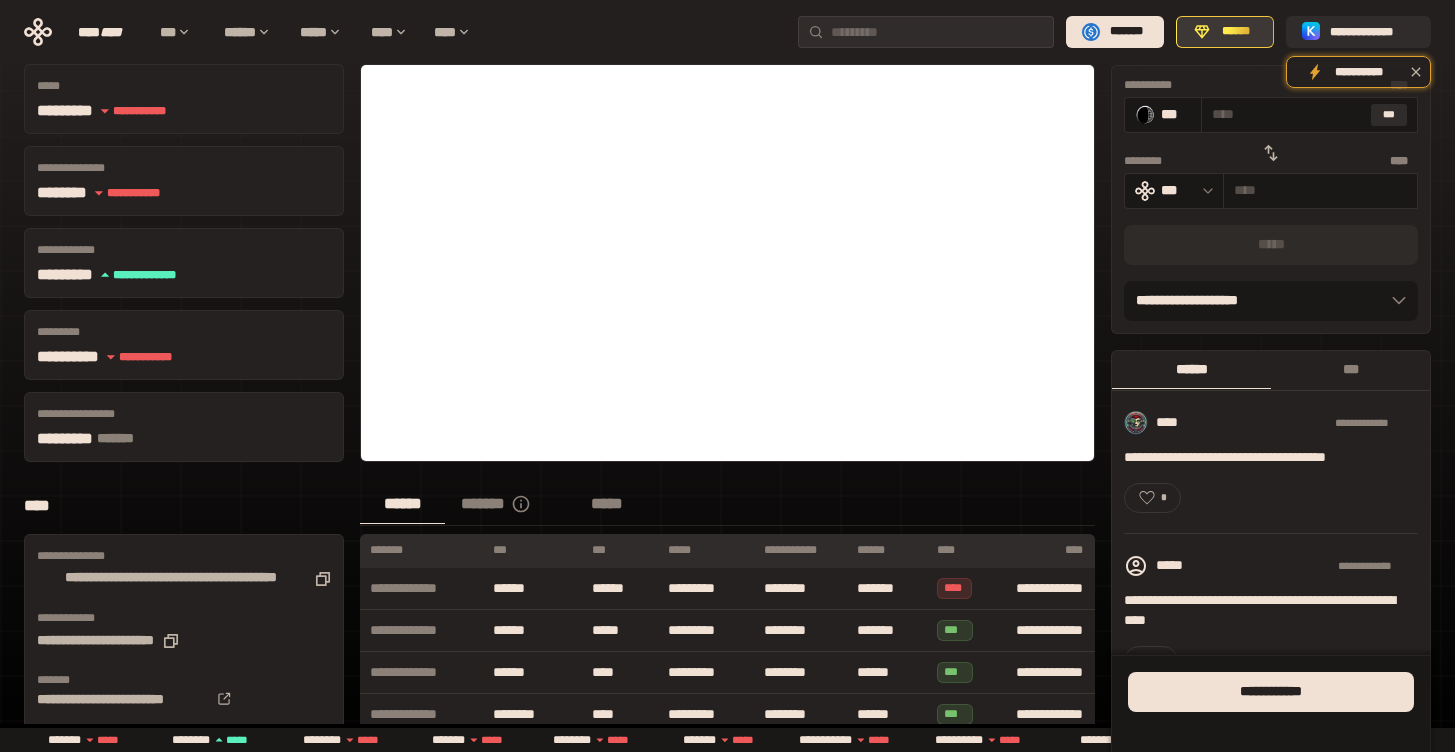 click on "******" at bounding box center [1235, 32] 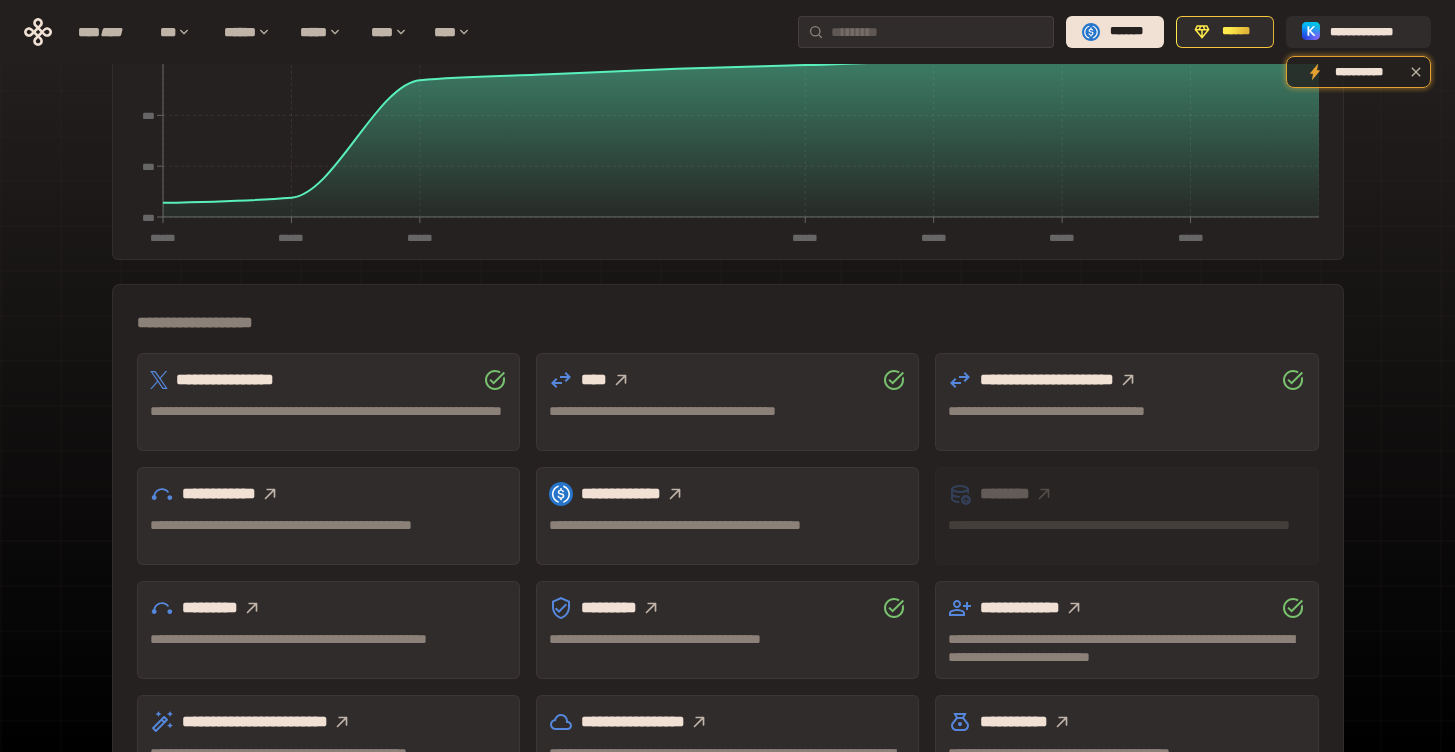 scroll, scrollTop: 383, scrollLeft: 0, axis: vertical 